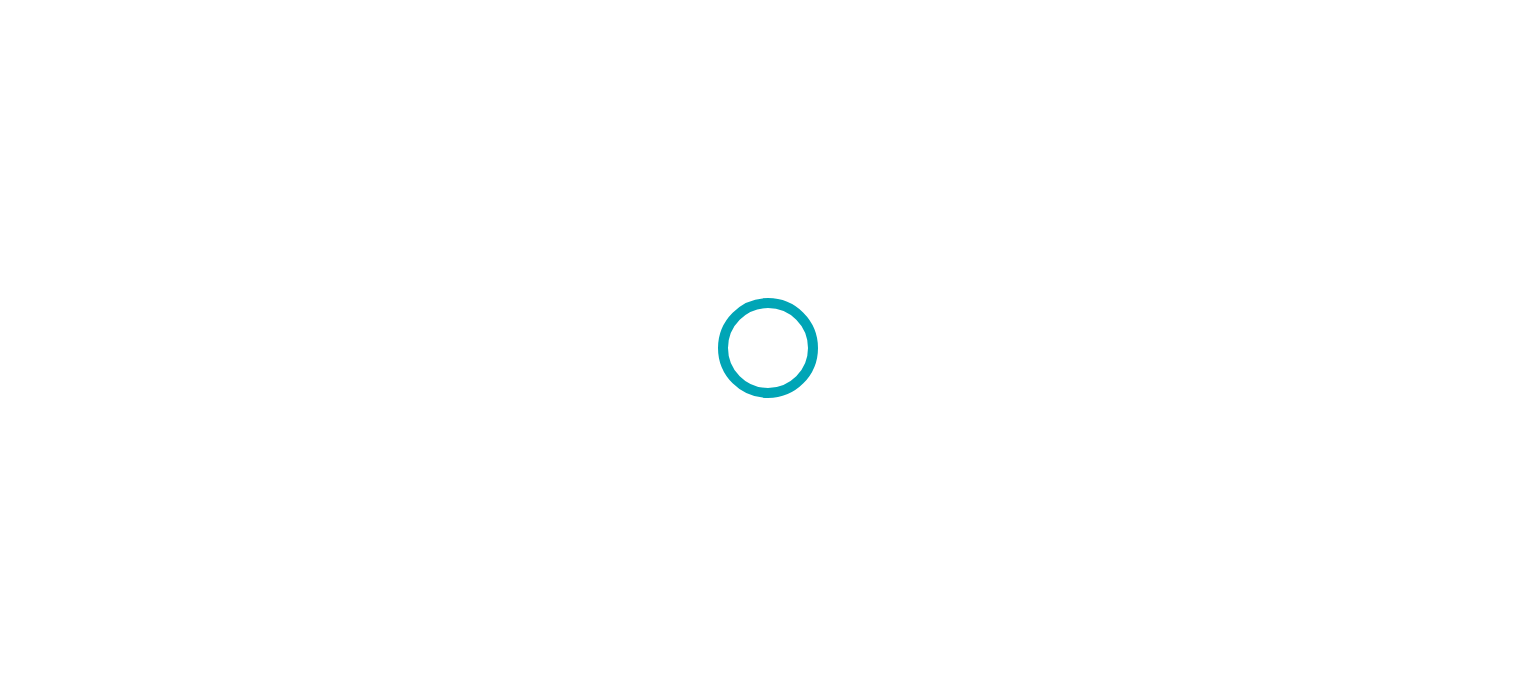 scroll, scrollTop: 0, scrollLeft: 0, axis: both 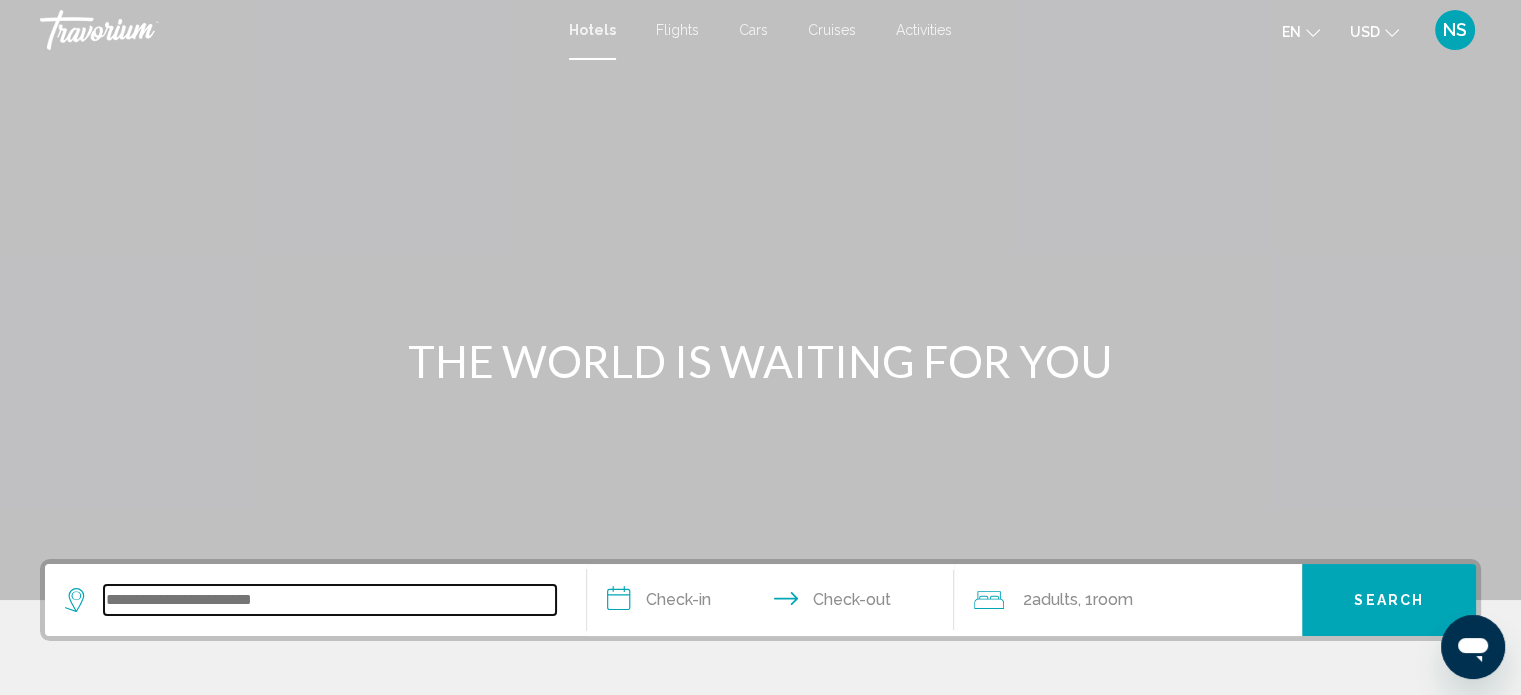 click at bounding box center [330, 600] 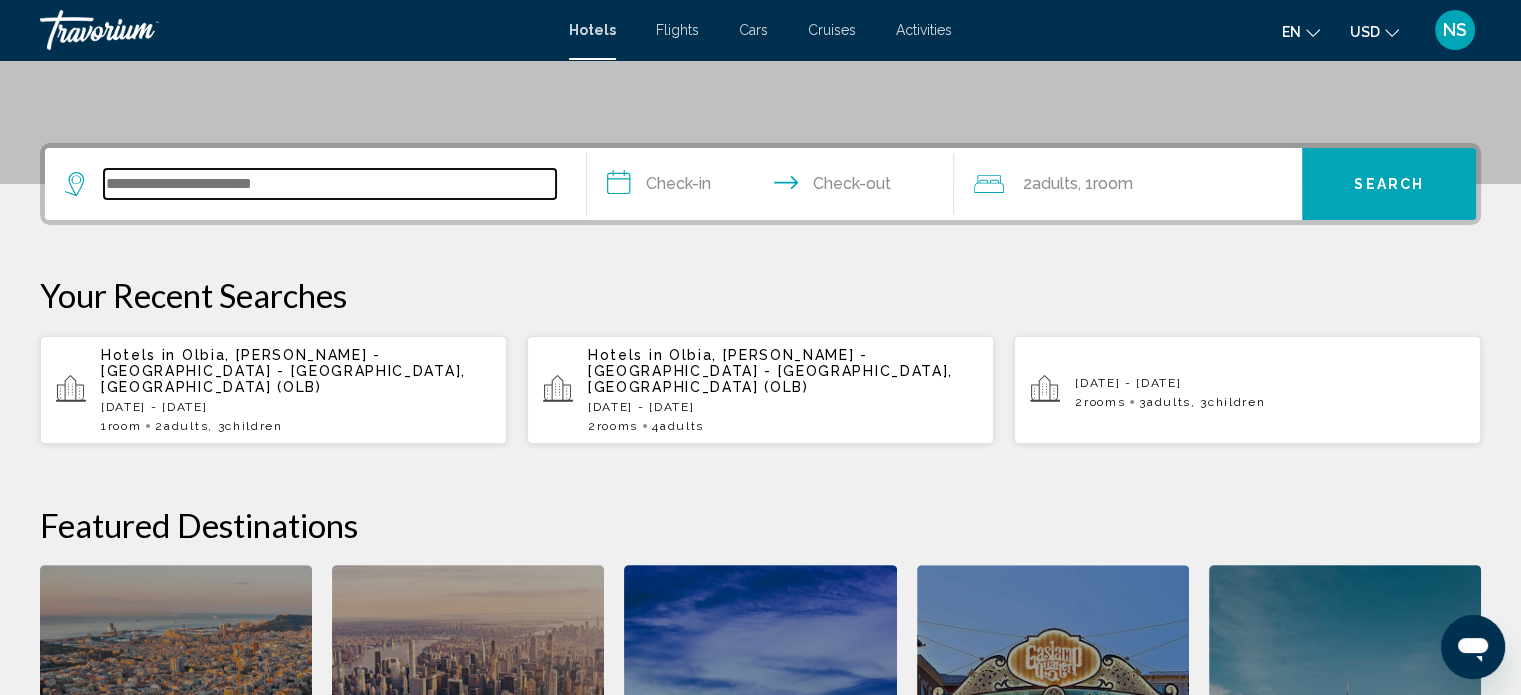 scroll, scrollTop: 241, scrollLeft: 0, axis: vertical 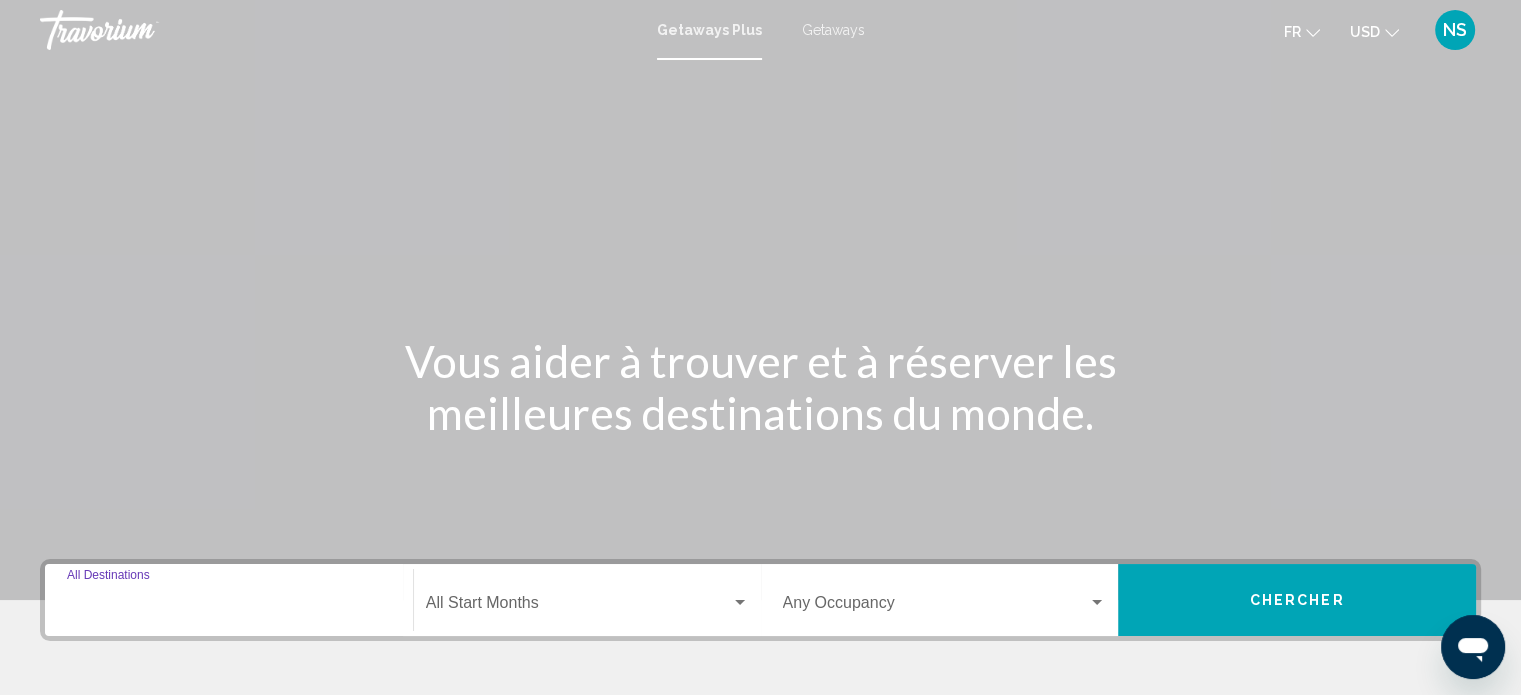 click on "Destination All Destinations" at bounding box center [229, 607] 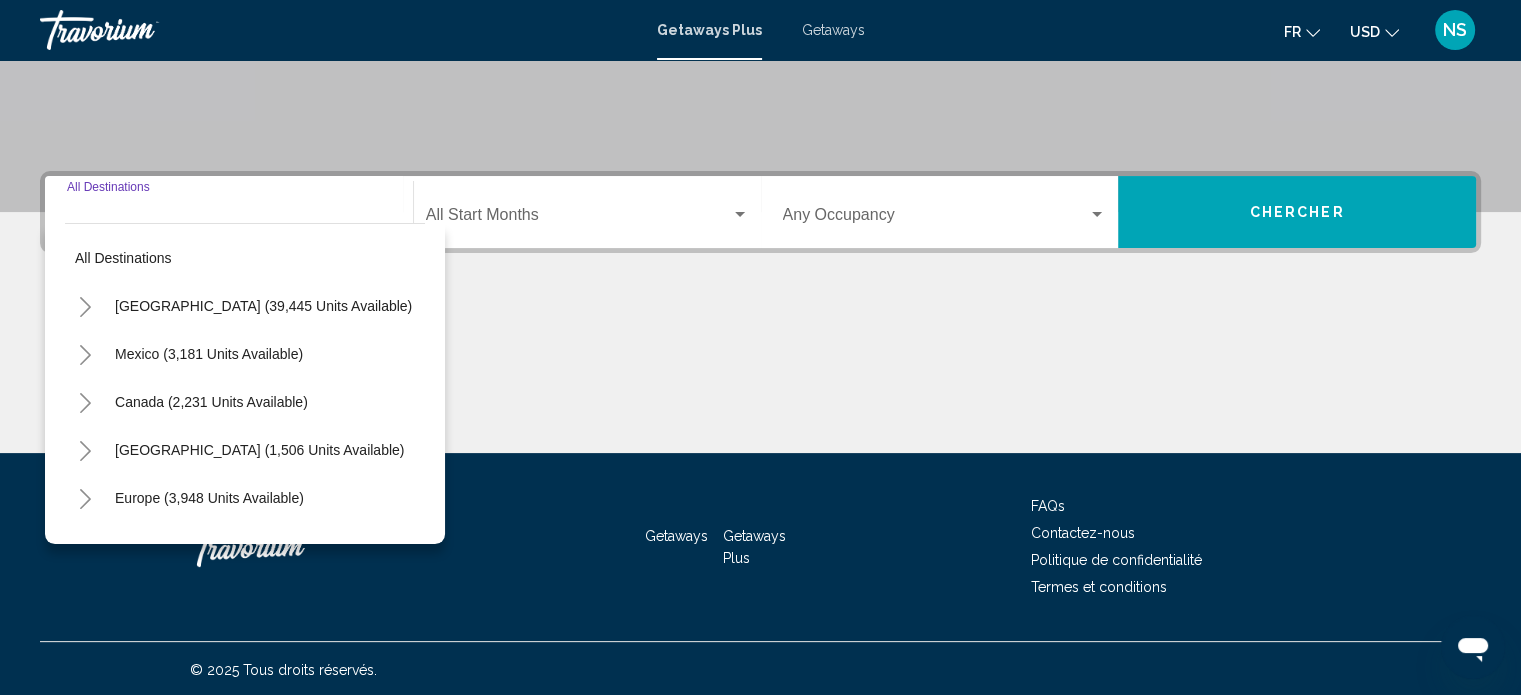 scroll, scrollTop: 390, scrollLeft: 0, axis: vertical 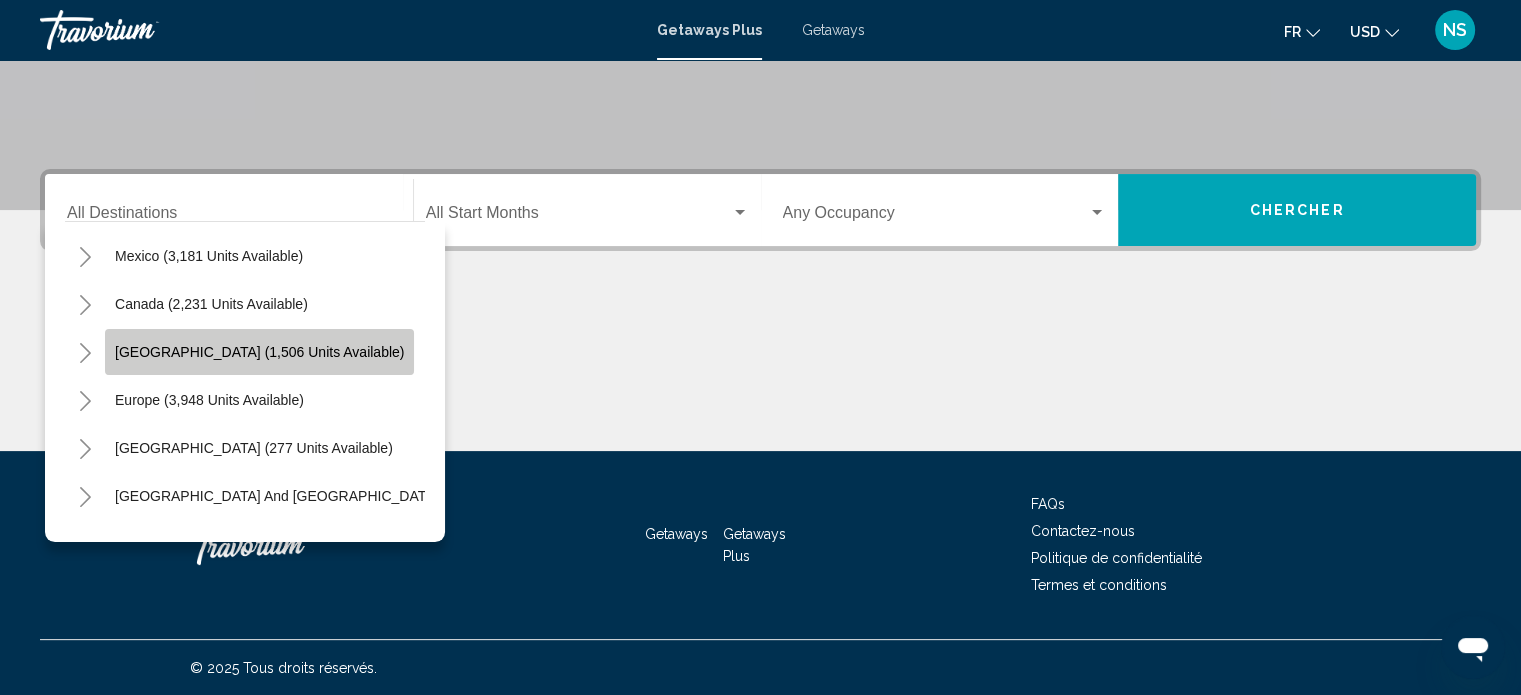 click on "Caribbean & Atlantic Islands (1,506 units available)" 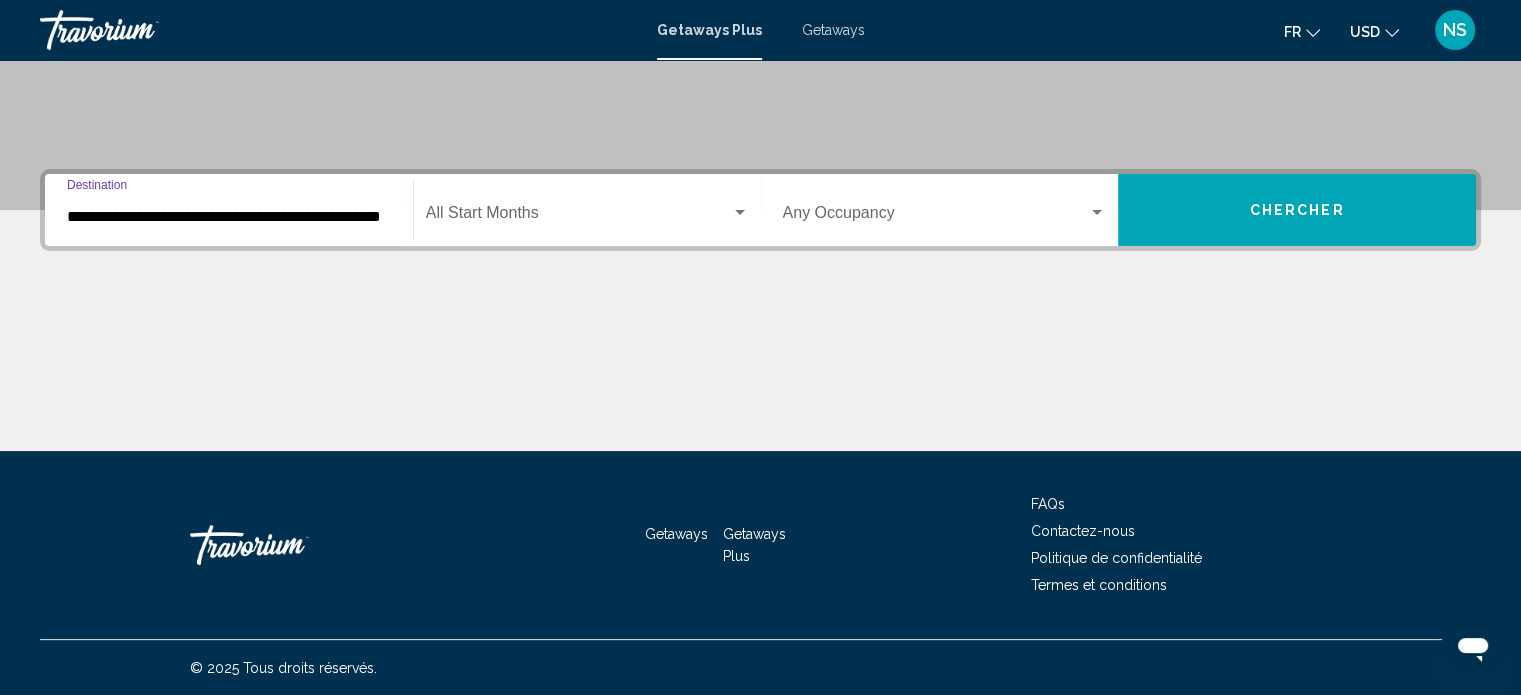 click on "**********" at bounding box center (229, 217) 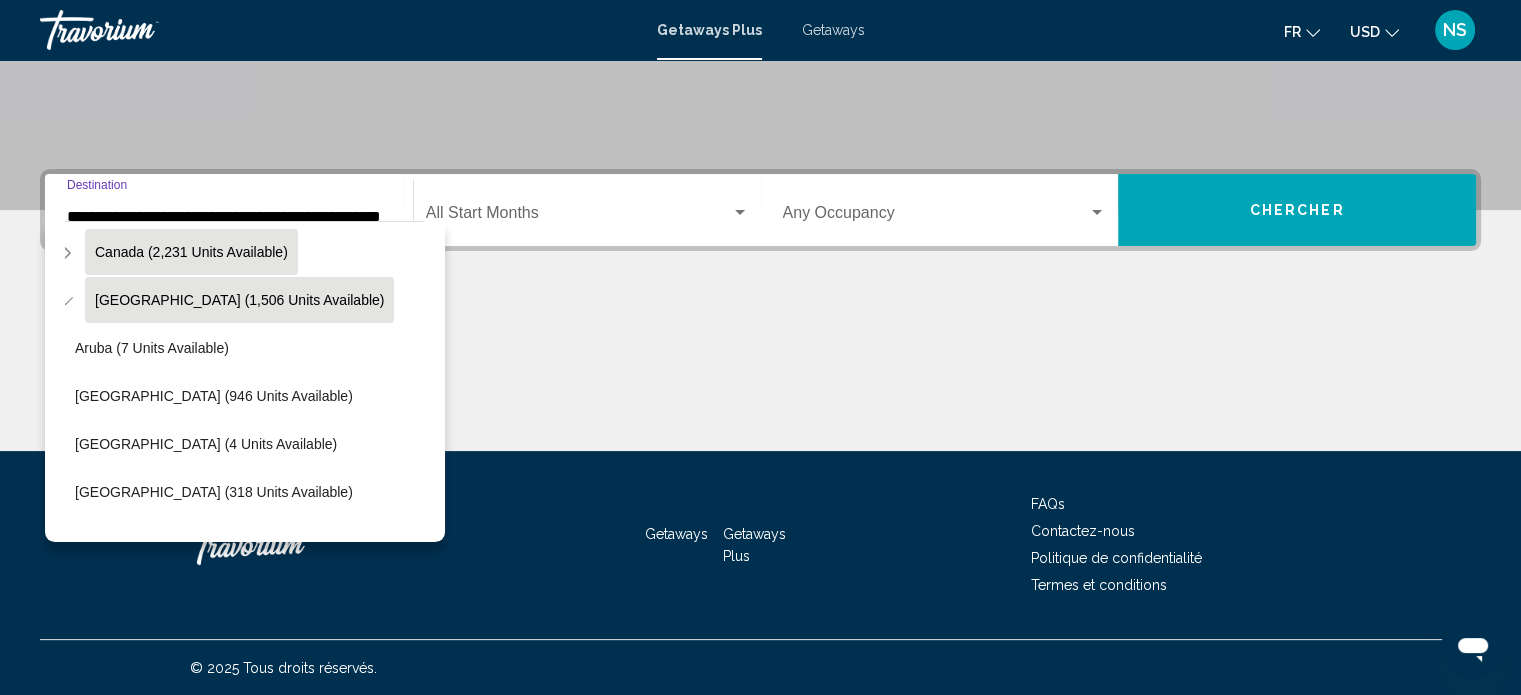 scroll, scrollTop: 0, scrollLeft: 20, axis: horizontal 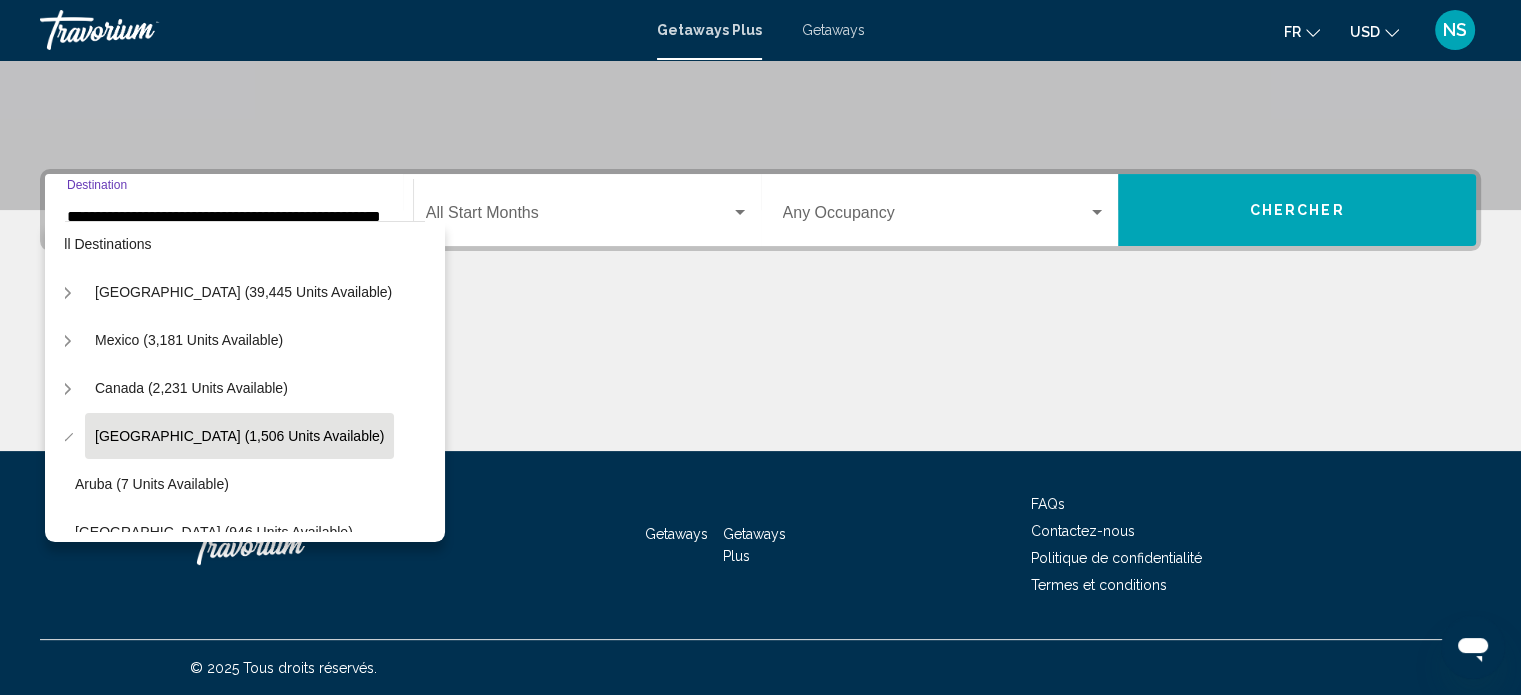 click 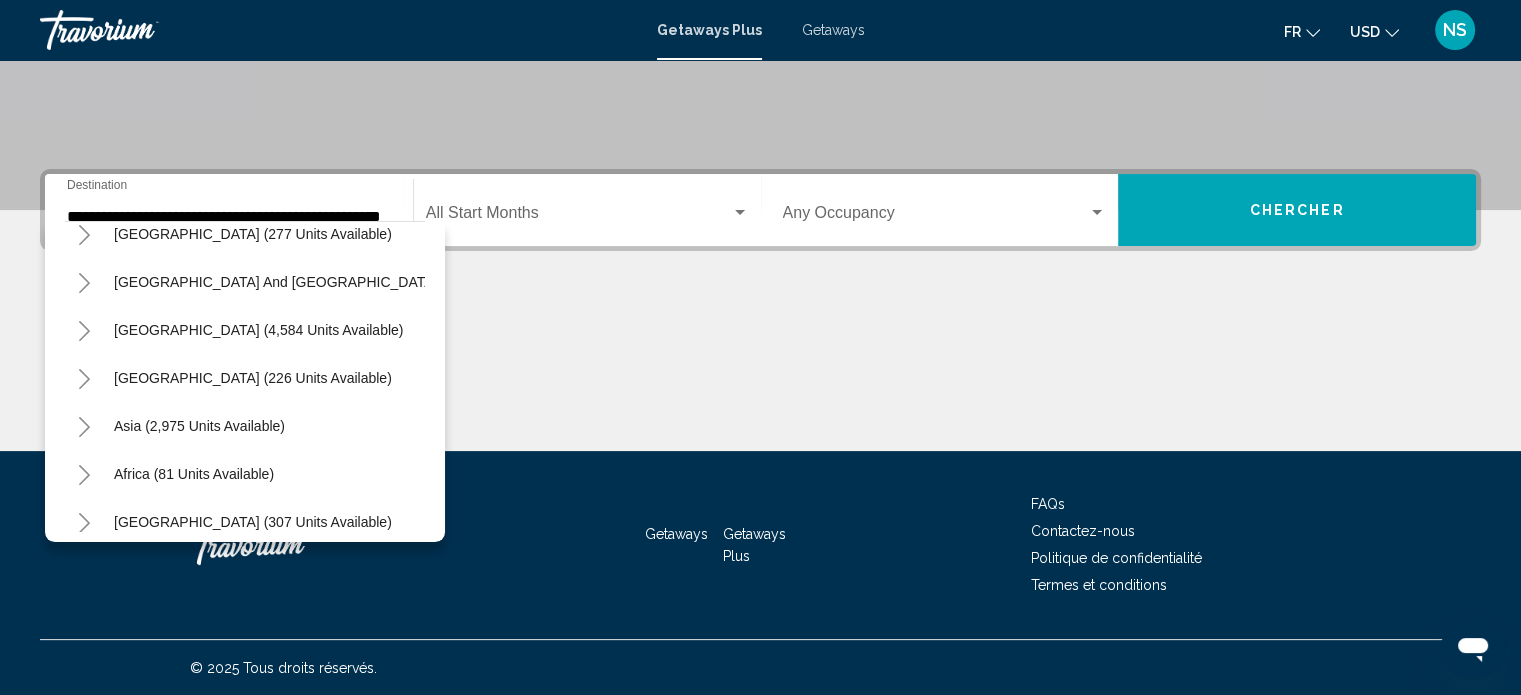 scroll, scrollTop: 339, scrollLeft: 1, axis: both 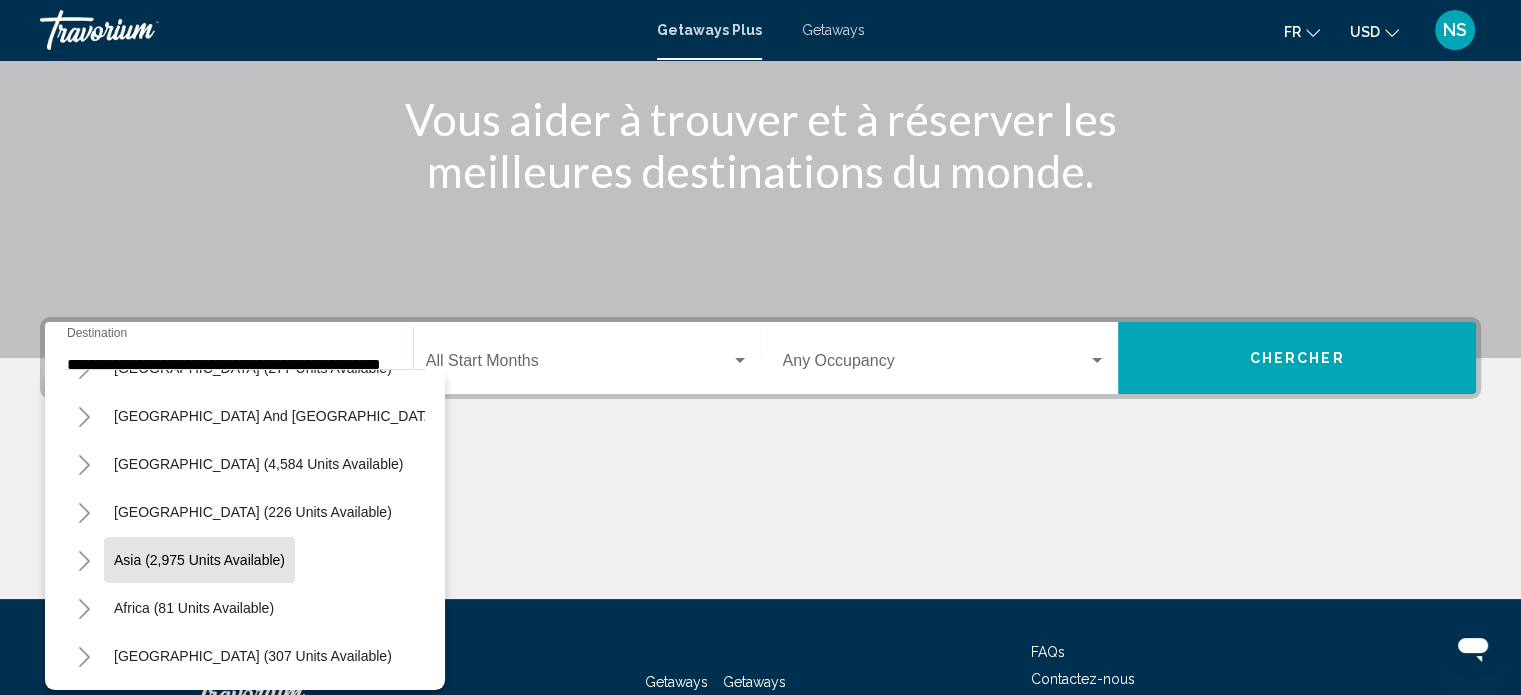 drag, startPoint x: 100, startPoint y: 424, endPoint x: 120, endPoint y: 523, distance: 101 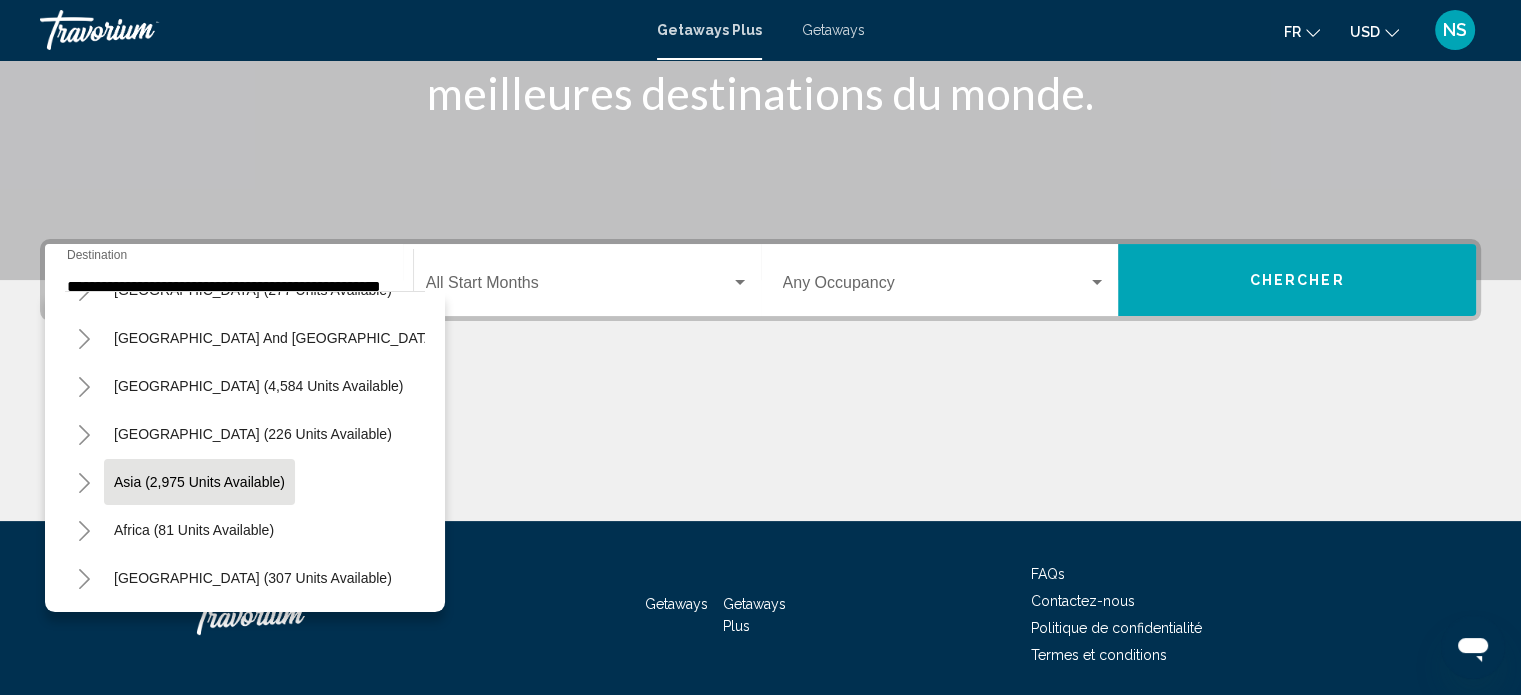 scroll, scrollTop: 390, scrollLeft: 0, axis: vertical 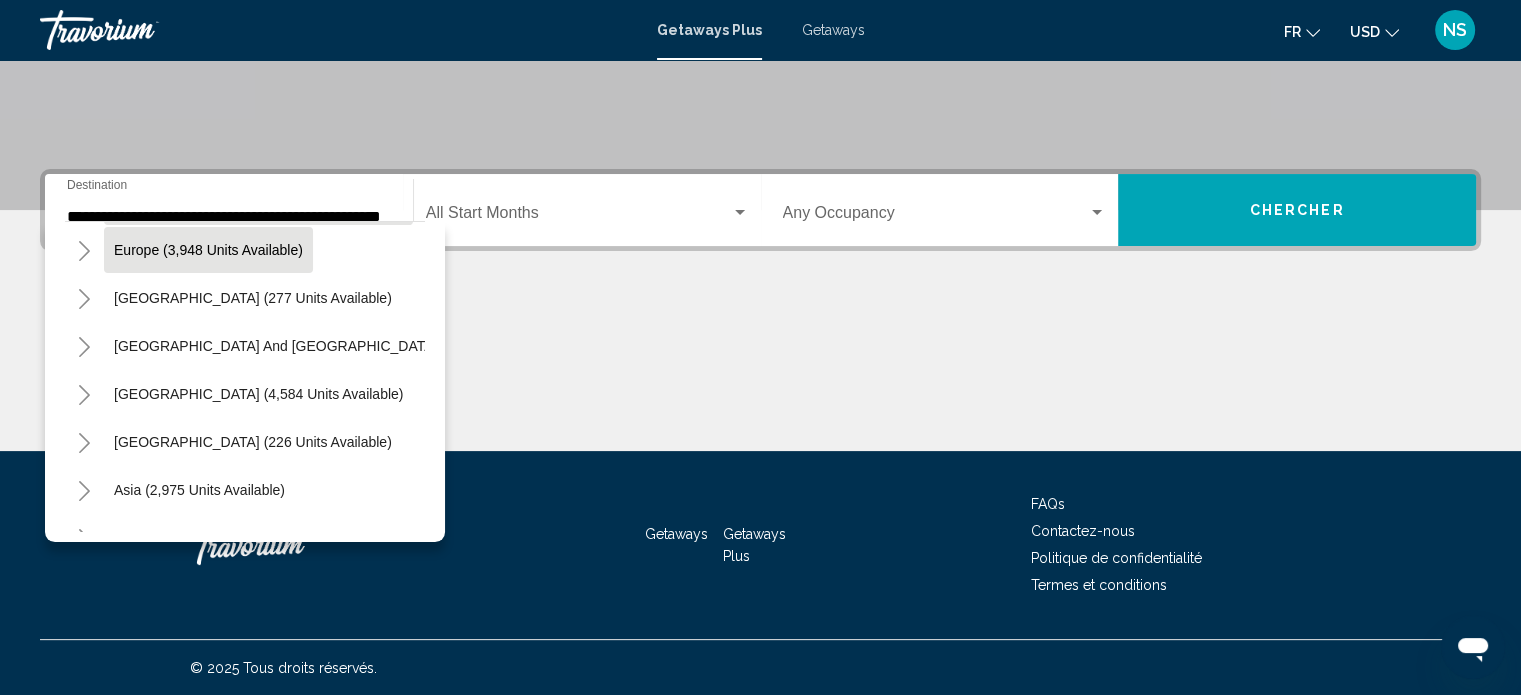 click on "Europe (3,948 units available)" at bounding box center (253, 298) 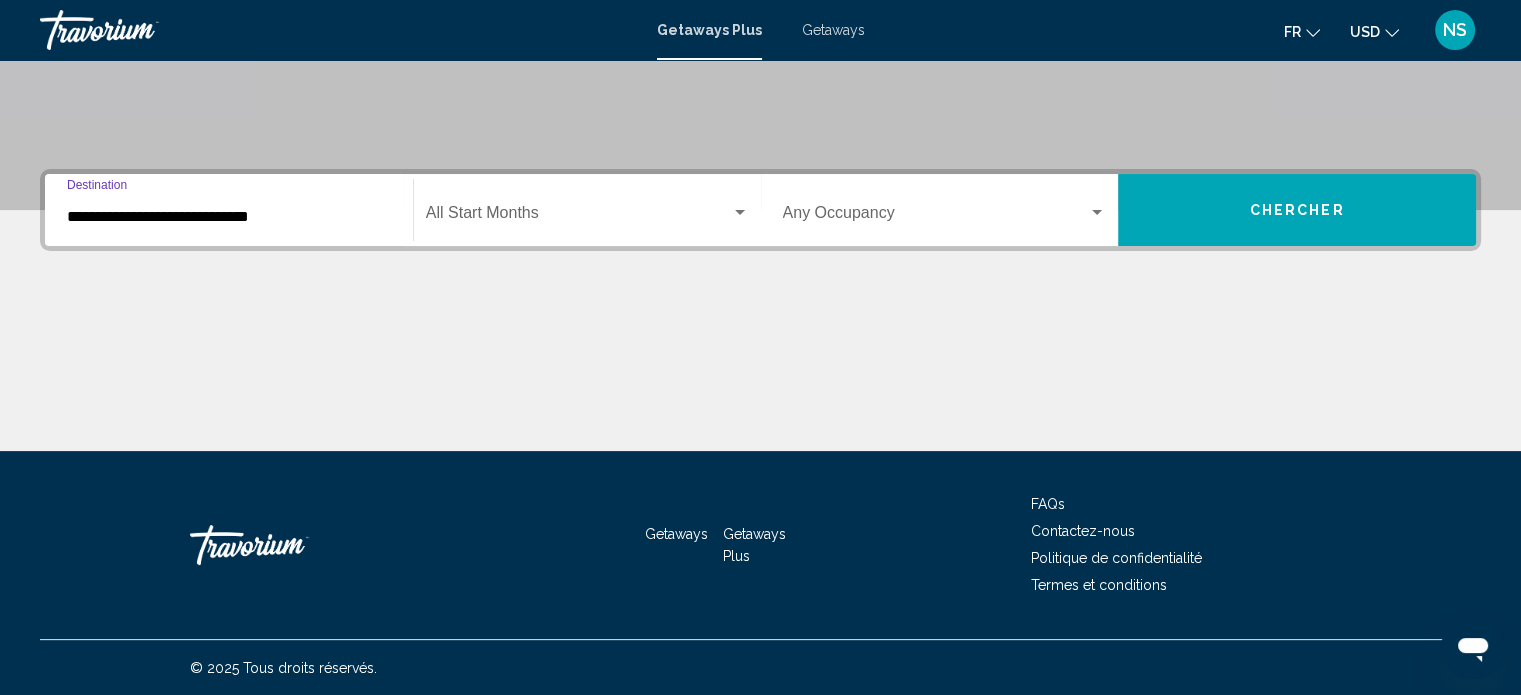 click on "**********" at bounding box center (229, 217) 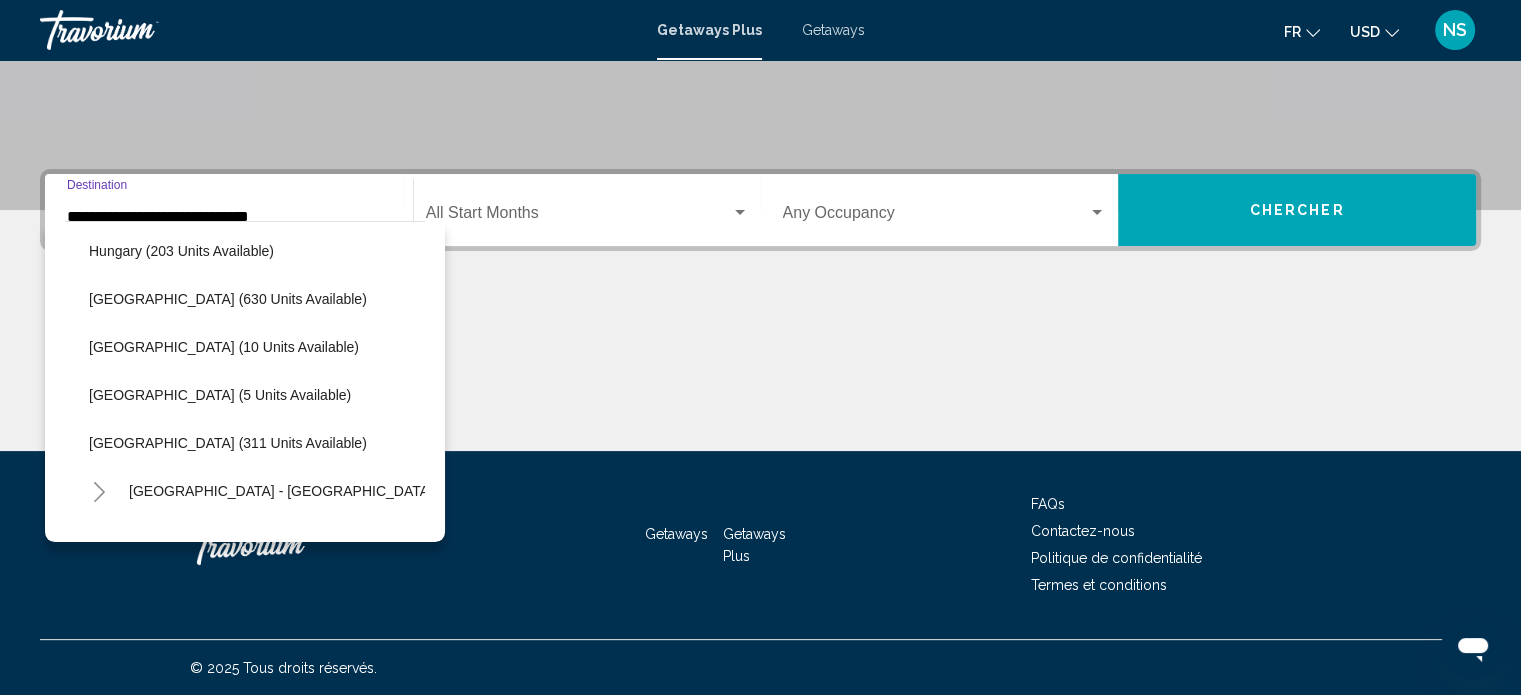 scroll, scrollTop: 484, scrollLeft: 7, axis: both 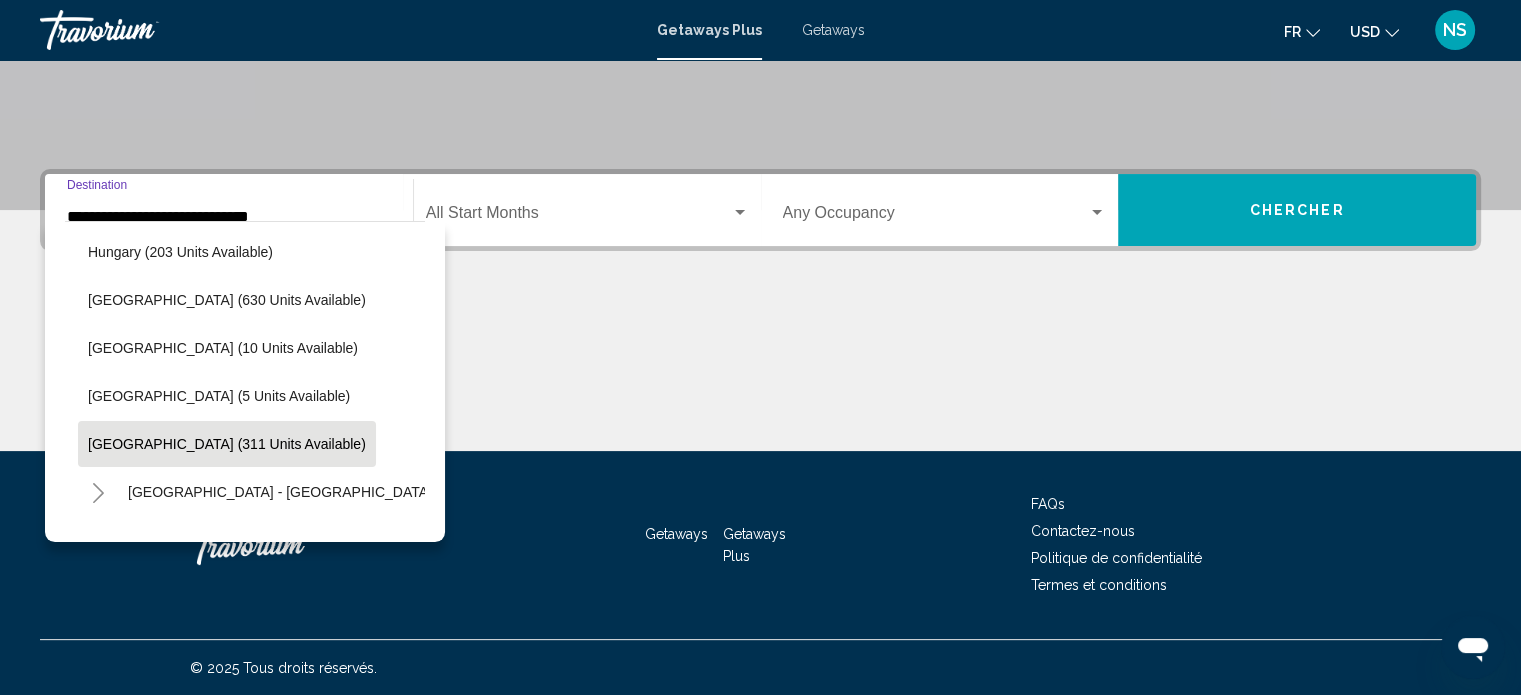 click on "Spain (311 units available)" 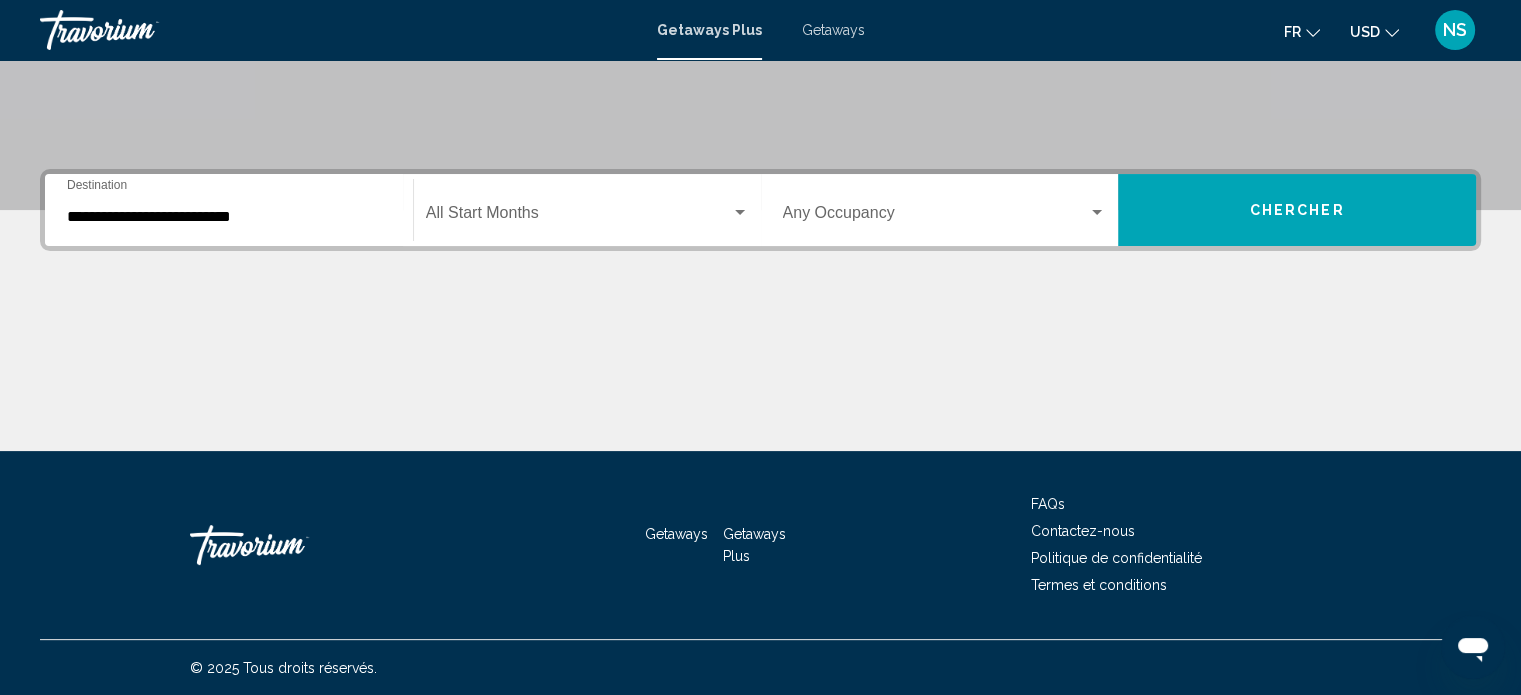 click on "Start Month All Start Months" 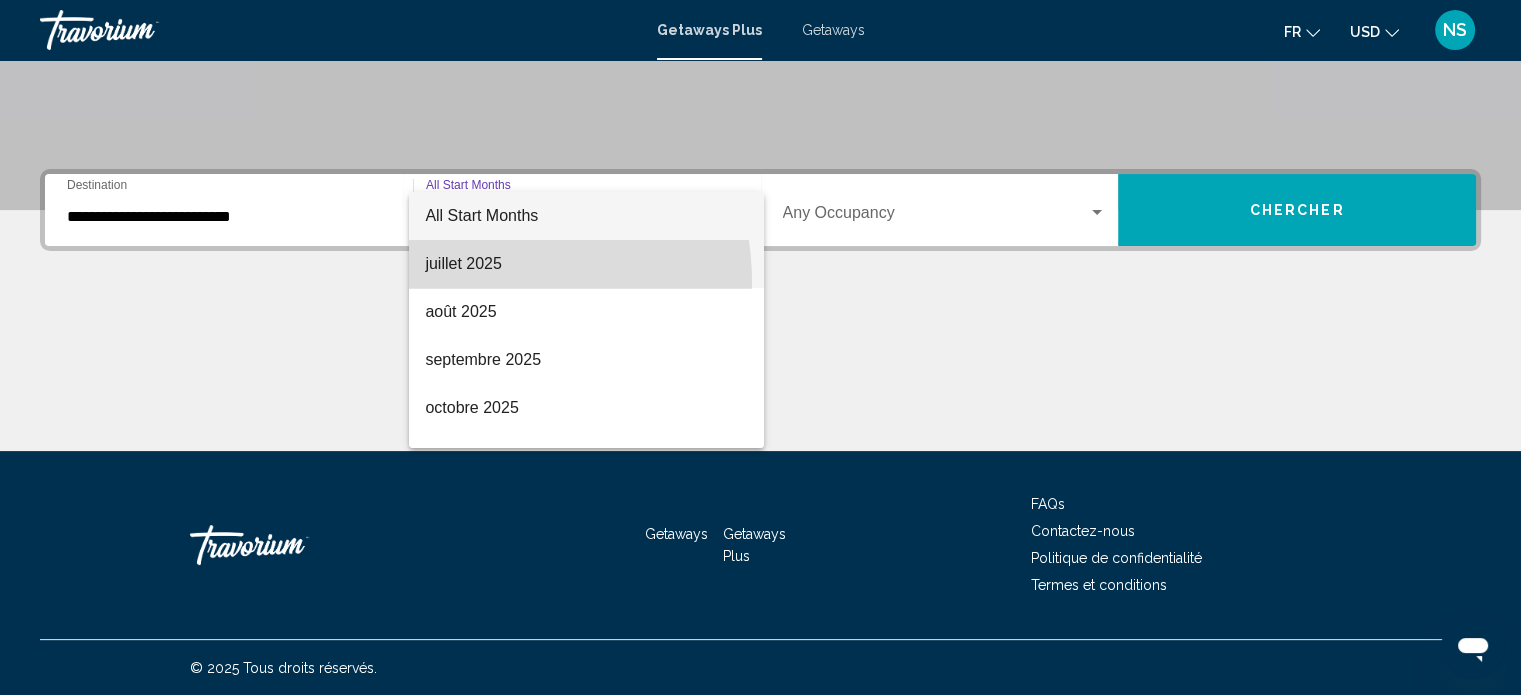 click on "juillet 2025" at bounding box center (586, 264) 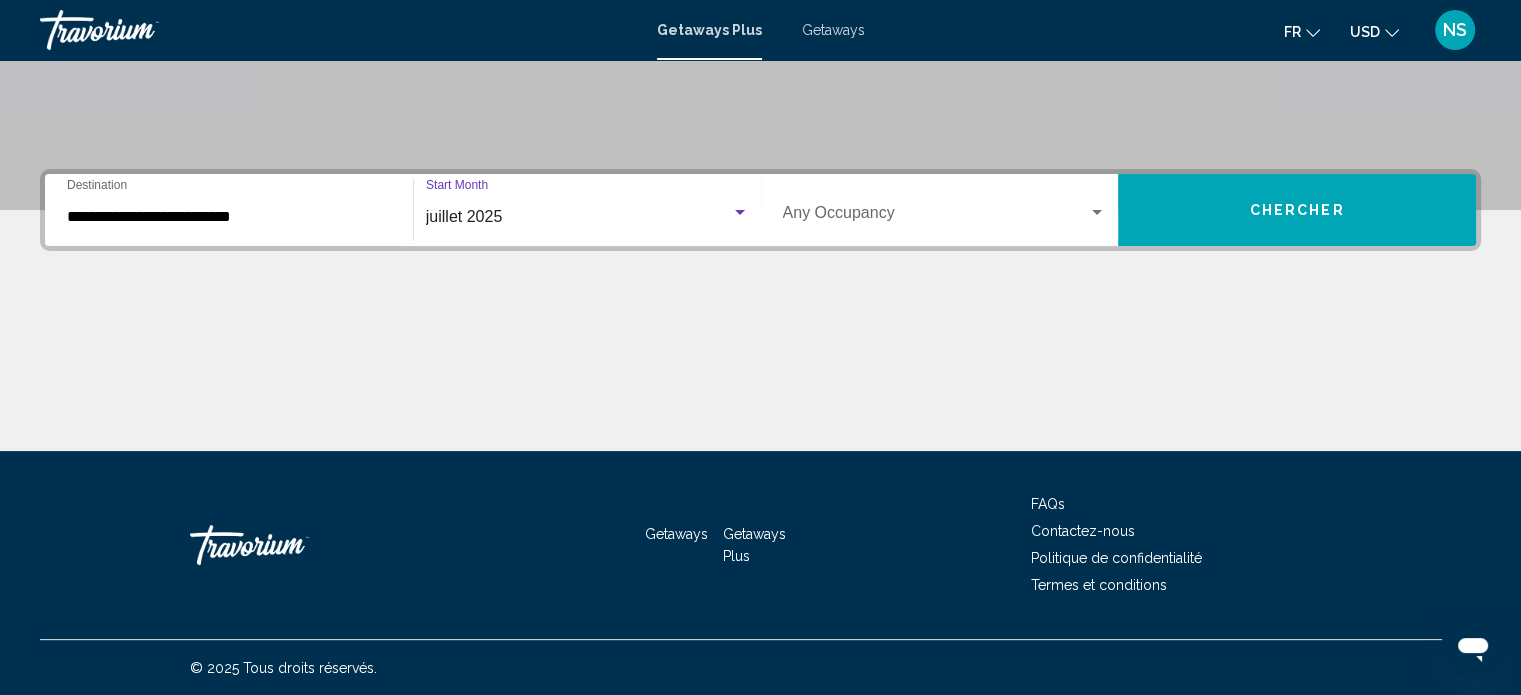click at bounding box center [936, 217] 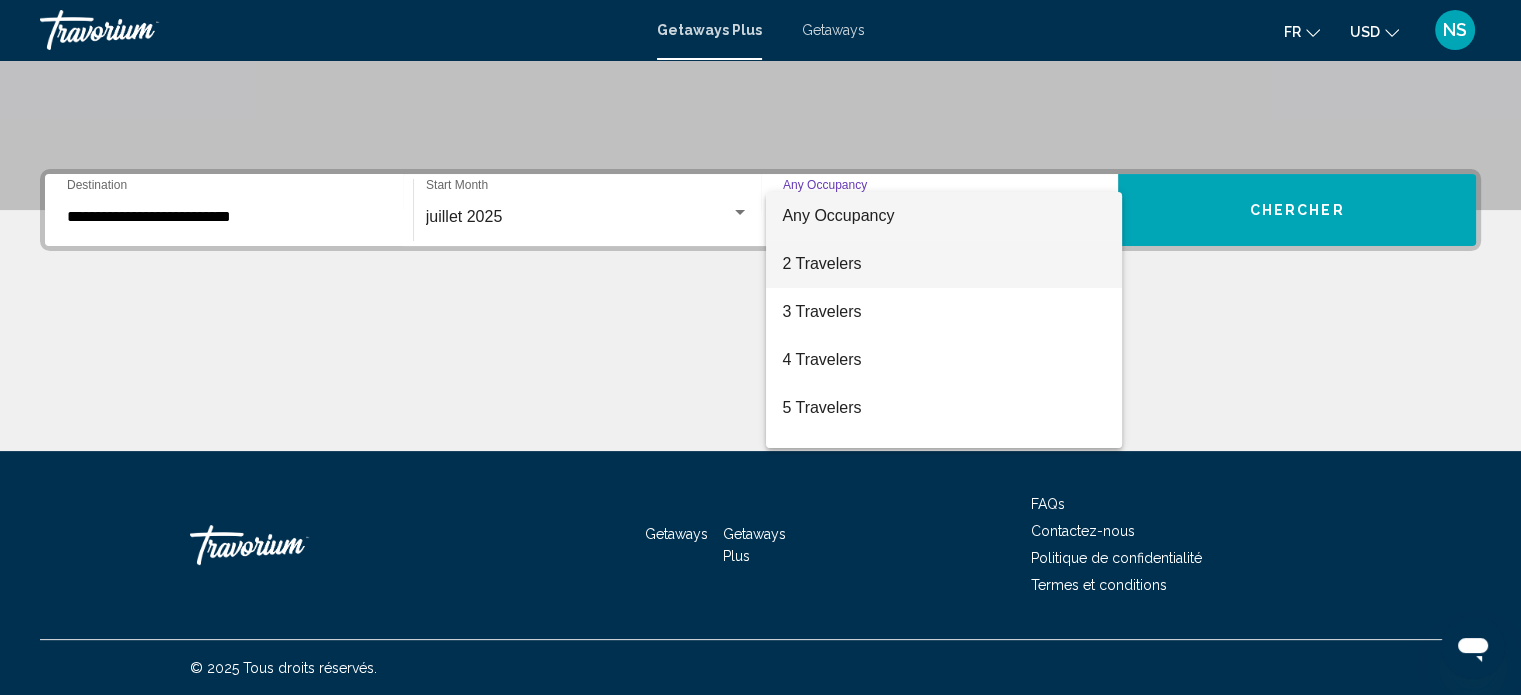 click on "2 Travelers" at bounding box center [944, 264] 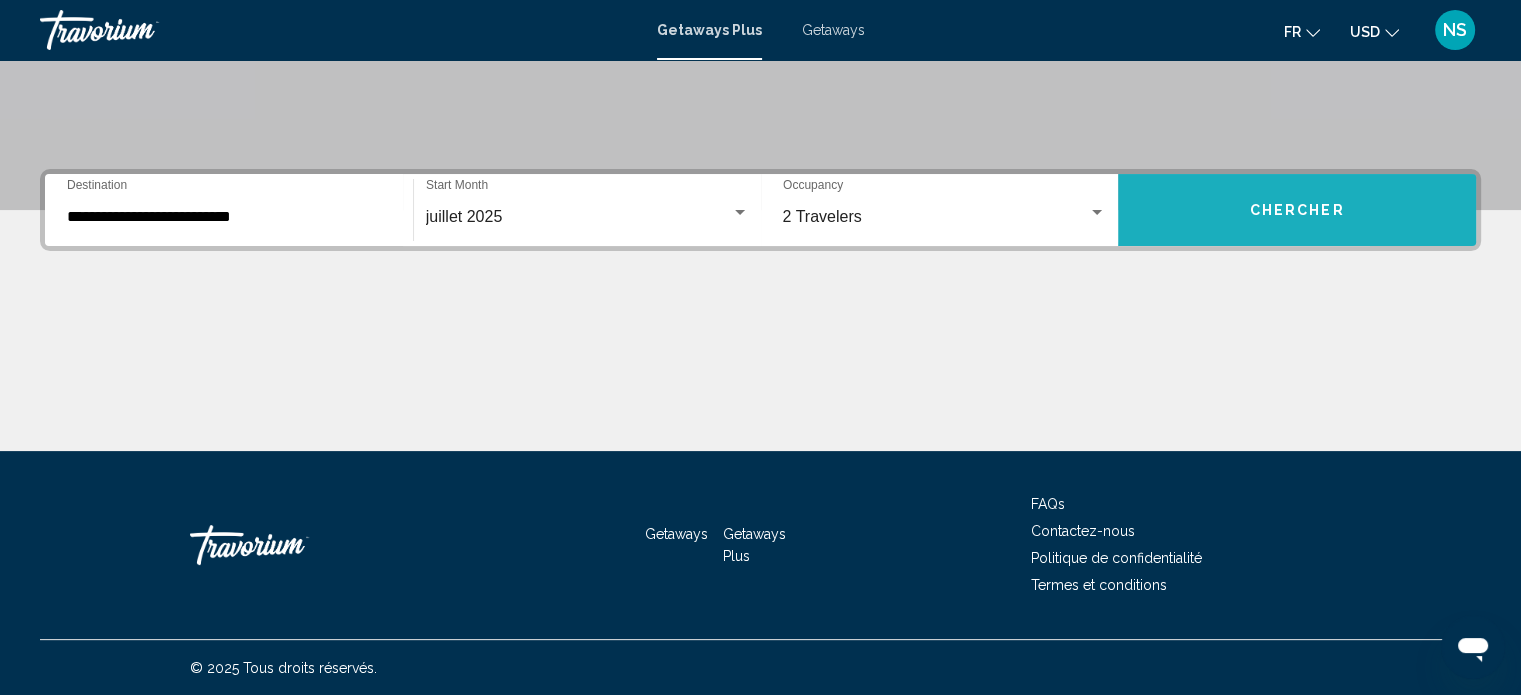 click on "Chercher" at bounding box center [1297, 210] 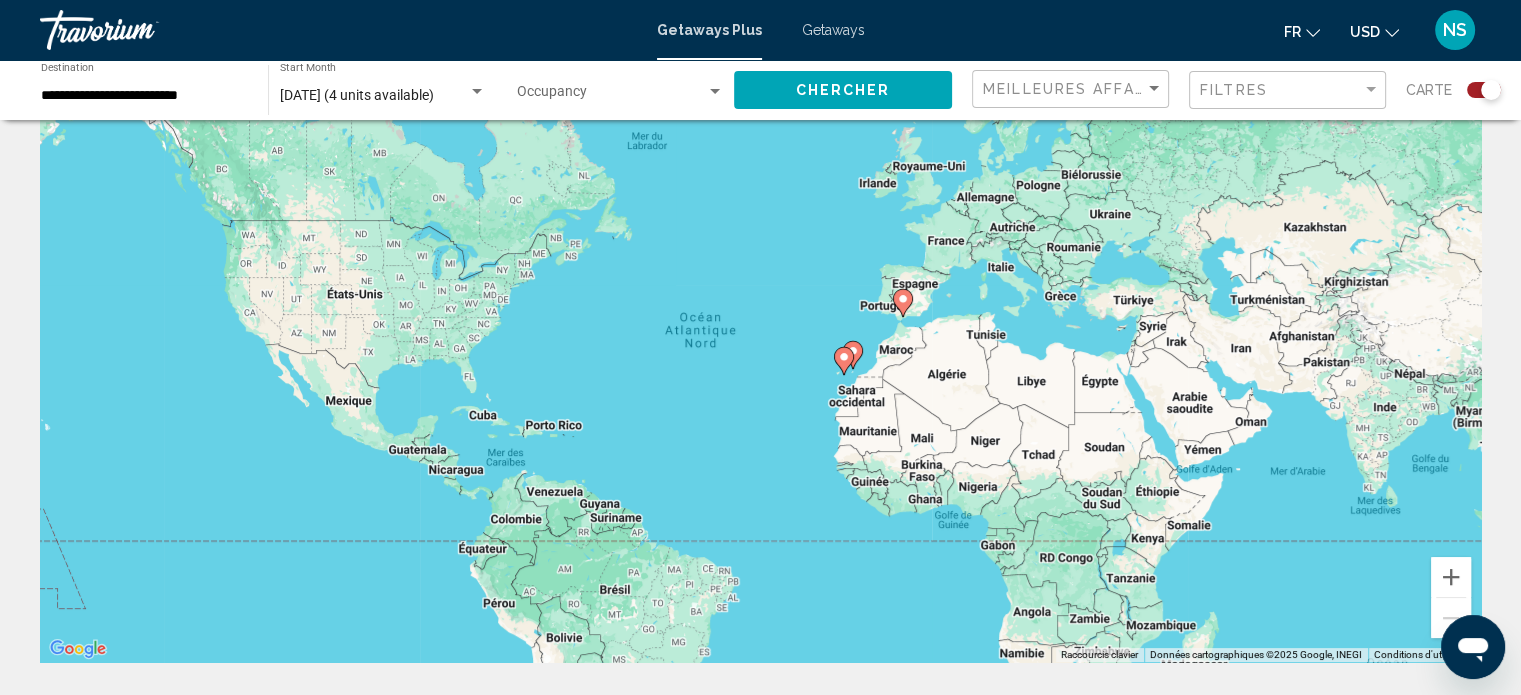 scroll, scrollTop: 0, scrollLeft: 0, axis: both 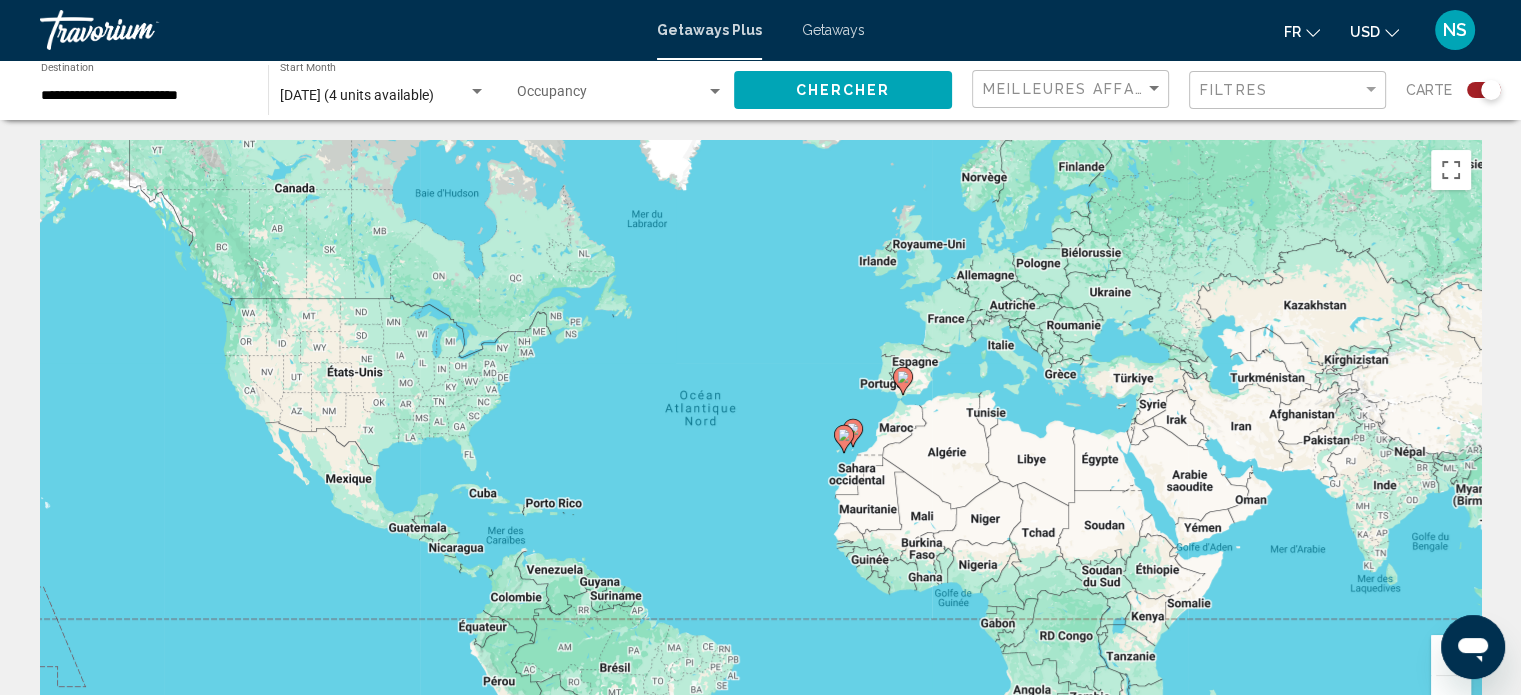 click on "juillet 2025 (4 units available)" at bounding box center (357, 95) 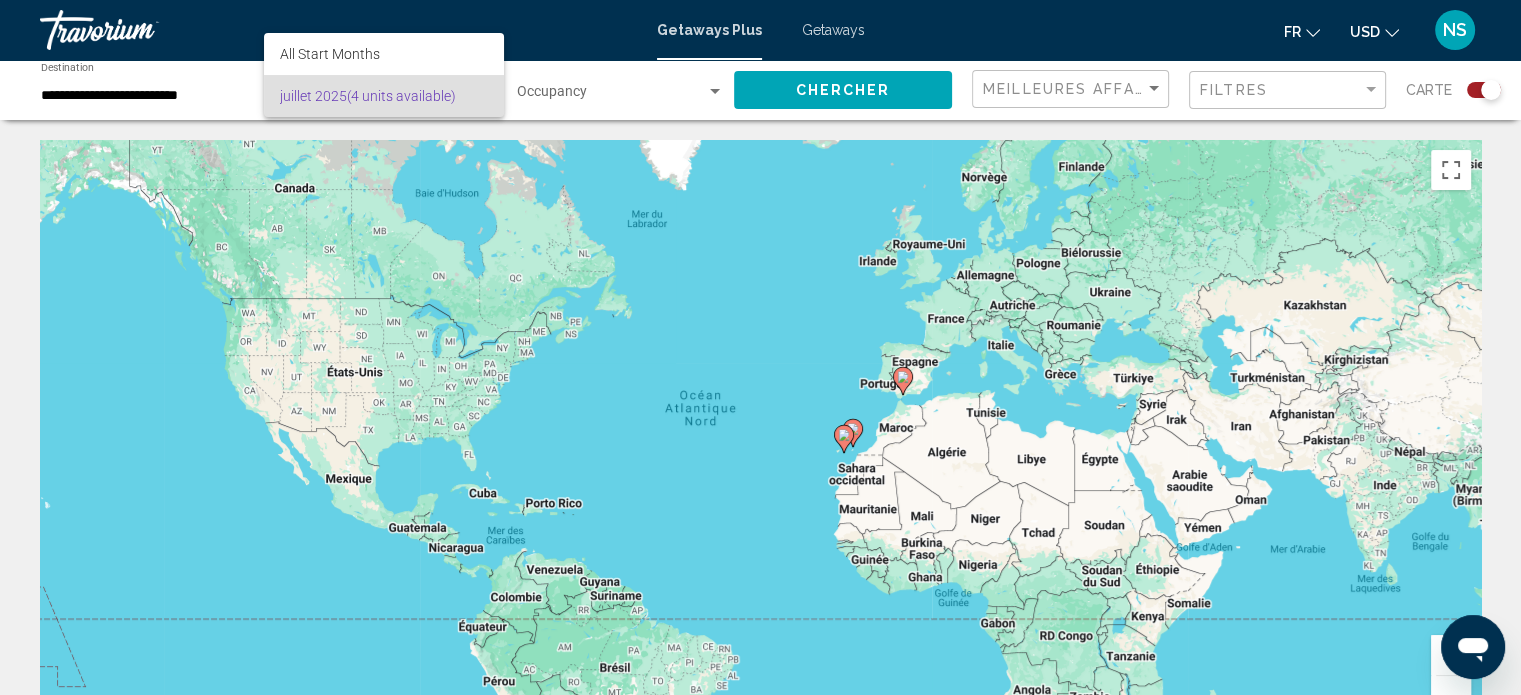 click on "juillet 2025  (4 units available)" at bounding box center (384, 96) 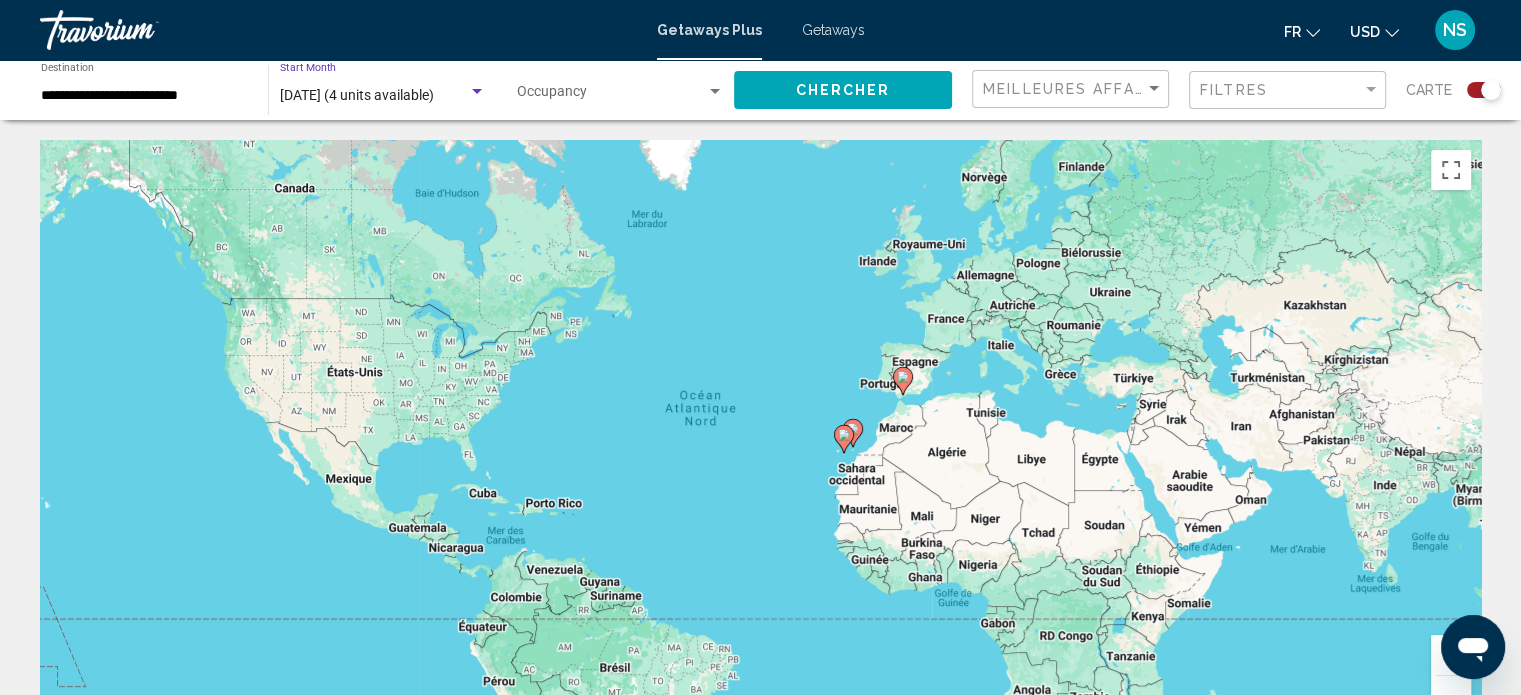 click at bounding box center [477, 91] 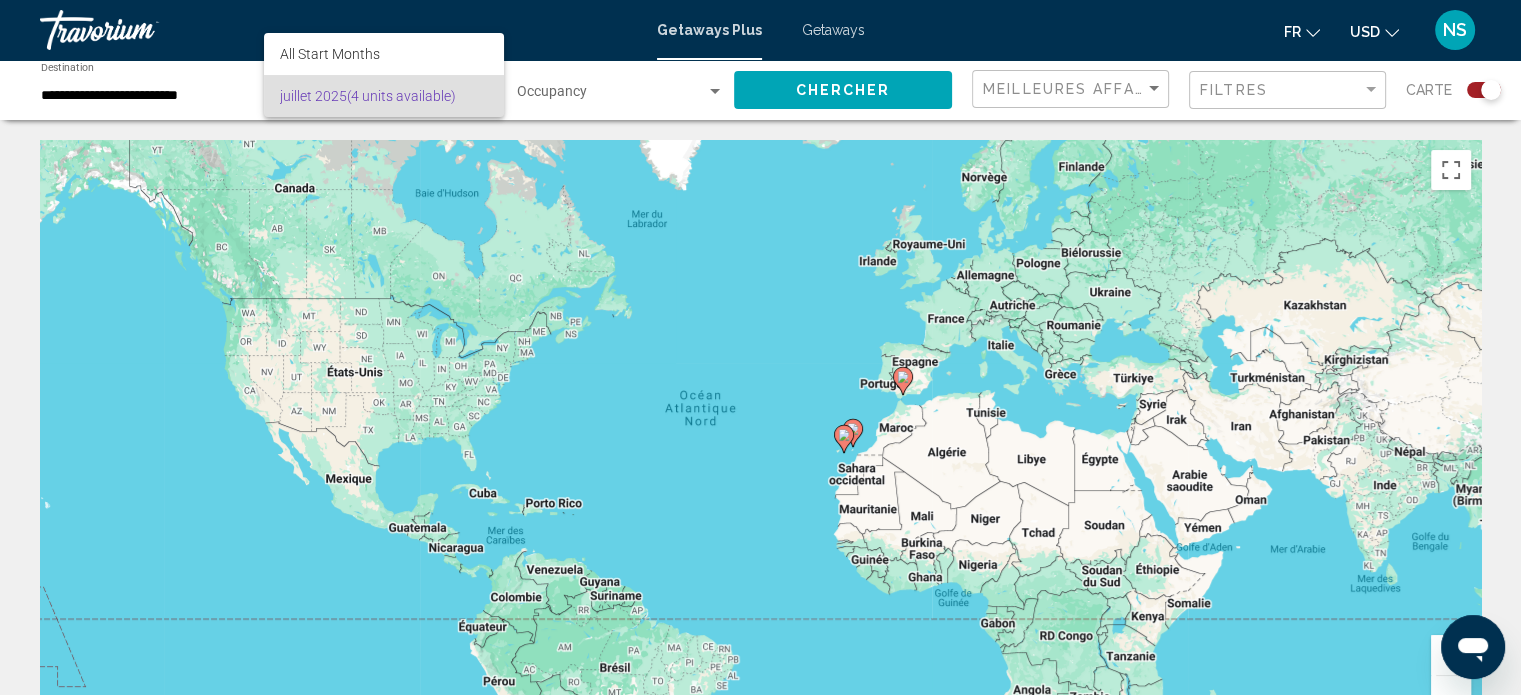 click on "juillet 2025  (4 units available)" at bounding box center [384, 96] 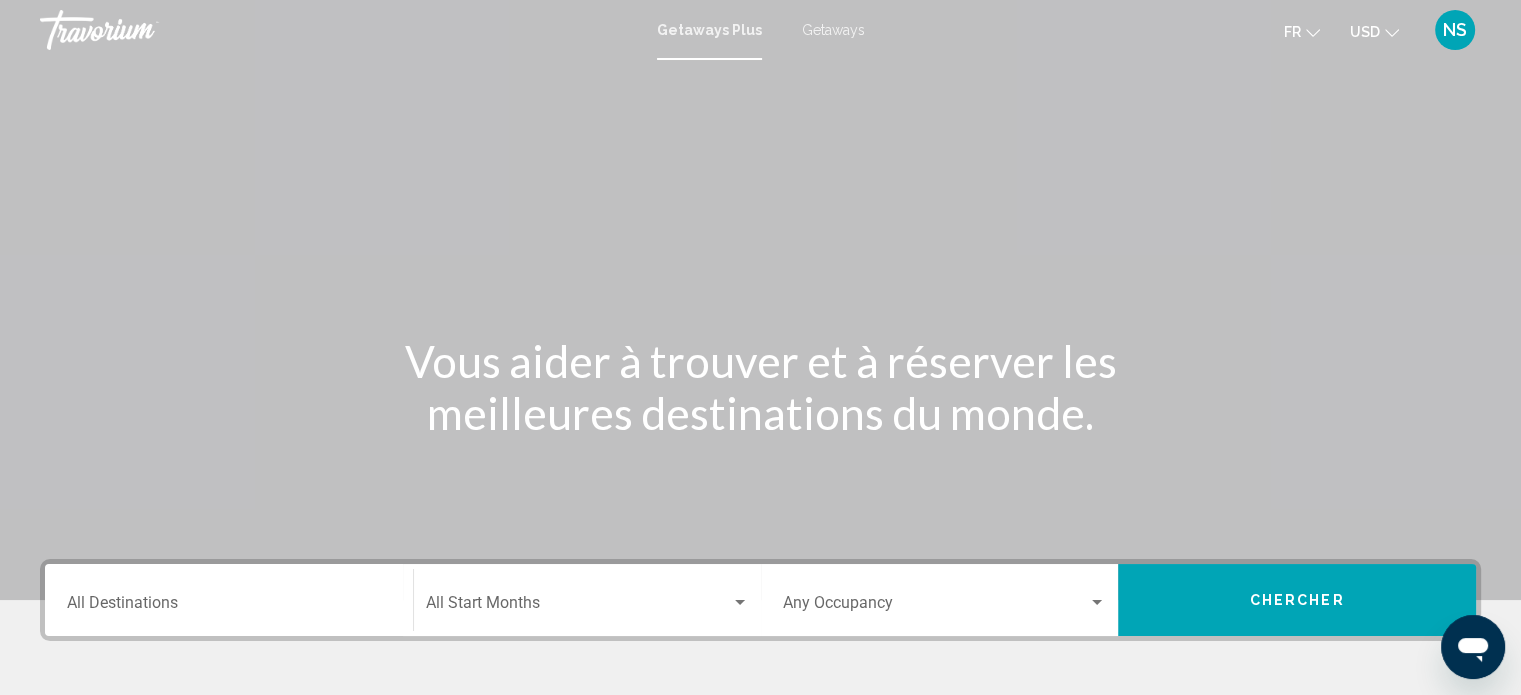 click at bounding box center (740, 603) 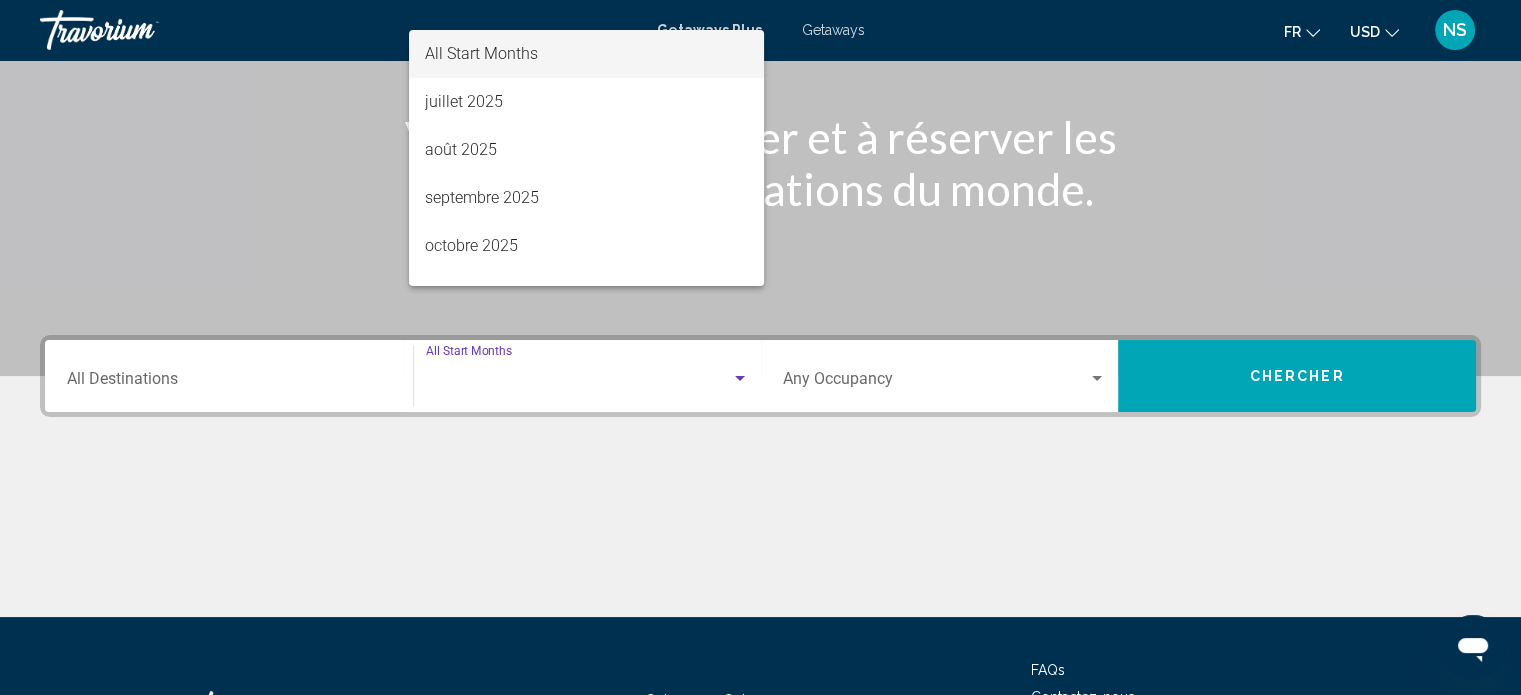 scroll, scrollTop: 390, scrollLeft: 0, axis: vertical 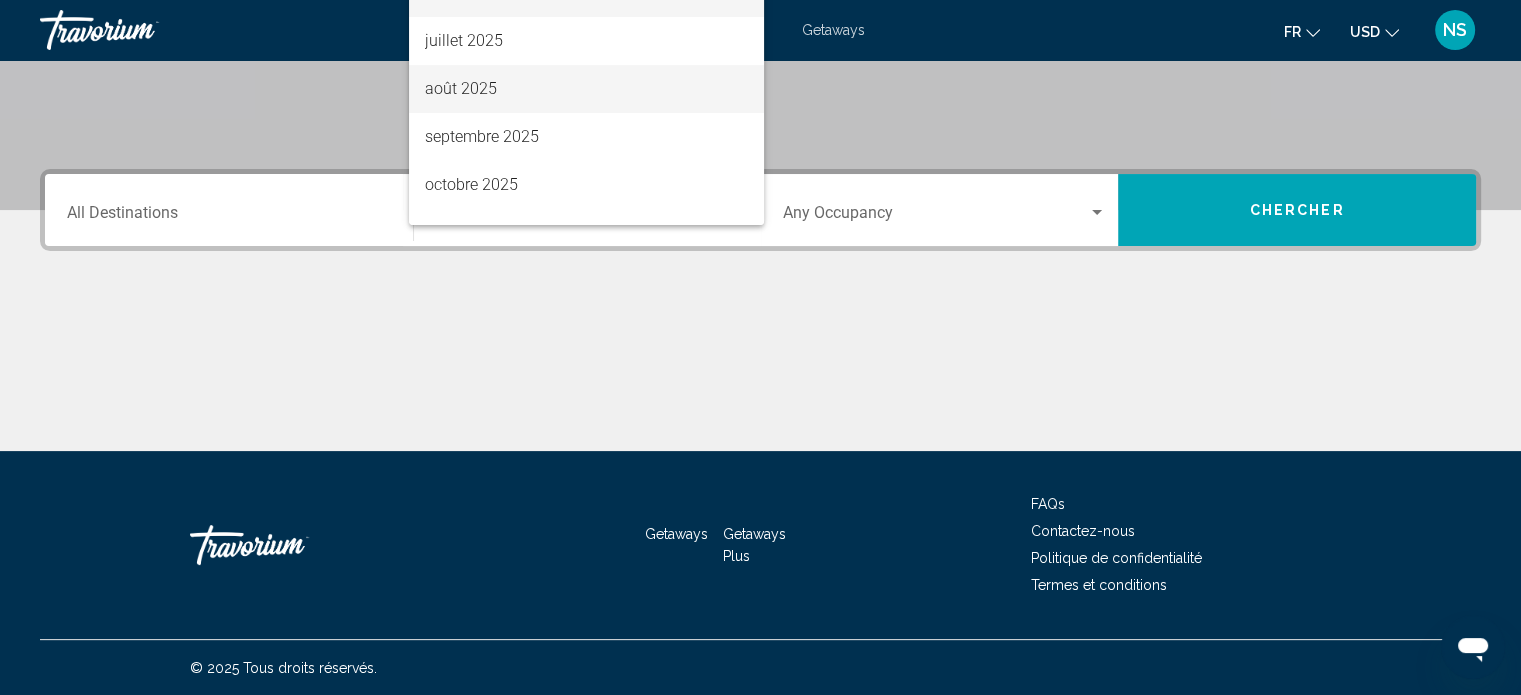 click on "août 2025" at bounding box center [586, 89] 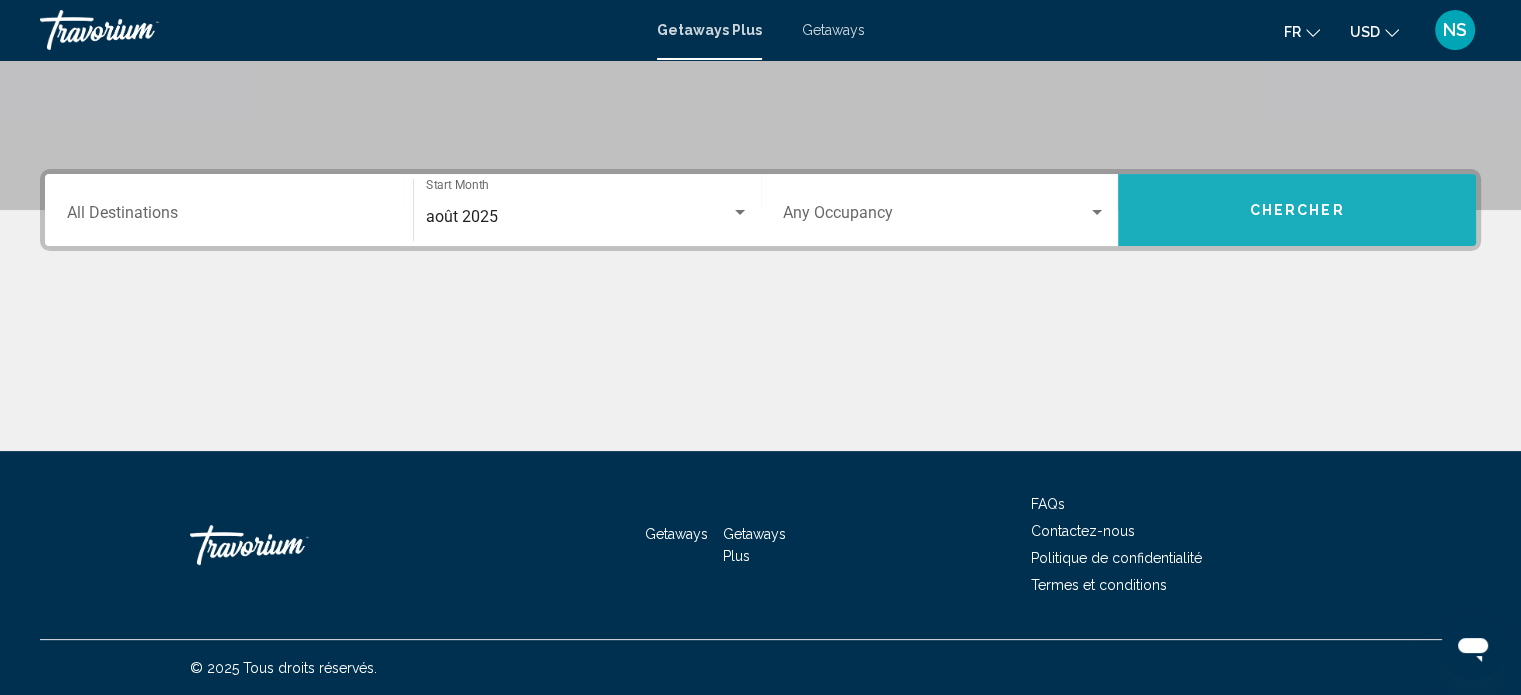 click on "Chercher" at bounding box center [1297, 210] 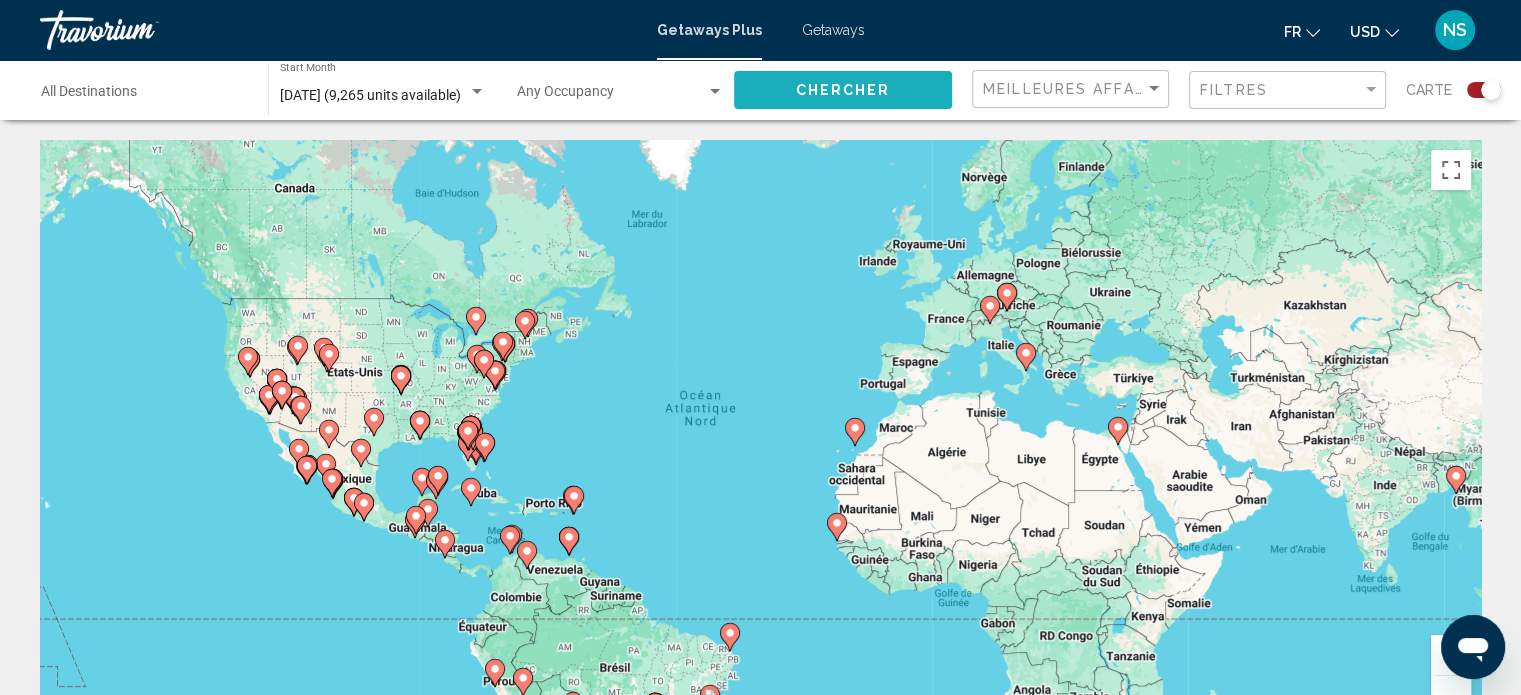 click on "Chercher" 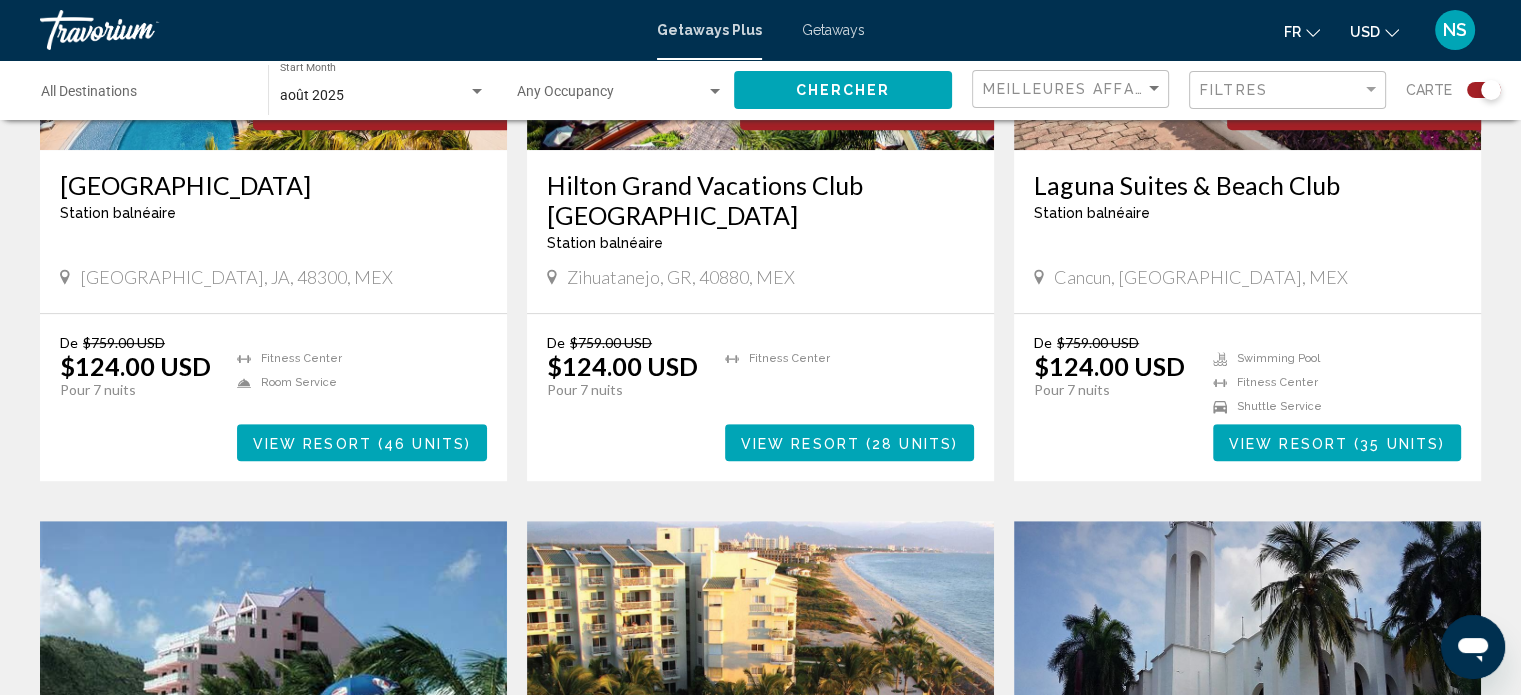 scroll, scrollTop: 1068, scrollLeft: 0, axis: vertical 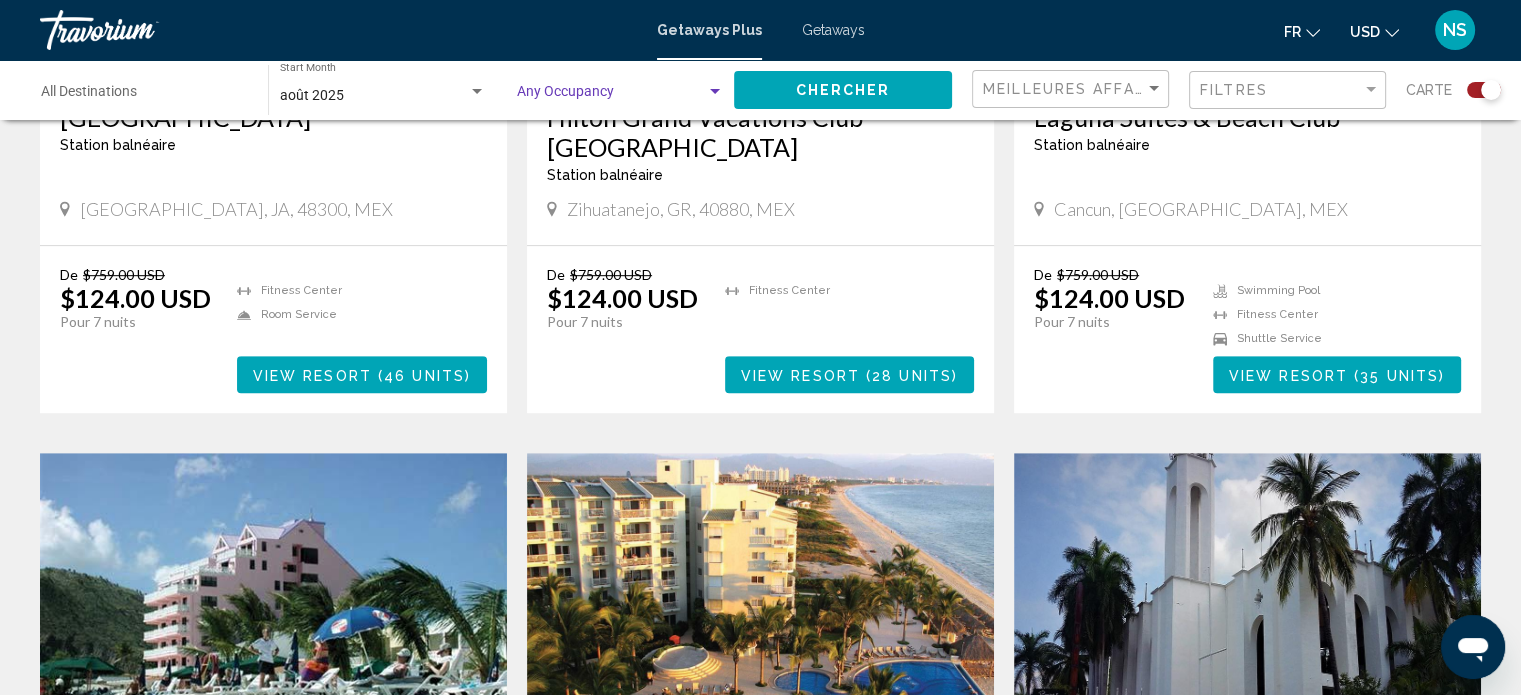click at bounding box center [620, 96] 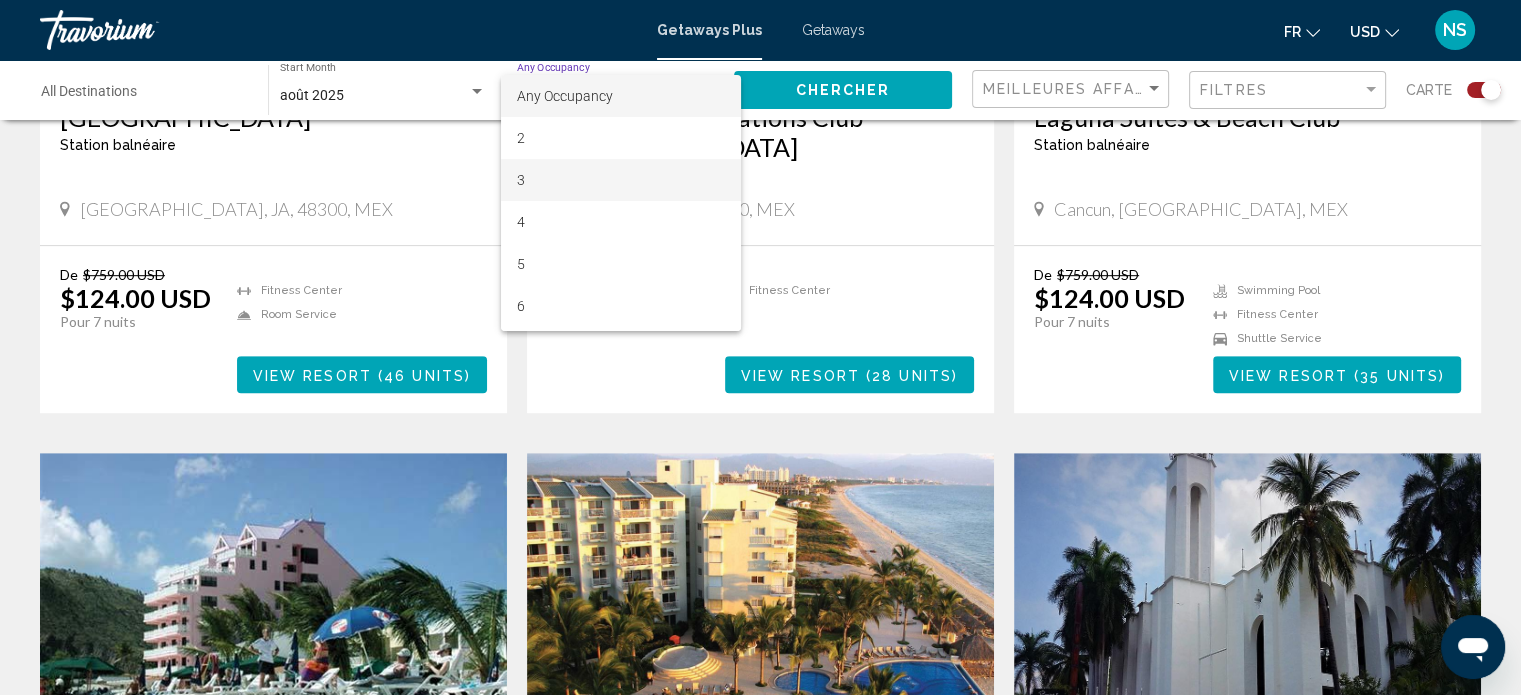 click on "3" at bounding box center [620, 180] 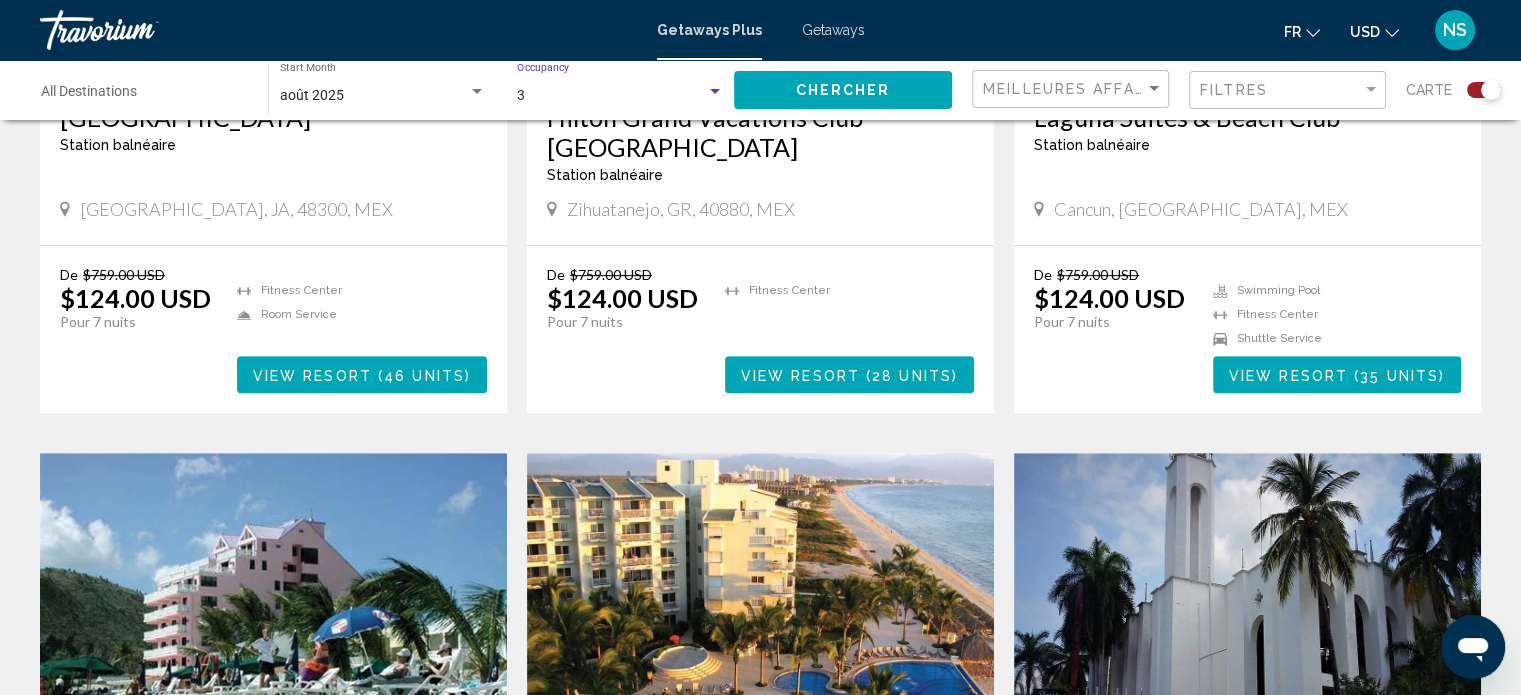 click on "Chercher" 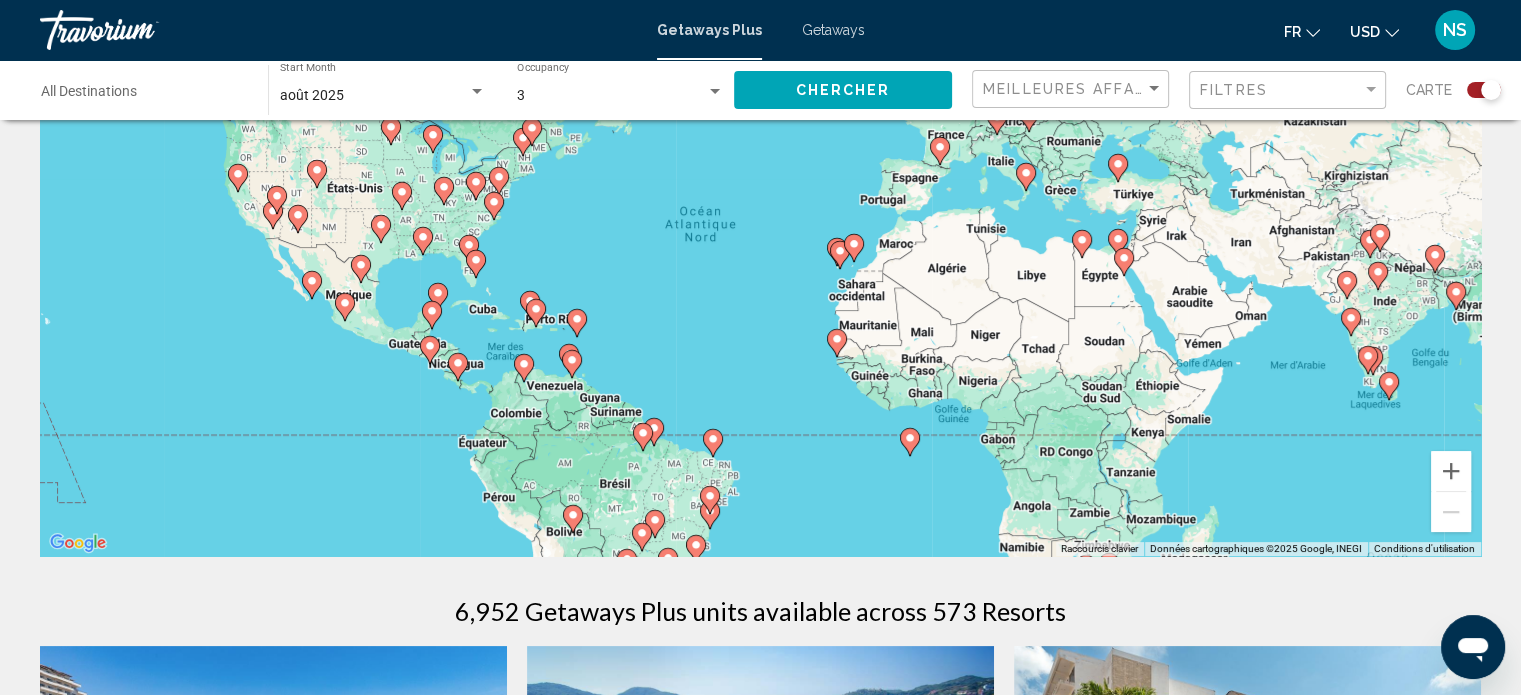 scroll, scrollTop: 0, scrollLeft: 0, axis: both 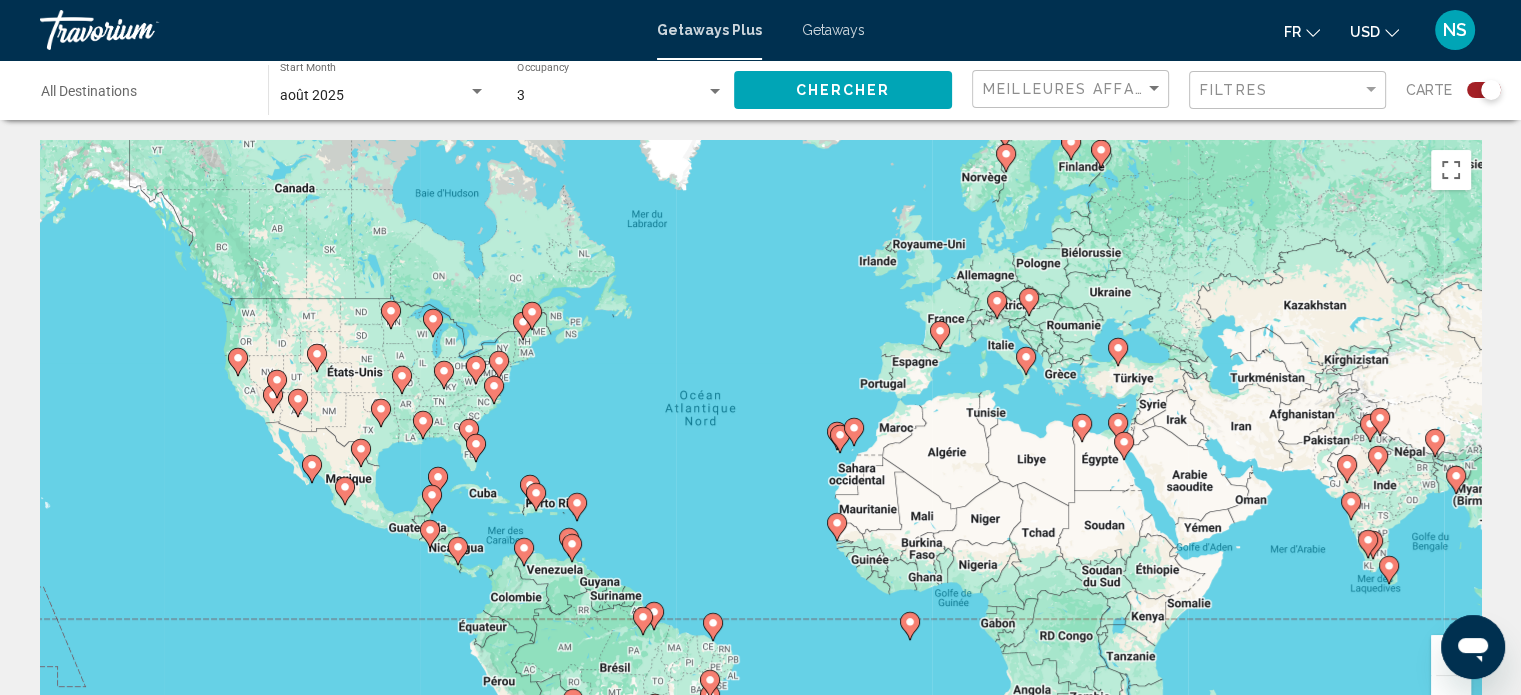 click on "Destination All Destinations" at bounding box center (144, 96) 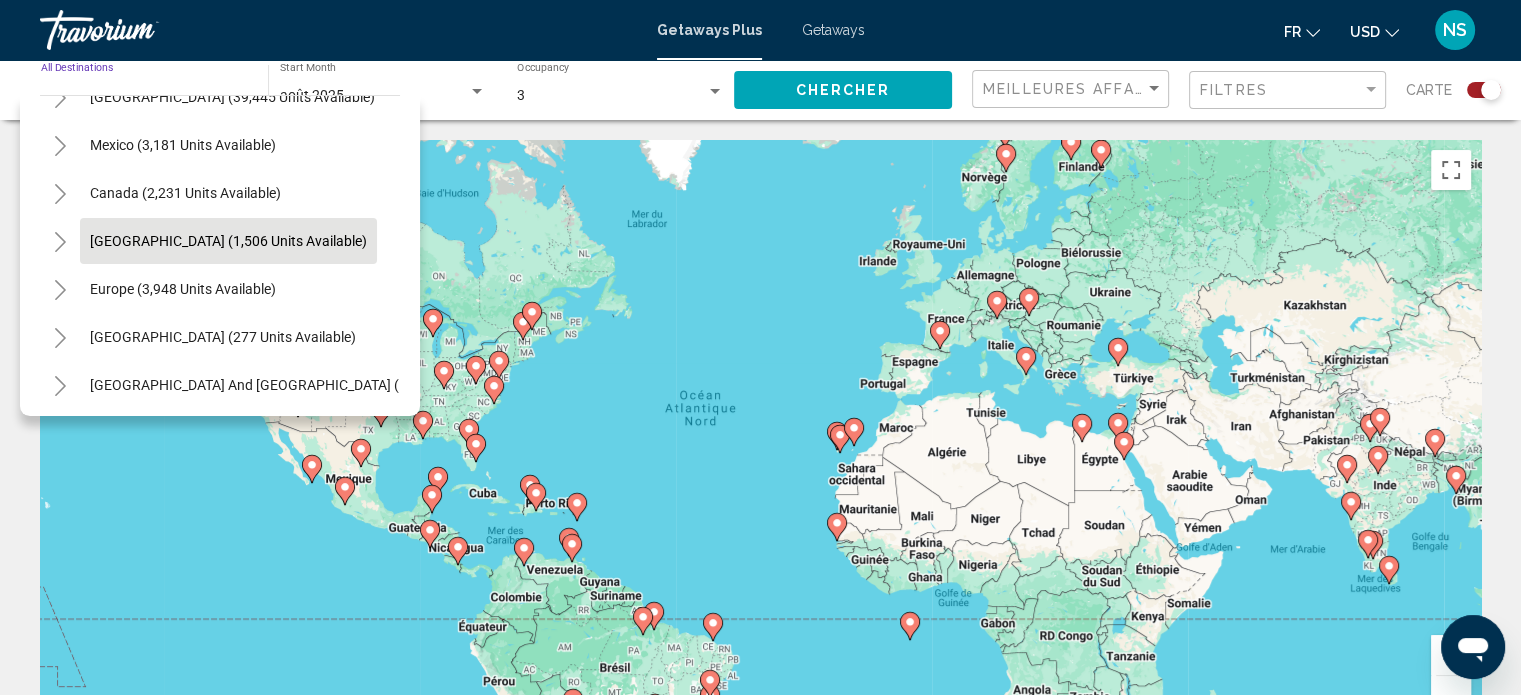 scroll, scrollTop: 80, scrollLeft: 0, axis: vertical 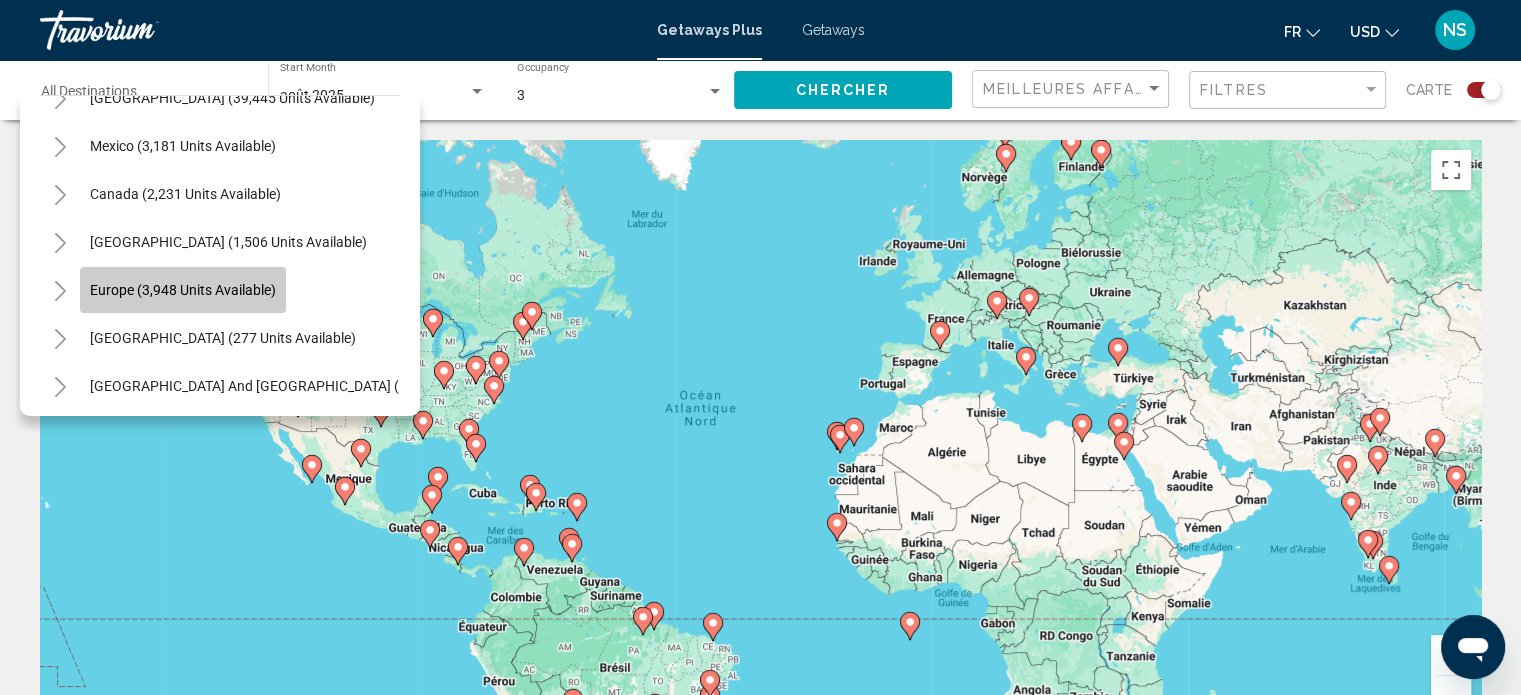 click on "Europe (3,948 units available)" 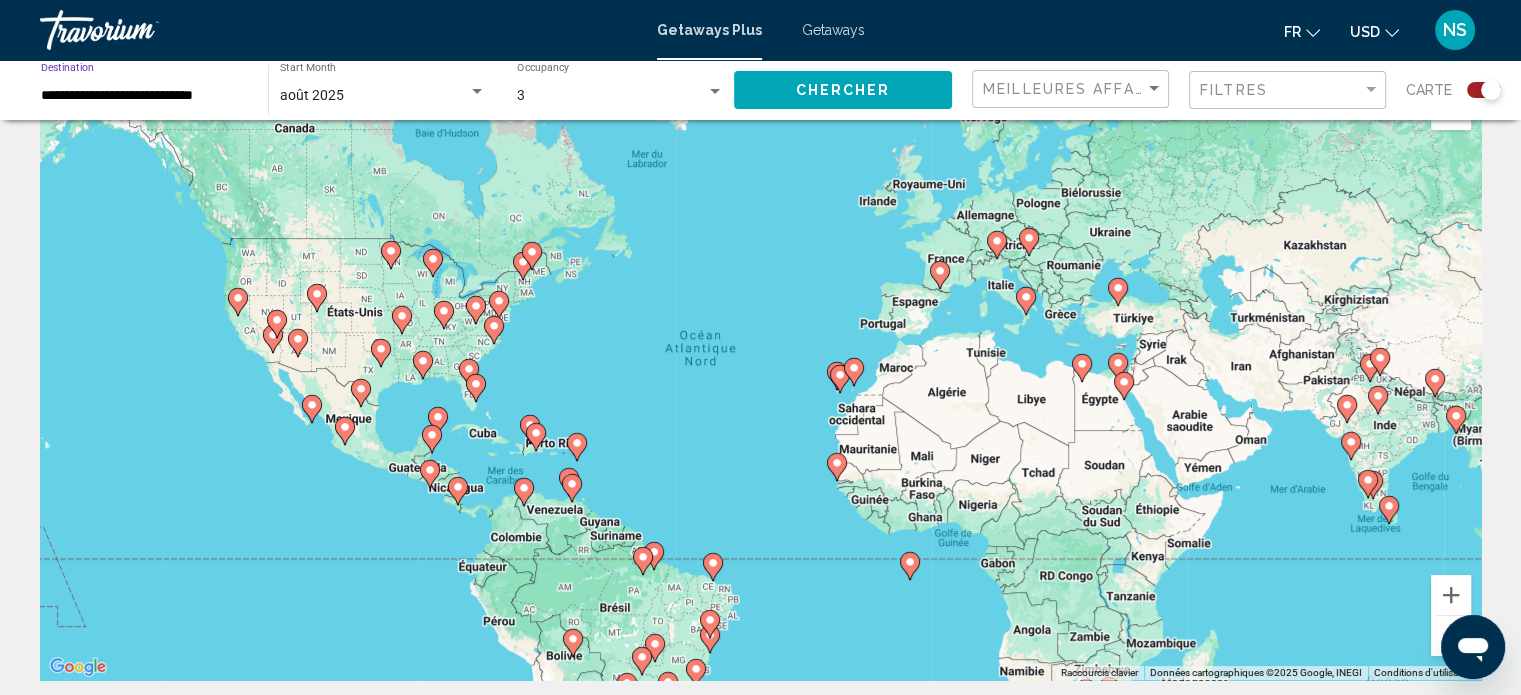 scroll, scrollTop: 0, scrollLeft: 0, axis: both 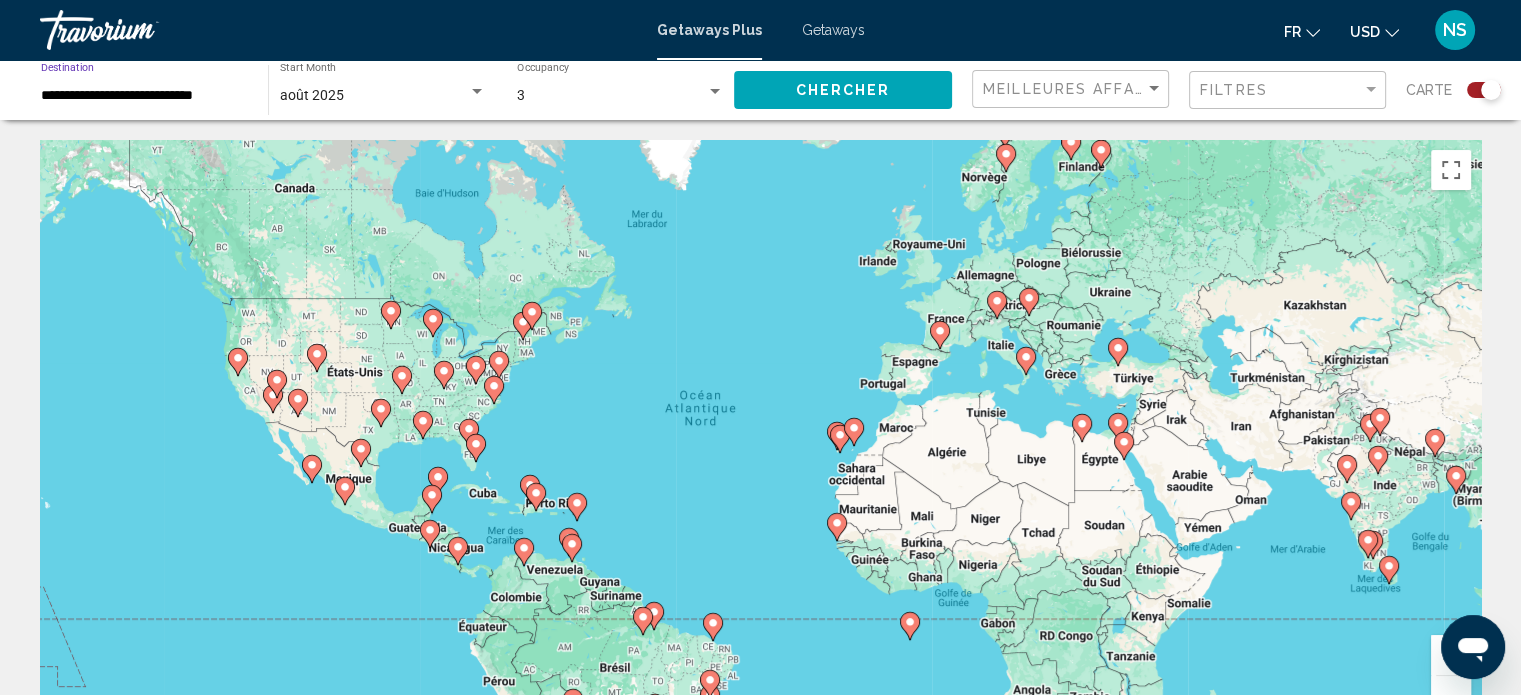 click on "**********" at bounding box center (144, 96) 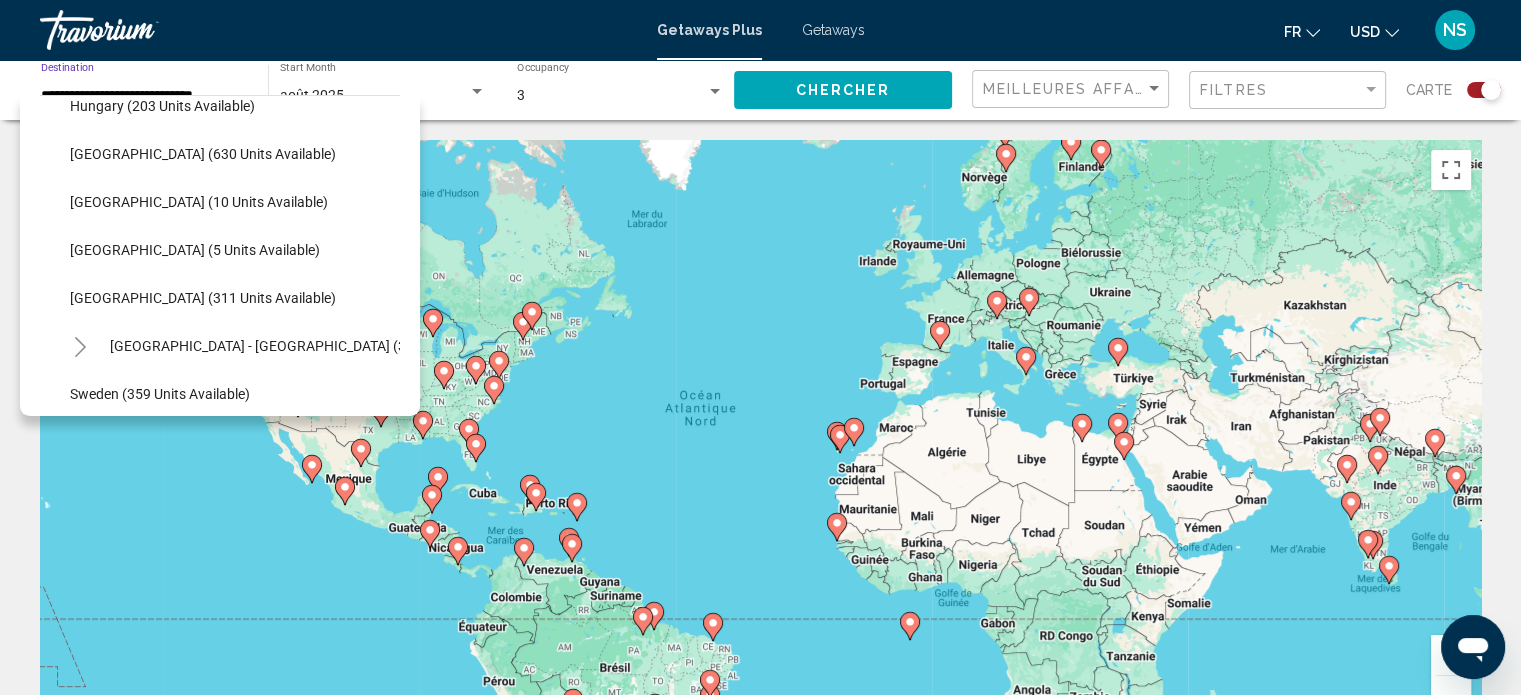 scroll, scrollTop: 506, scrollLeft: 0, axis: vertical 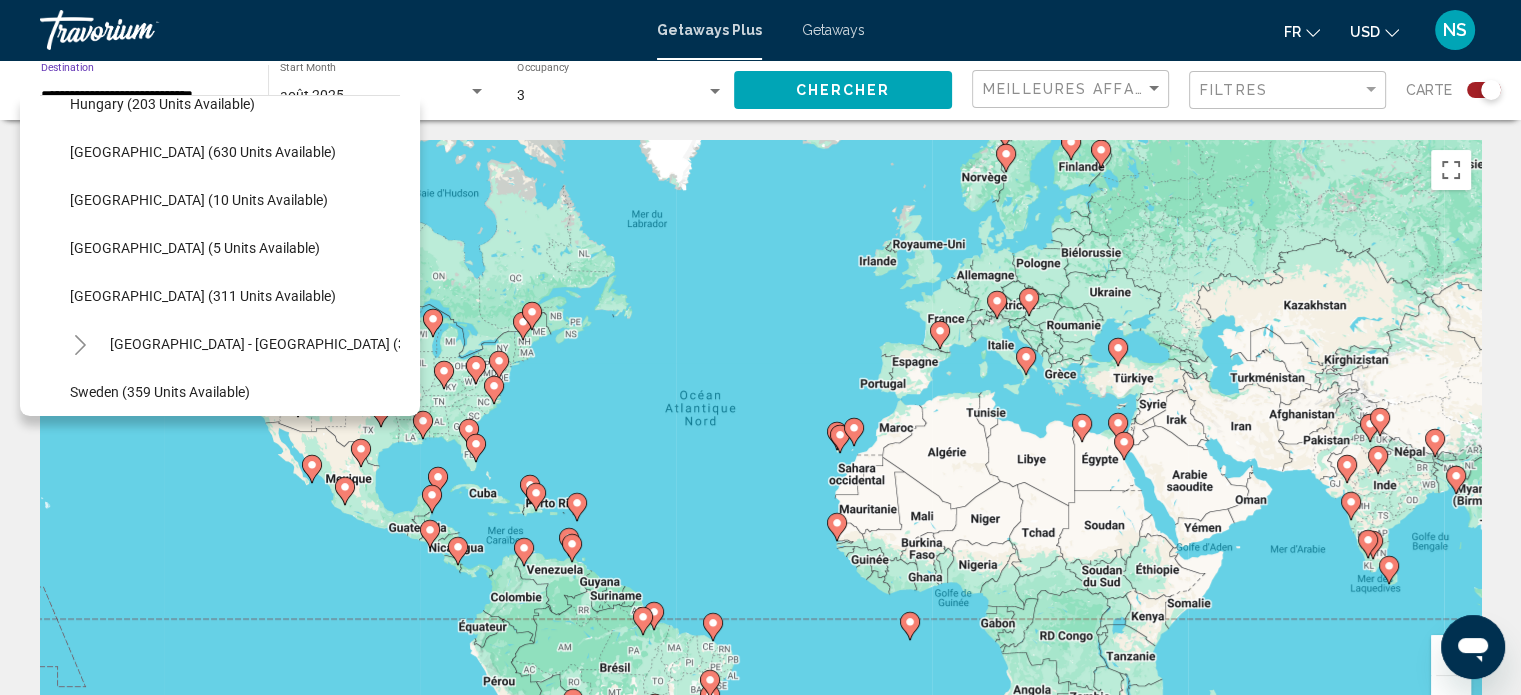 click on "Spain (311 units available)" 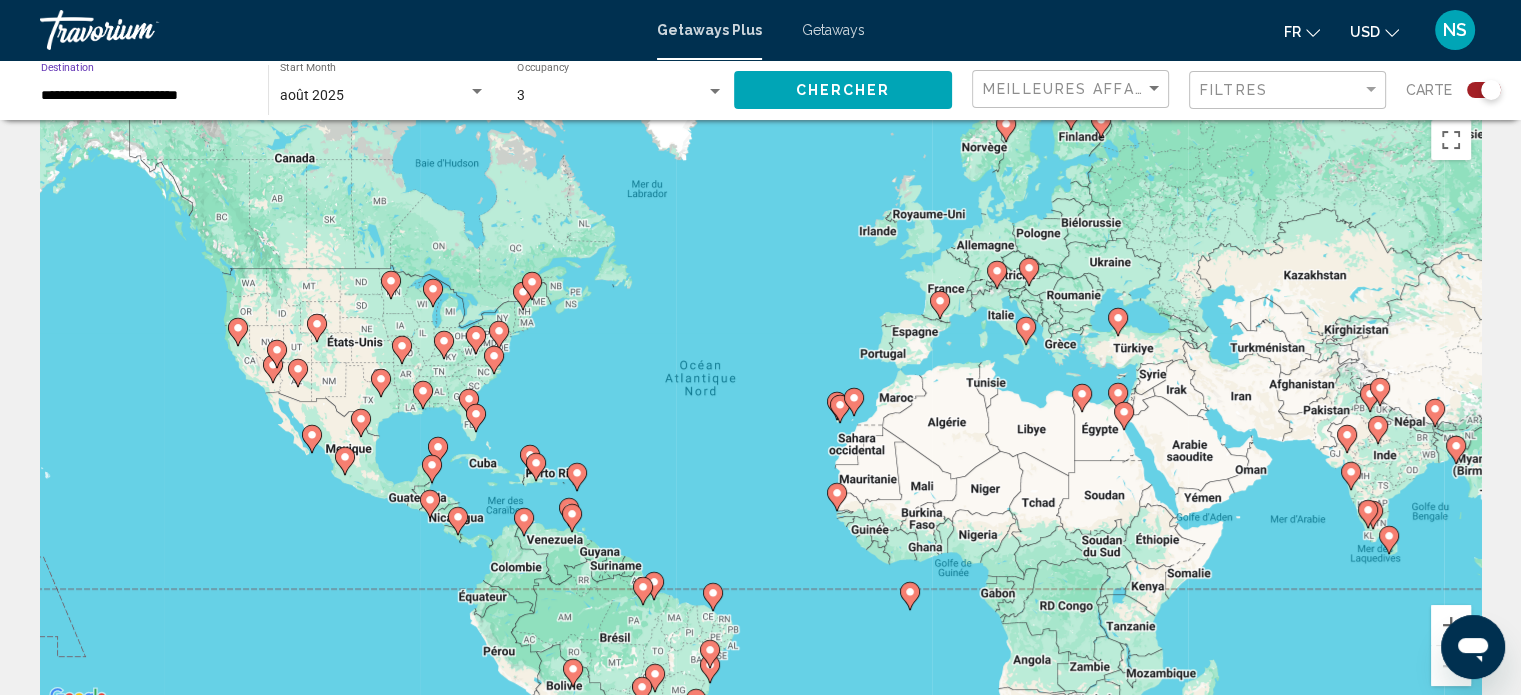 scroll, scrollTop: 0, scrollLeft: 0, axis: both 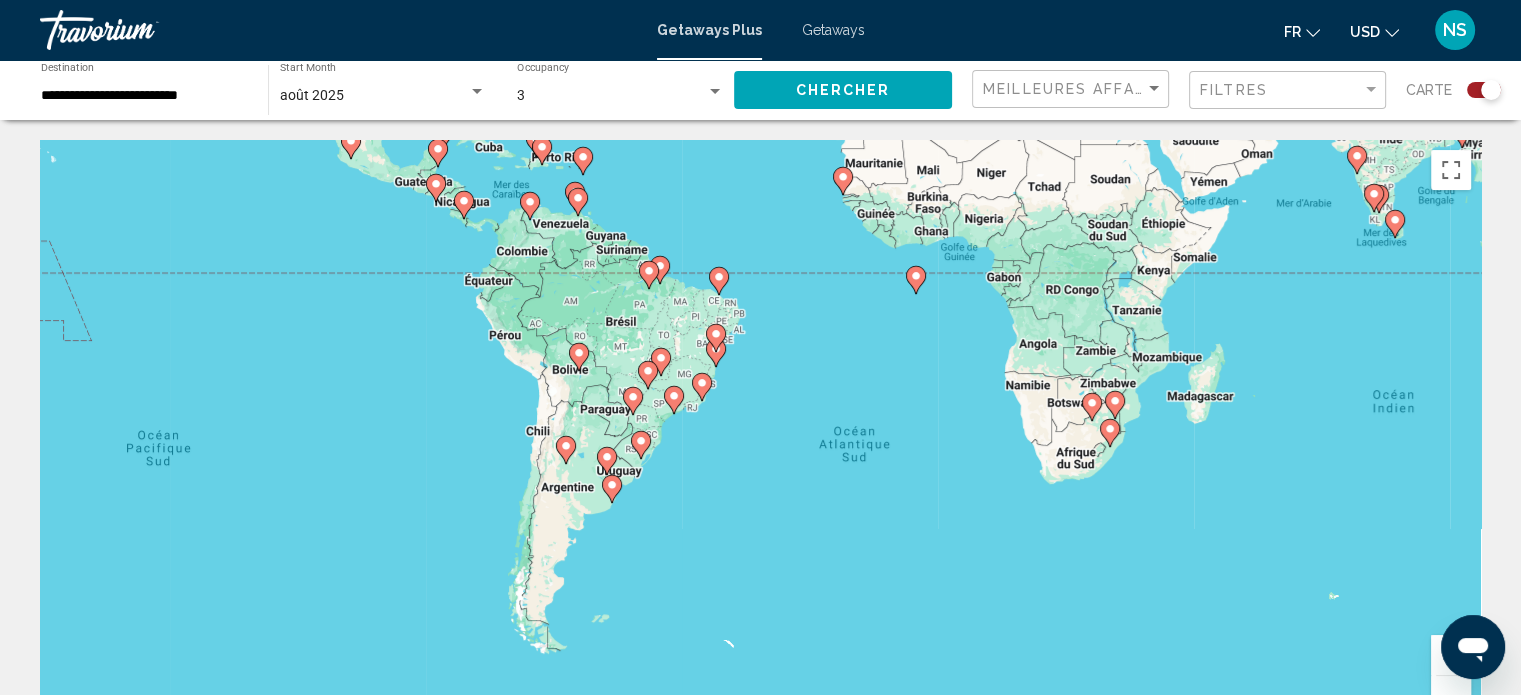 drag, startPoint x: 739, startPoint y: 414, endPoint x: 744, endPoint y: 61, distance: 353.0354 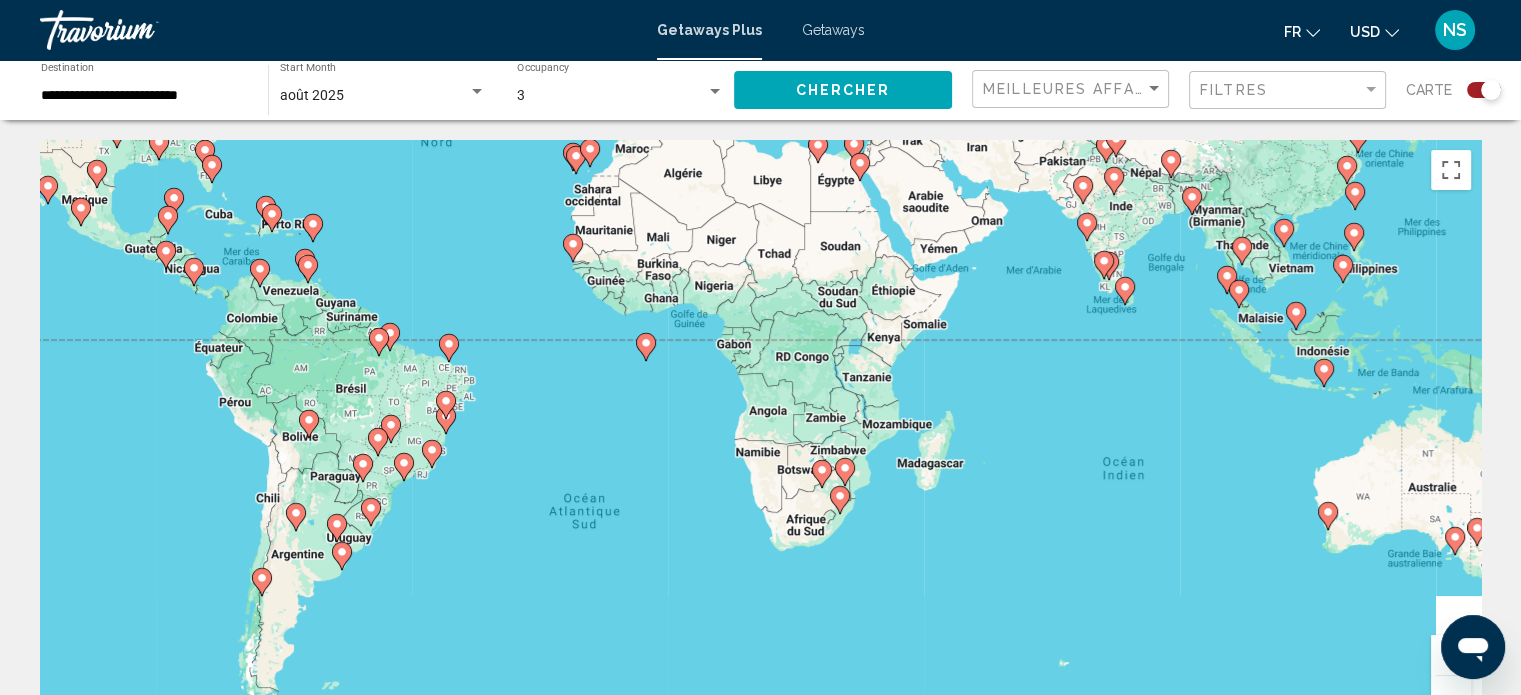 drag, startPoint x: 744, startPoint y: 61, endPoint x: 448, endPoint y: 571, distance: 589.6745 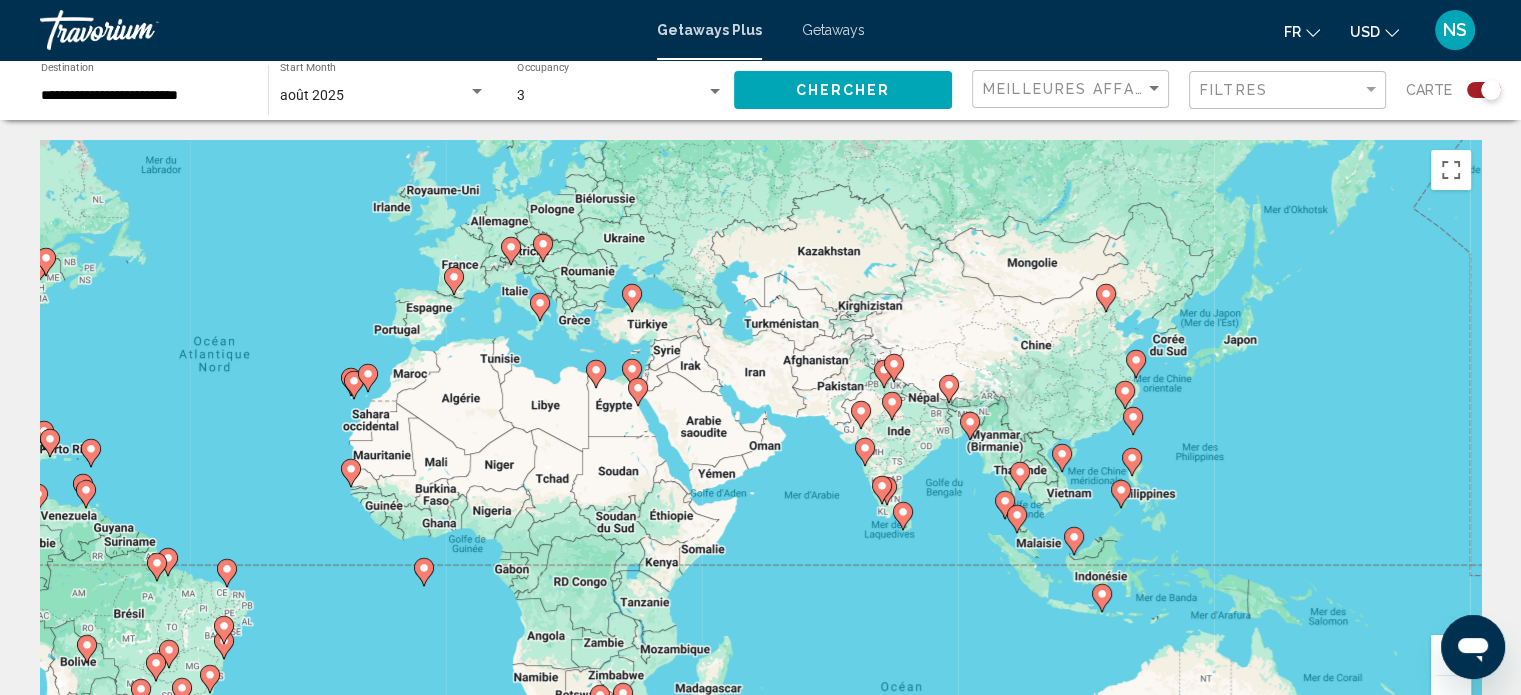 drag, startPoint x: 1211, startPoint y: 482, endPoint x: 1003, endPoint y: 724, distance: 319.105 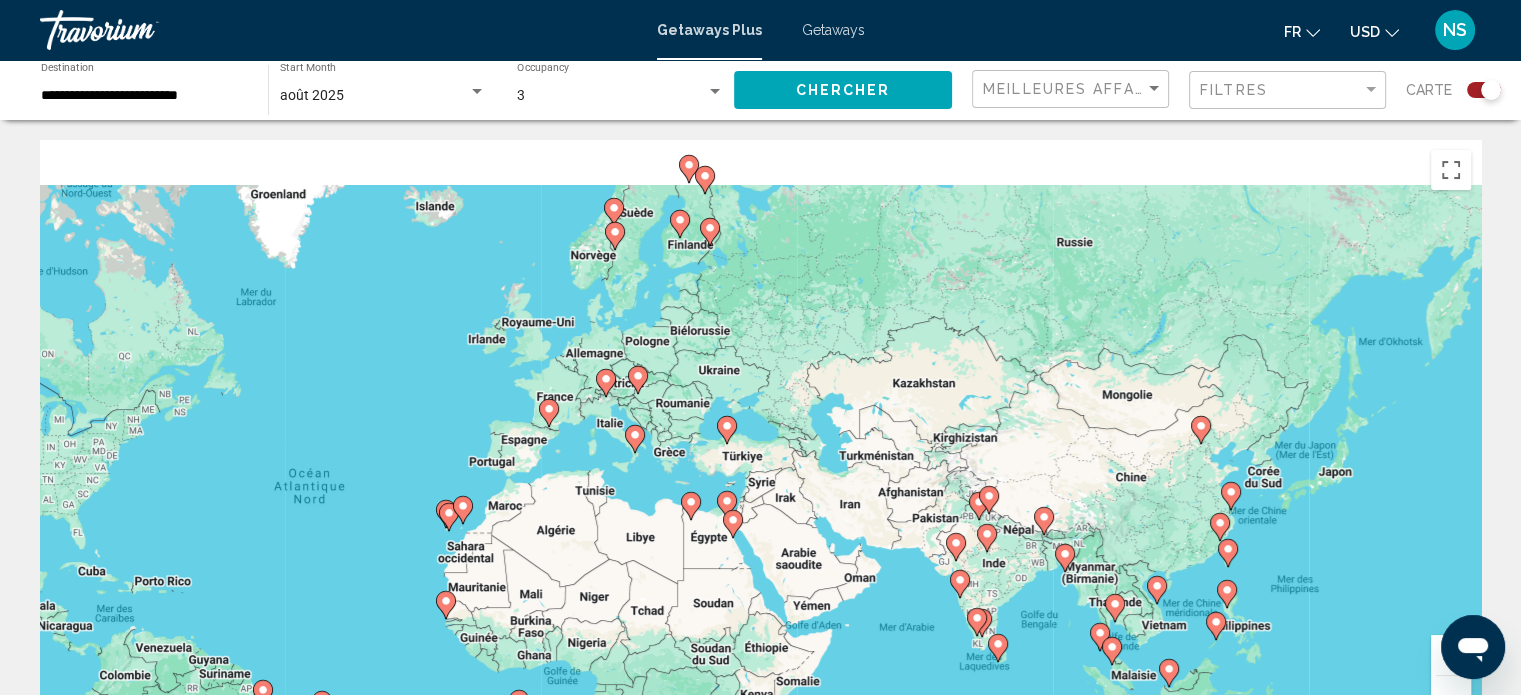 drag, startPoint x: 792, startPoint y: 631, endPoint x: 927, endPoint y: 742, distance: 174.77414 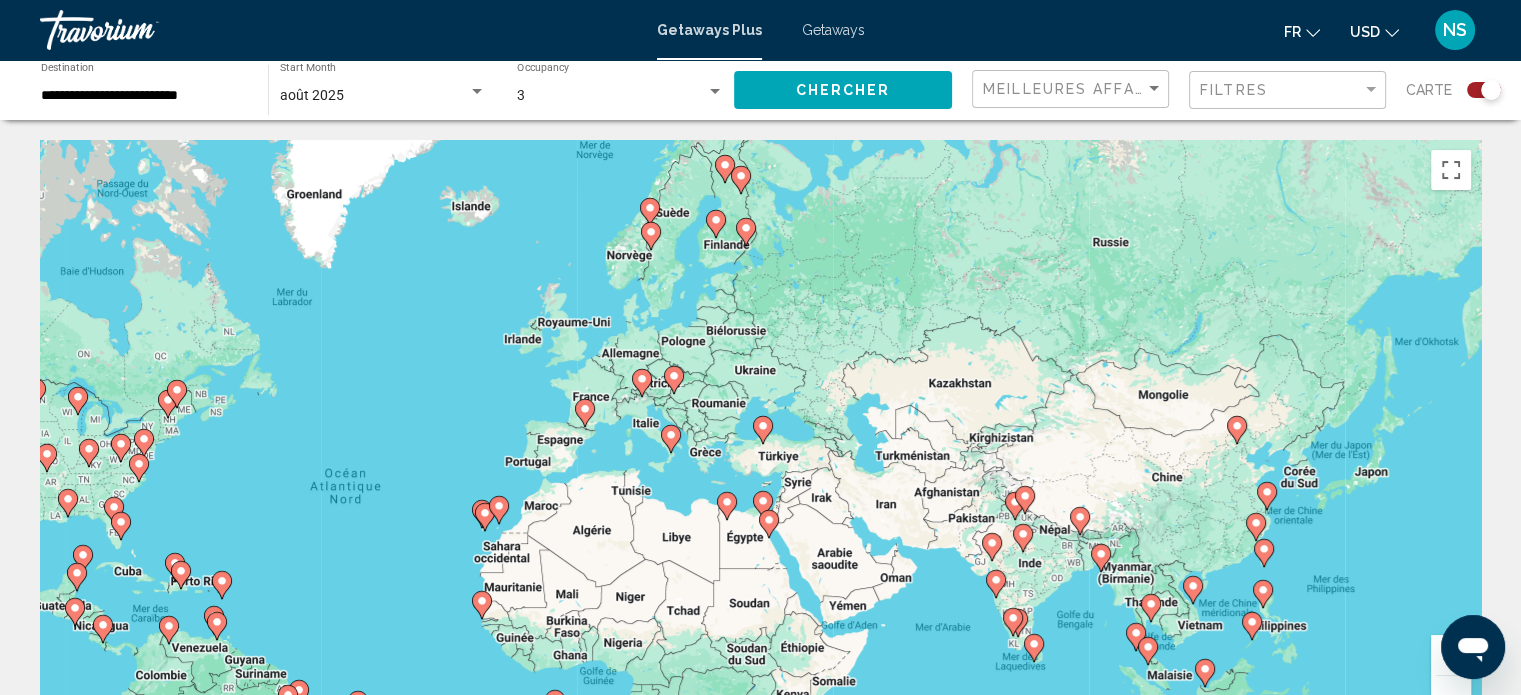 click 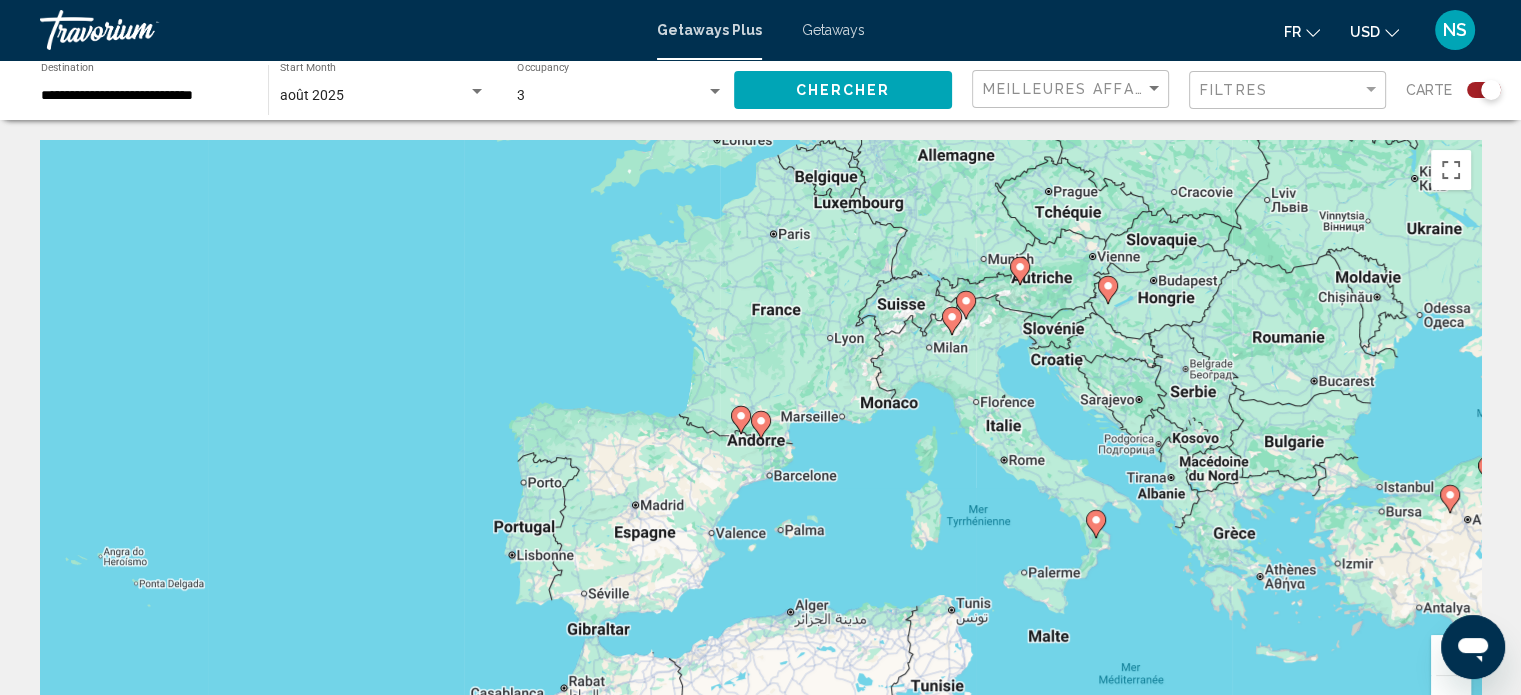 click 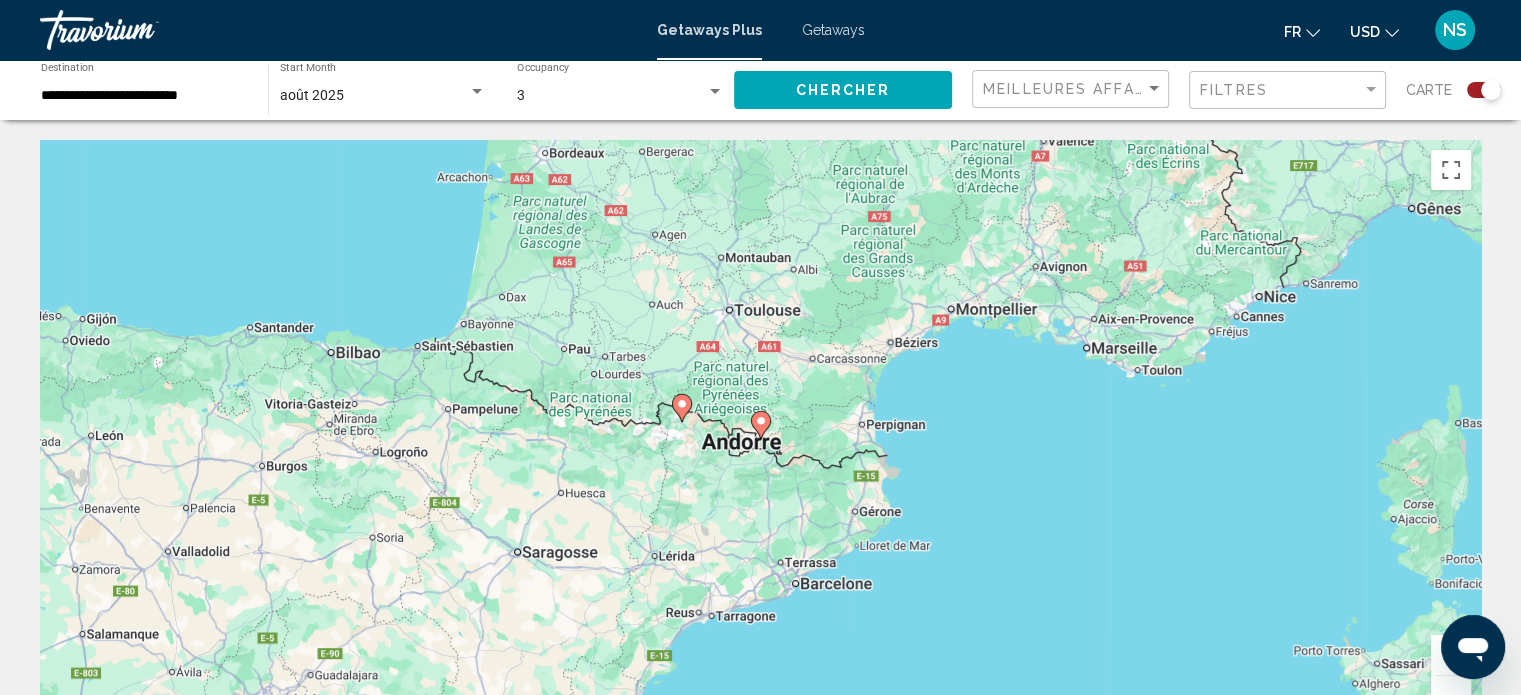 click 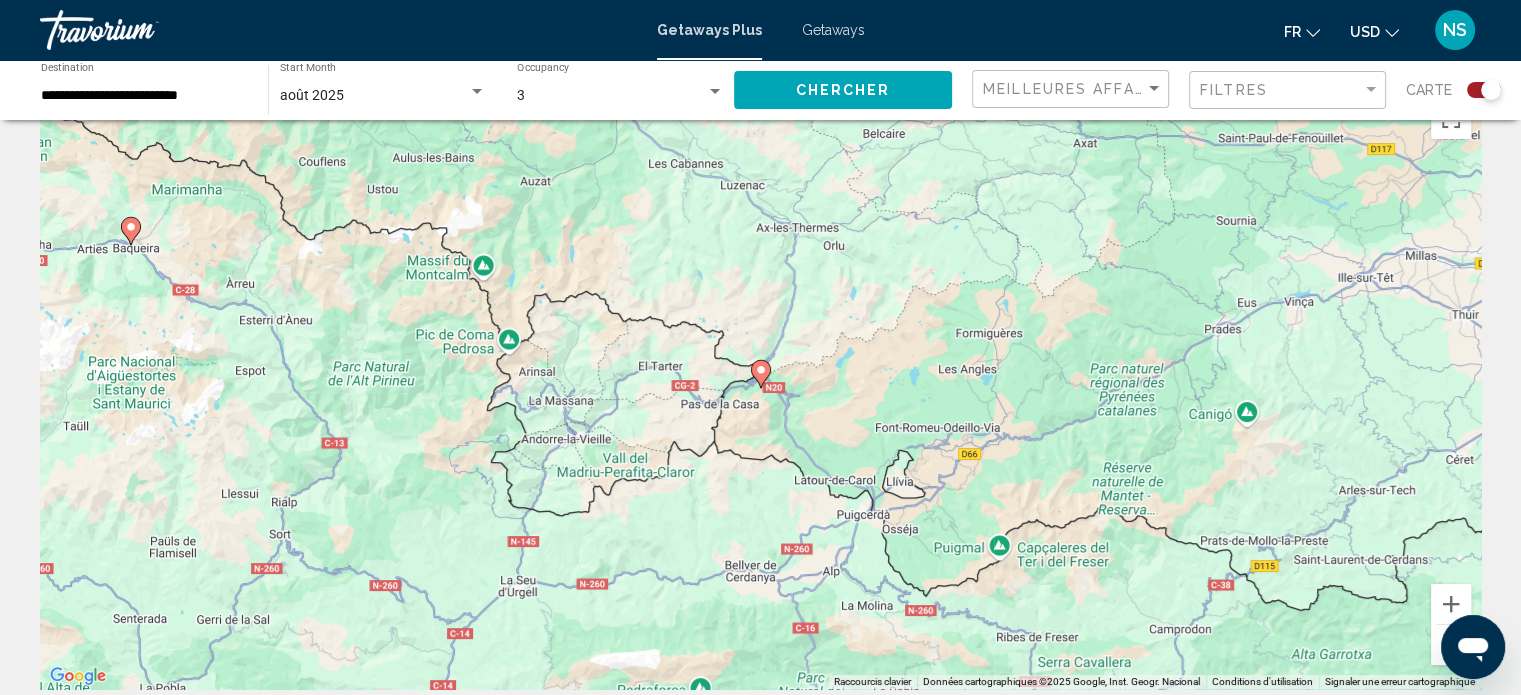 scroll, scrollTop: 48, scrollLeft: 0, axis: vertical 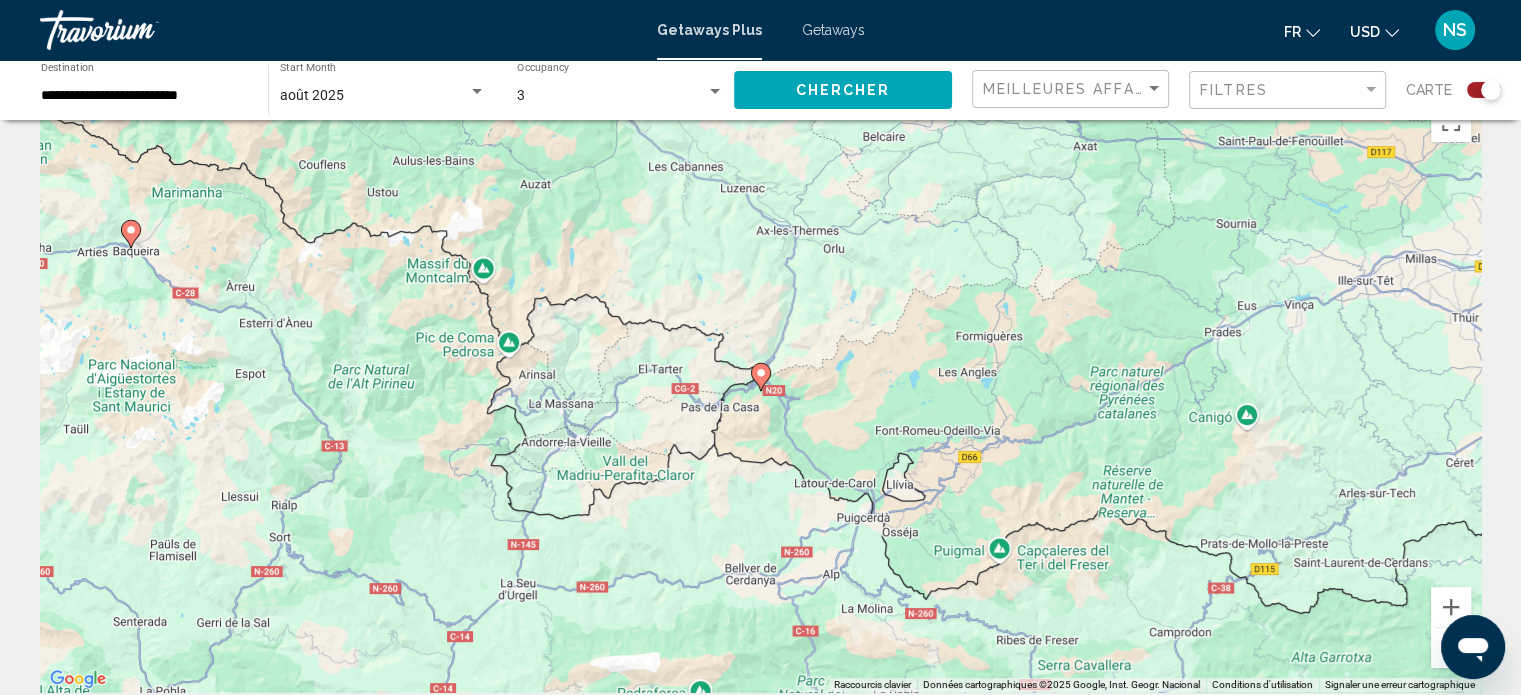 click 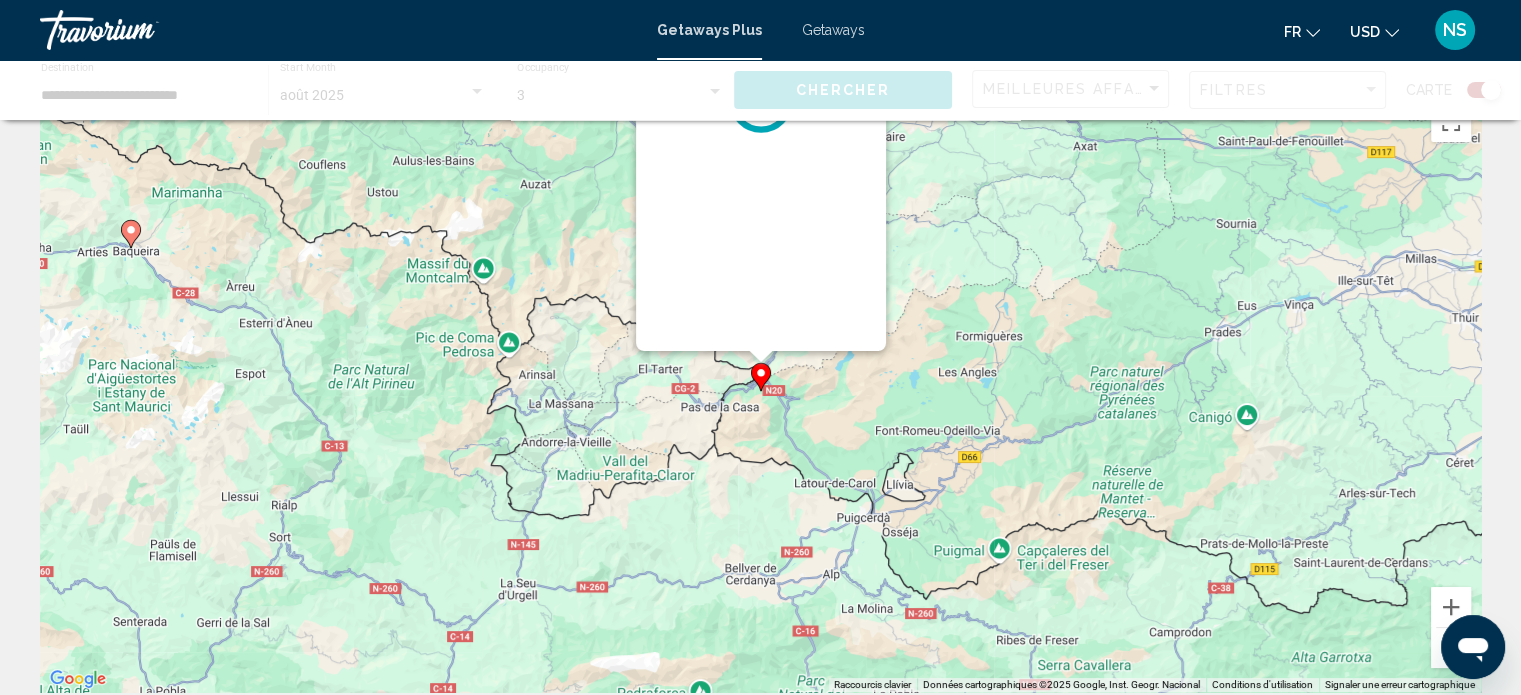 scroll, scrollTop: 0, scrollLeft: 0, axis: both 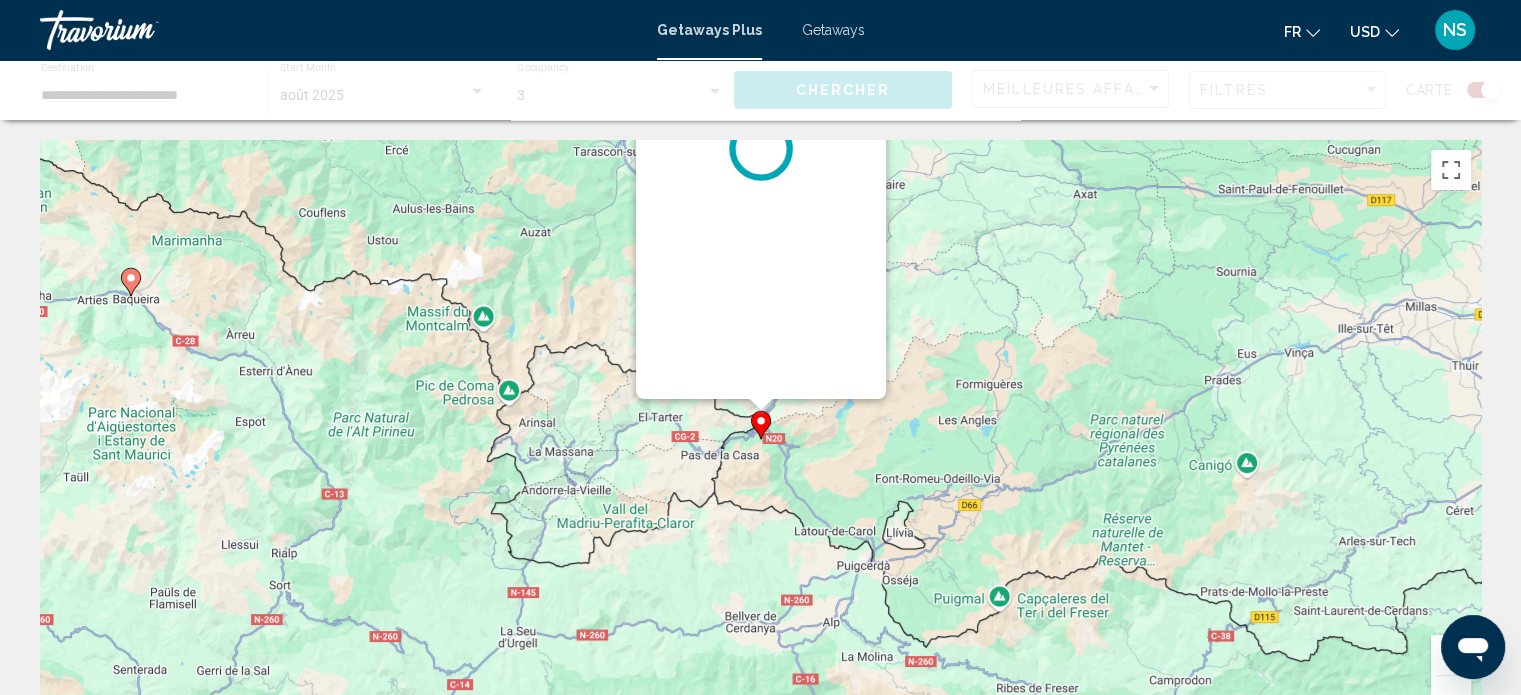 click on "Pour naviguer, appuyez sur les touches fléchées. Pour activer le glissement avec le clavier, appuyez sur Alt+Entrée. Une fois ce mode activé, utilisez les touches fléchées pour déplacer le repère. Pour valider le déplacement, appuyez sur Entrée. Pour annuler, appuyez sur Échap." at bounding box center (1481, 440) 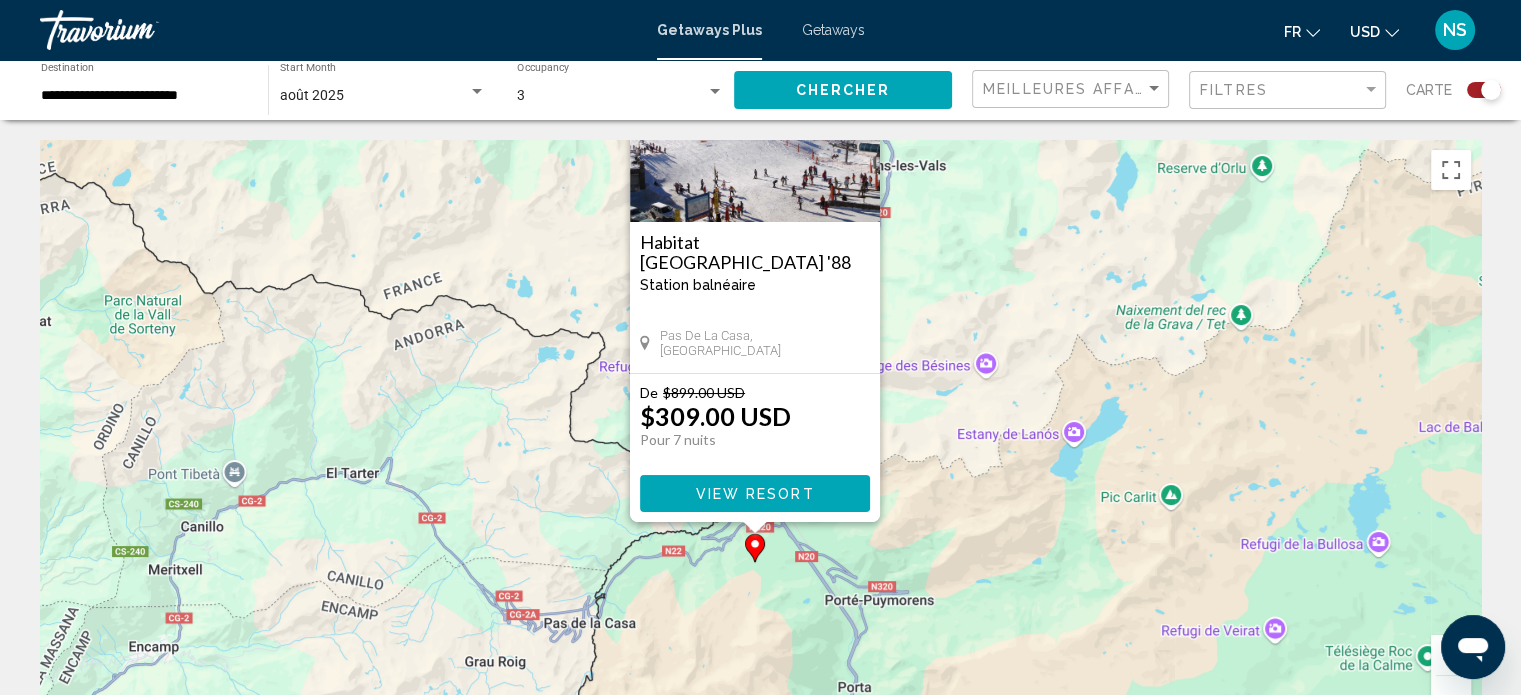 scroll, scrollTop: 0, scrollLeft: 0, axis: both 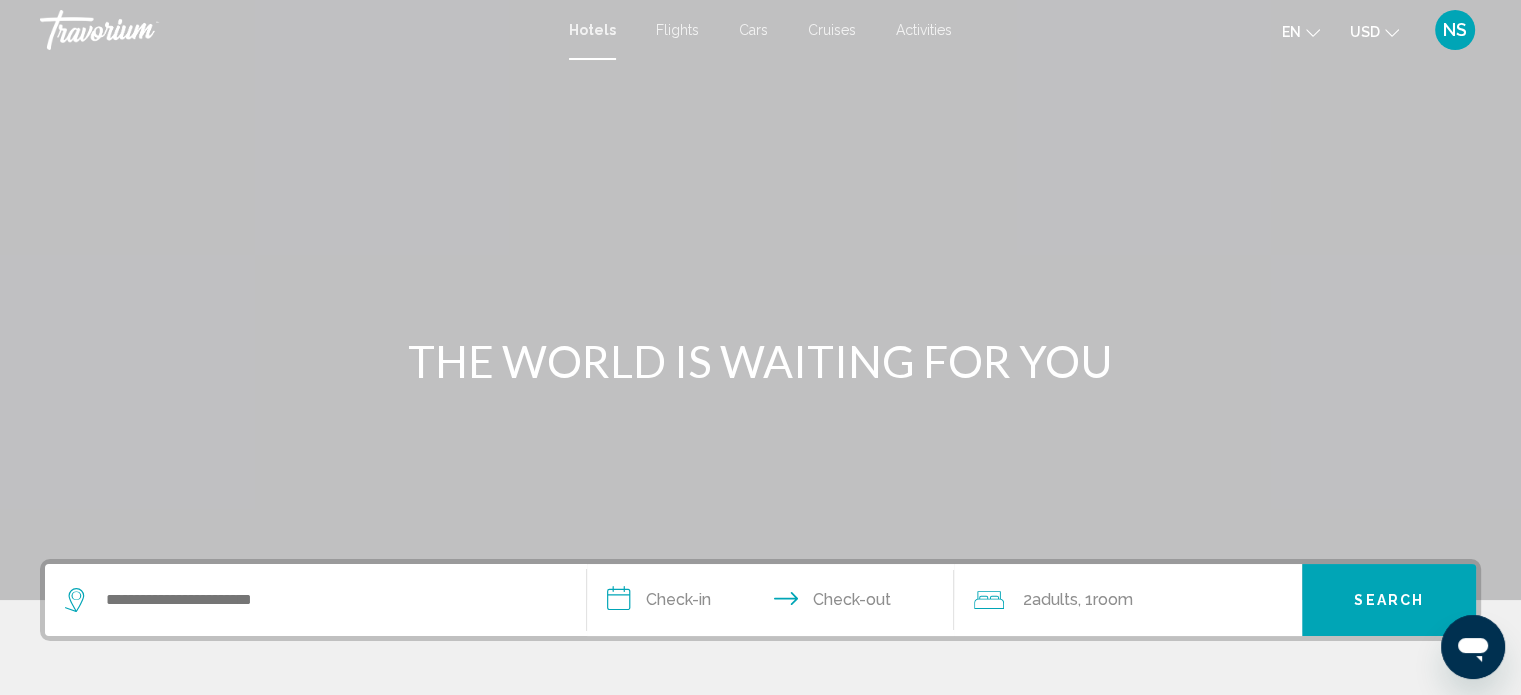click at bounding box center (760, 300) 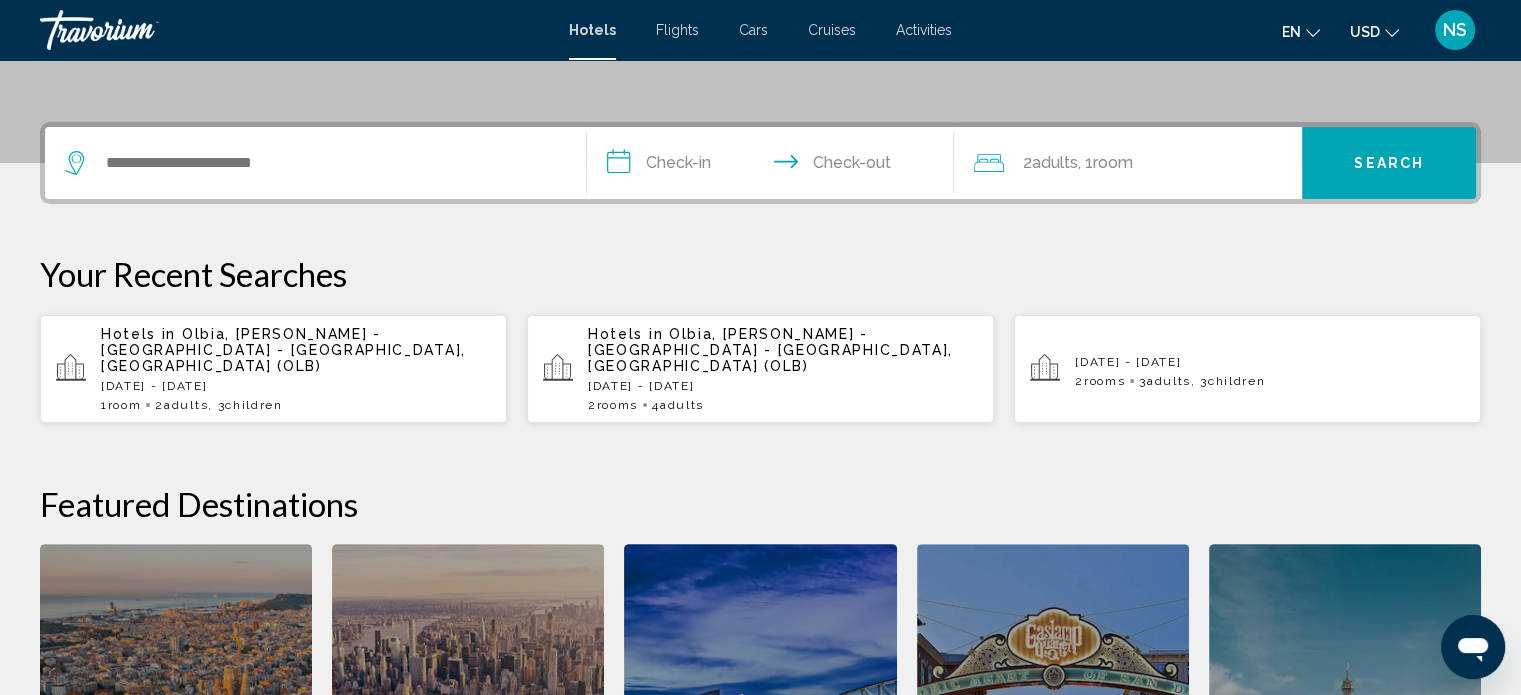 scroll, scrollTop: 493, scrollLeft: 0, axis: vertical 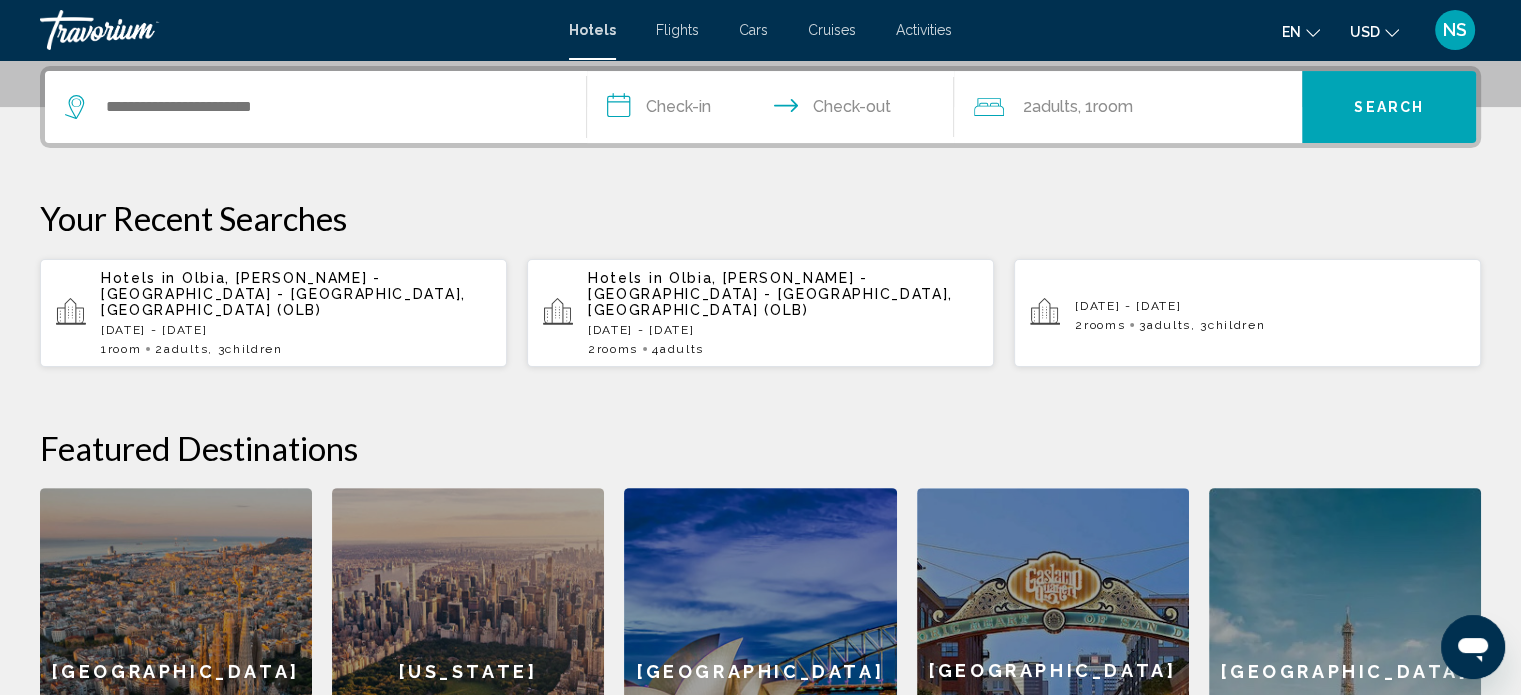drag, startPoint x: 214, startPoint y: 615, endPoint x: 389, endPoint y: 73, distance: 569.5516 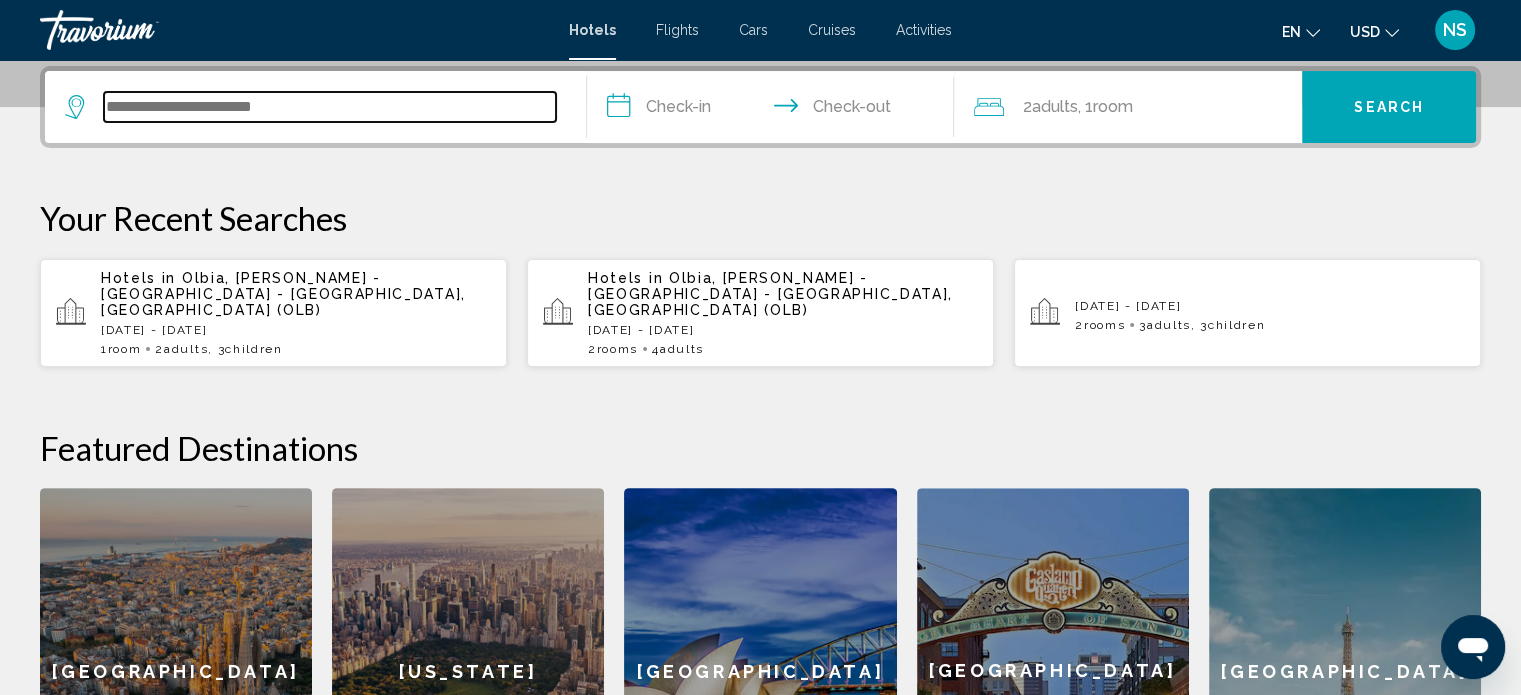 click at bounding box center [330, 107] 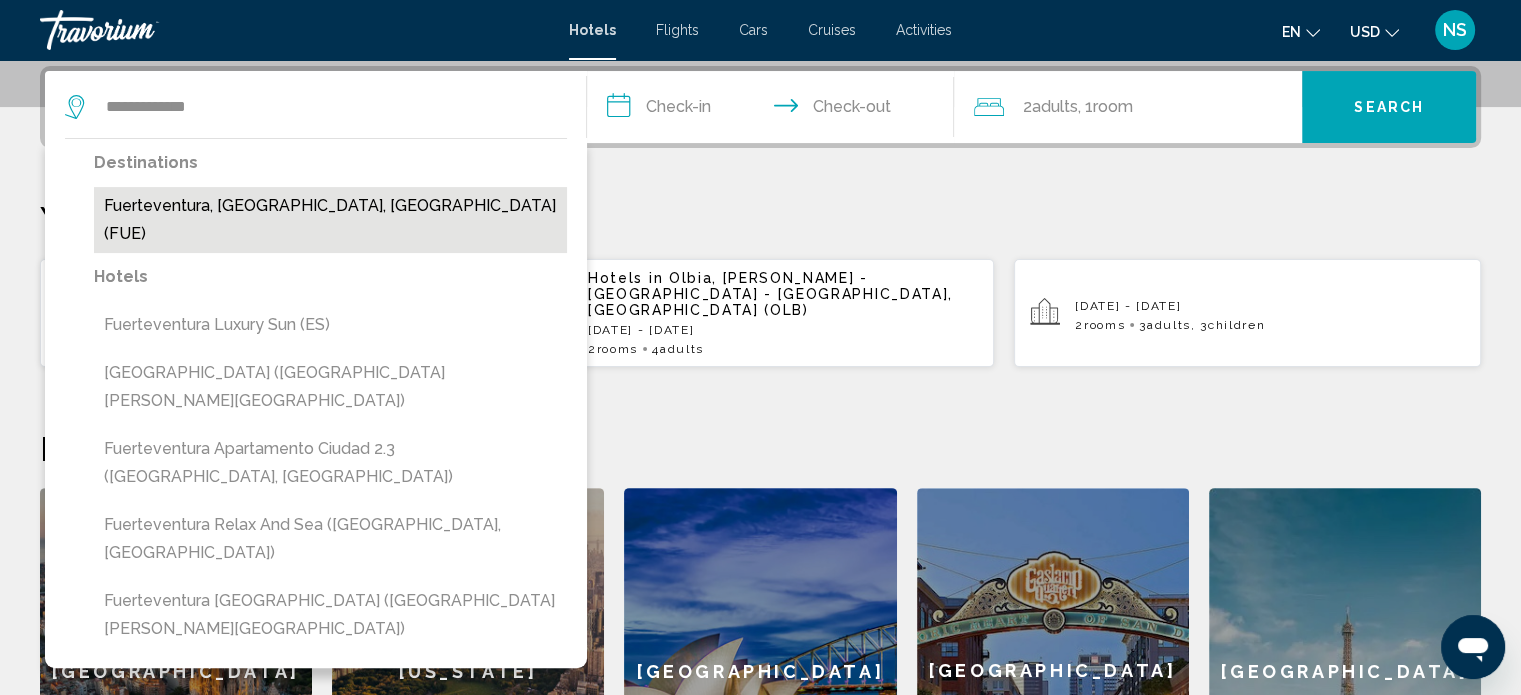 click on "Fuerteventura, [GEOGRAPHIC_DATA], [GEOGRAPHIC_DATA] (FUE)" at bounding box center (330, 220) 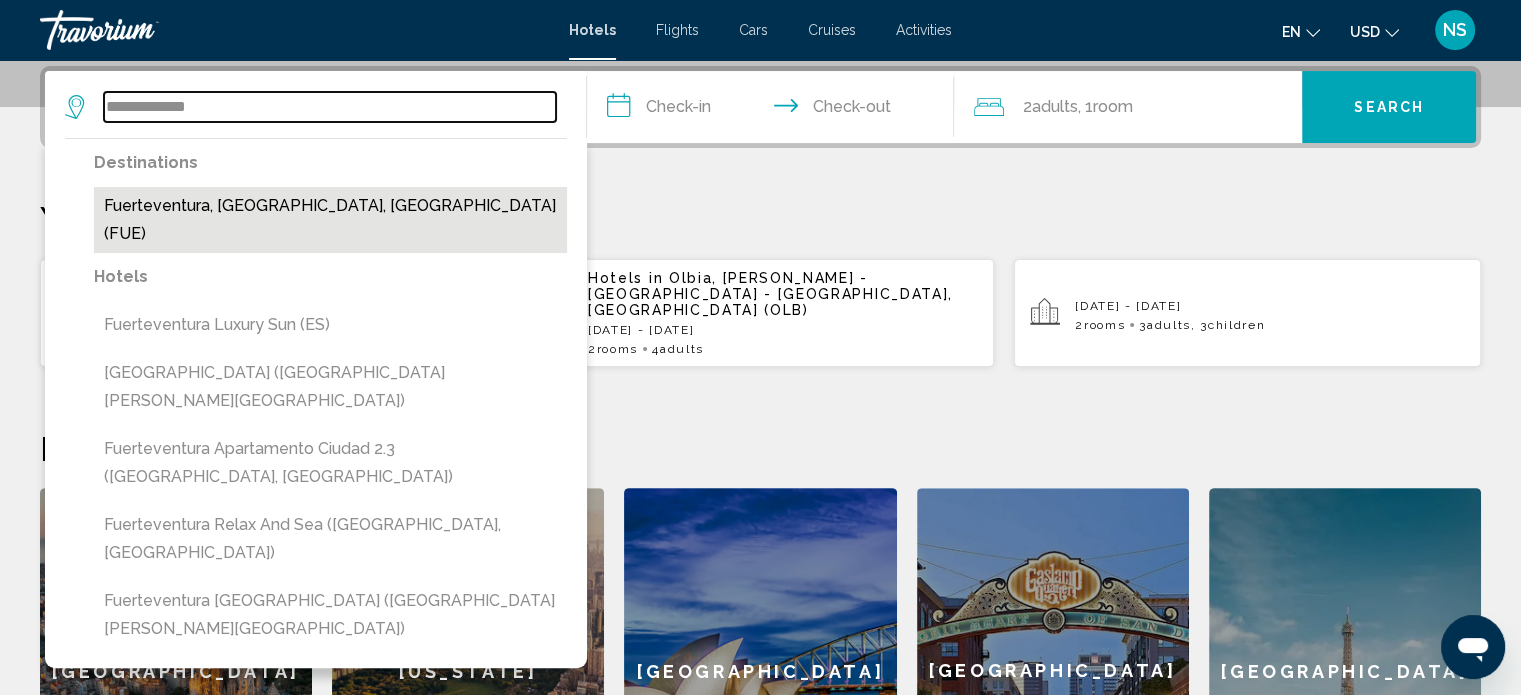 type on "**********" 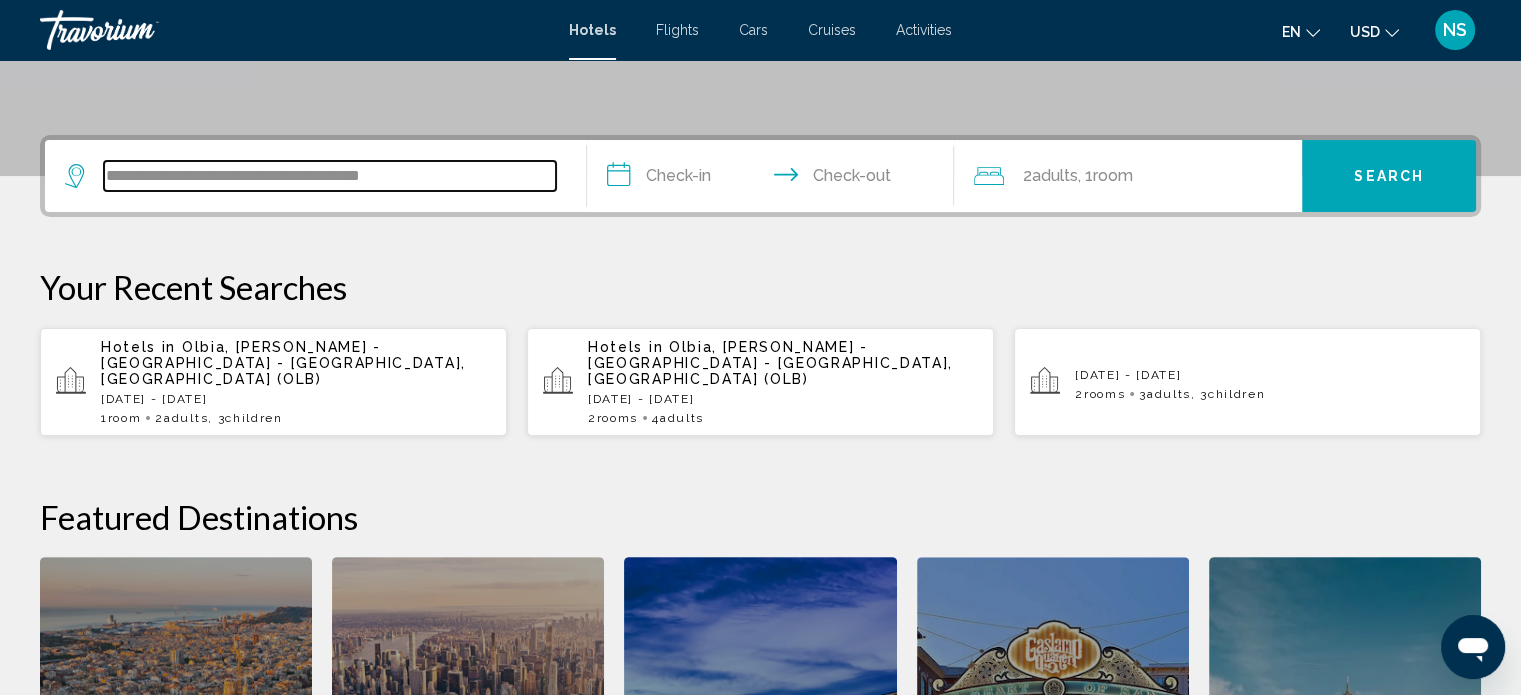scroll, scrollTop: 423, scrollLeft: 0, axis: vertical 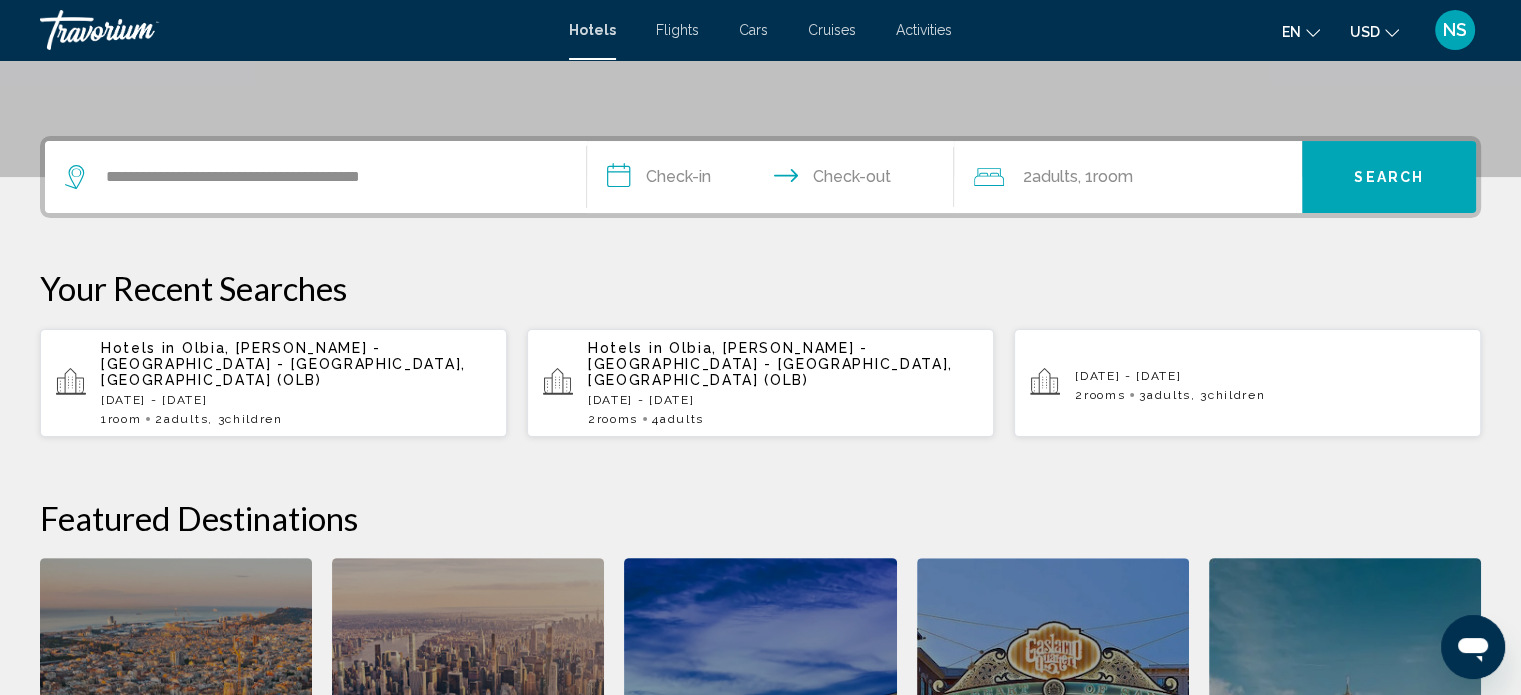 click on "**********" at bounding box center (775, 180) 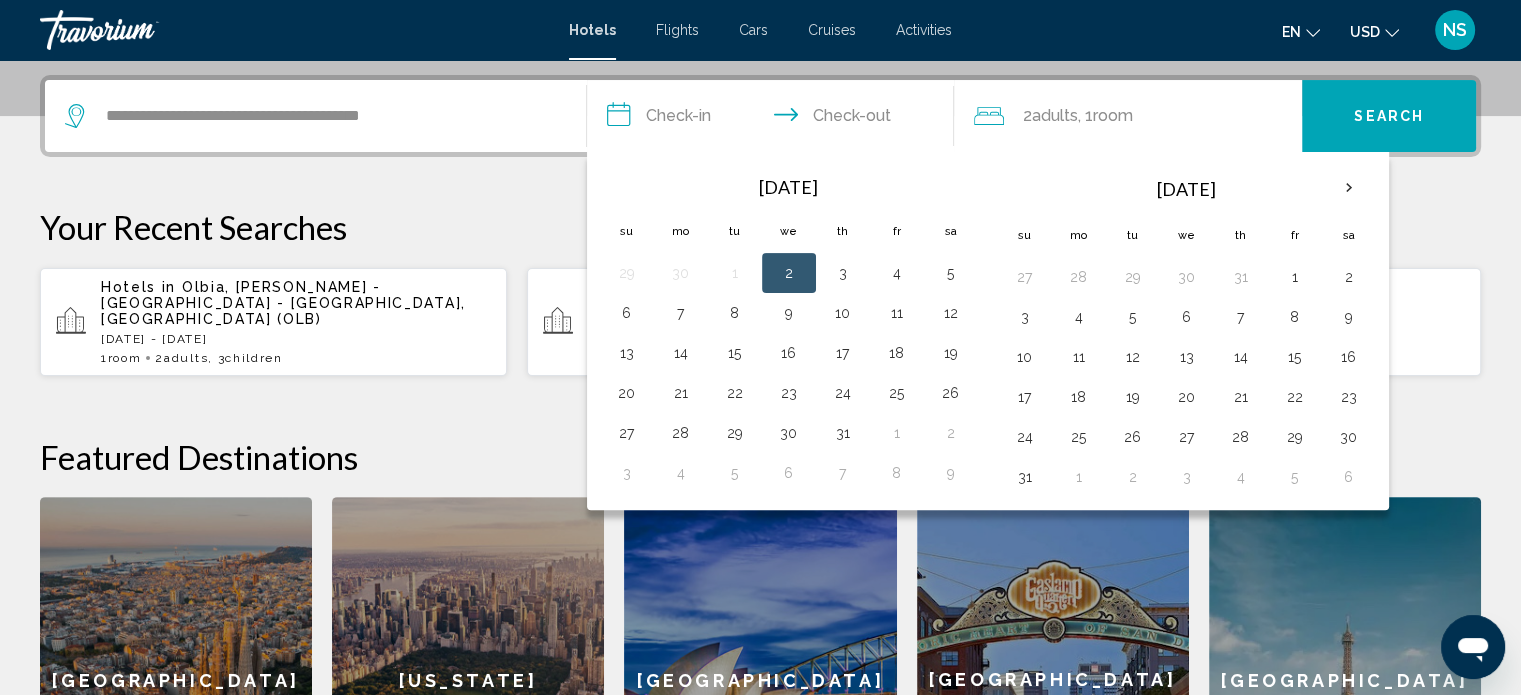 scroll, scrollTop: 493, scrollLeft: 0, axis: vertical 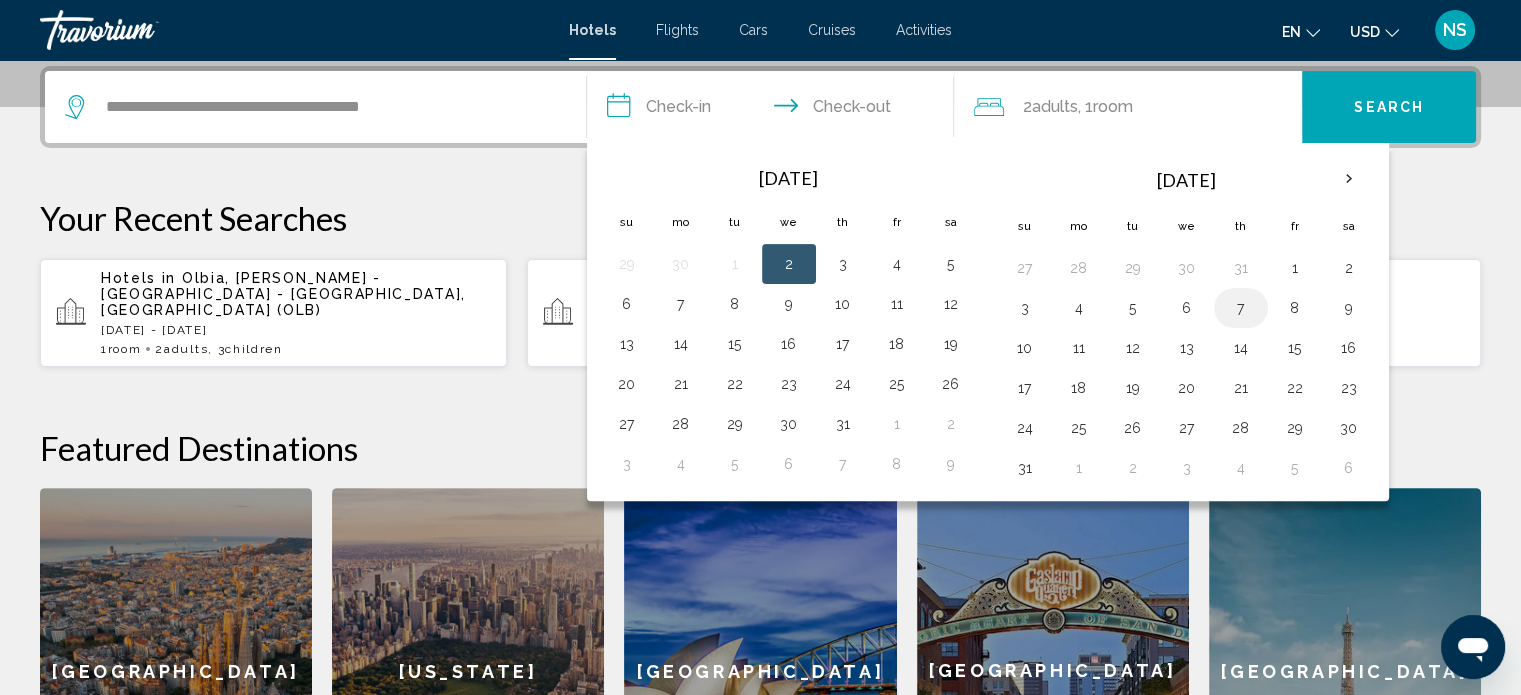 click on "7" at bounding box center (1241, 308) 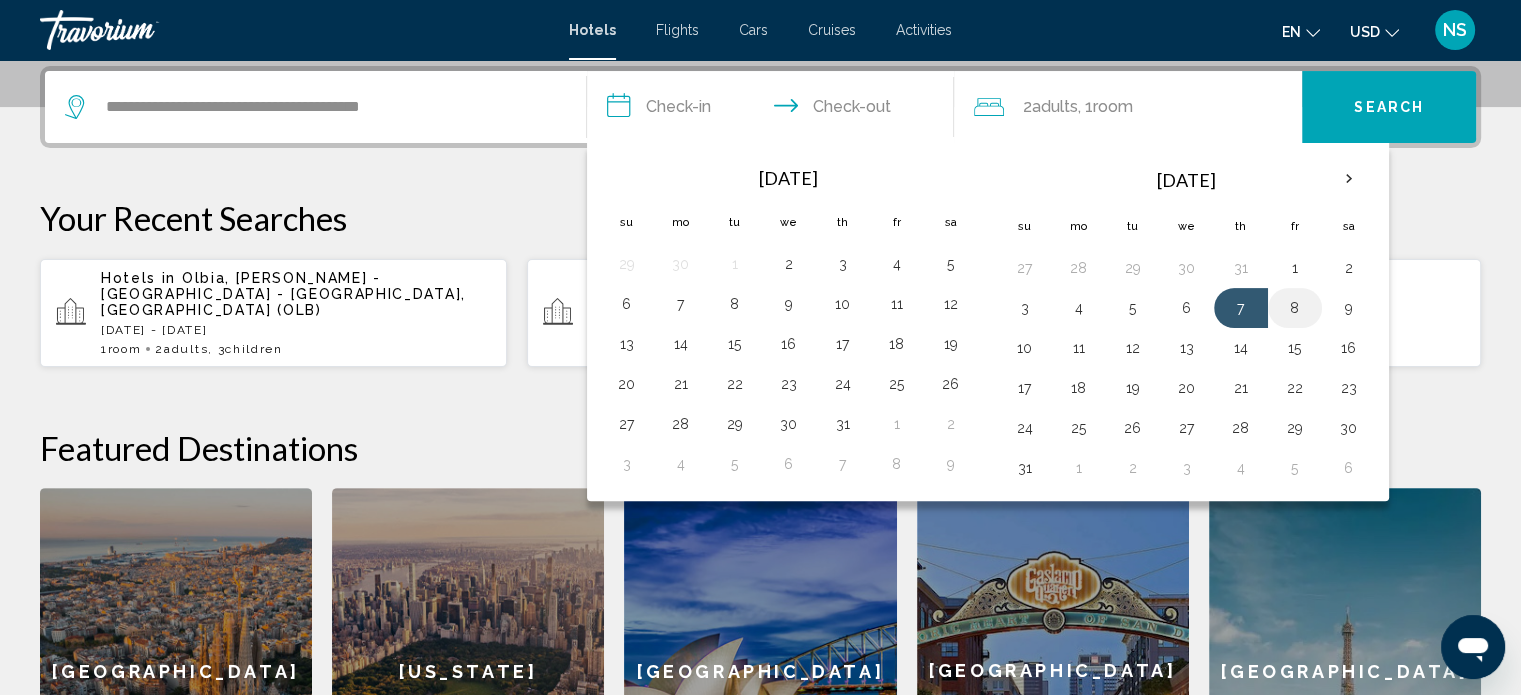 click on "8" at bounding box center [1295, 308] 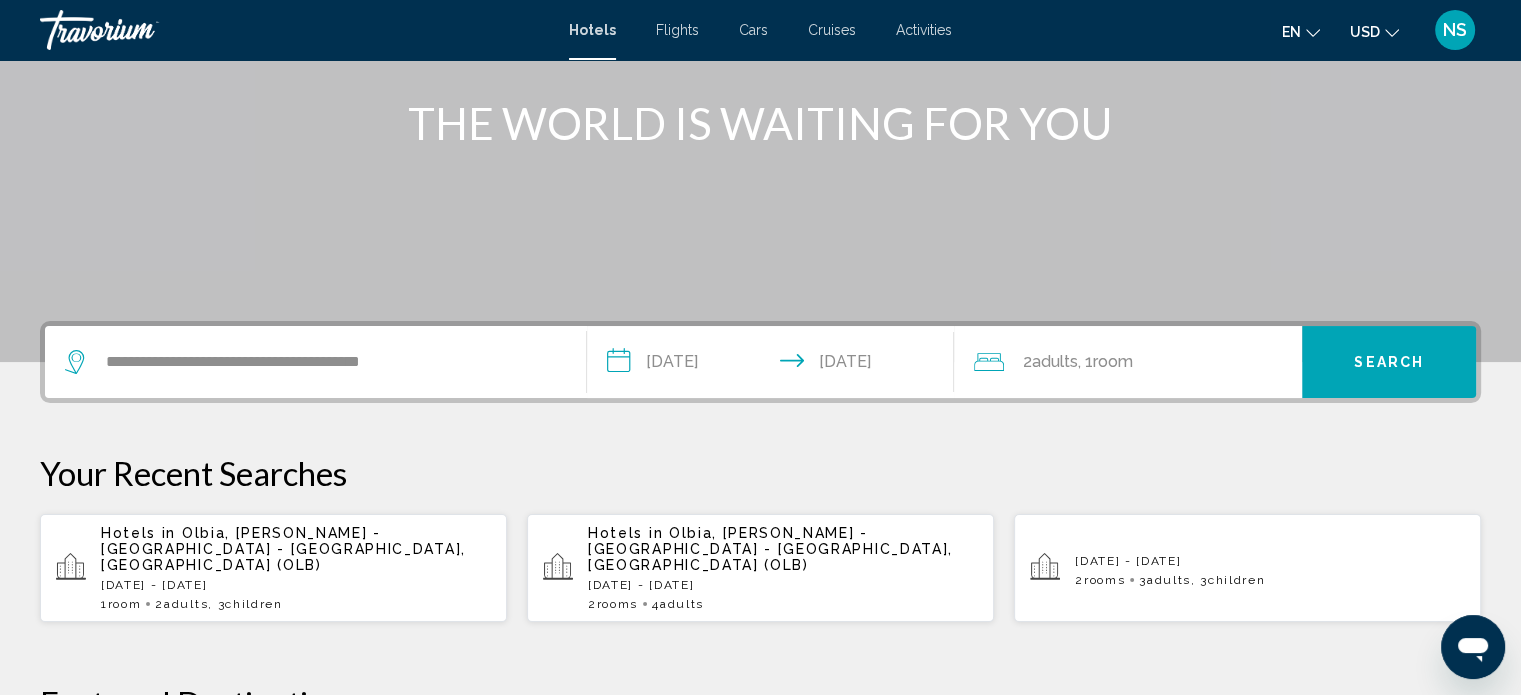 scroll, scrollTop: 237, scrollLeft: 0, axis: vertical 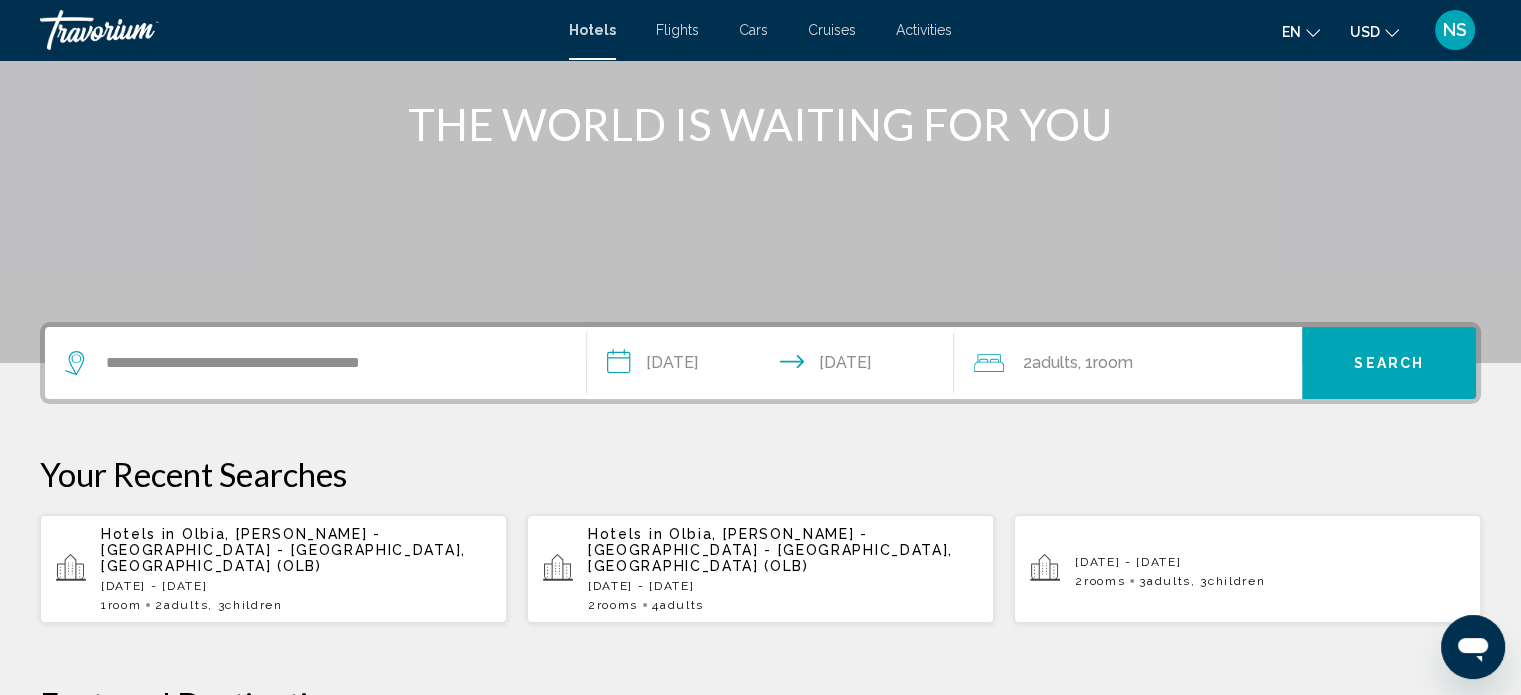 click on ", 1  Room rooms" 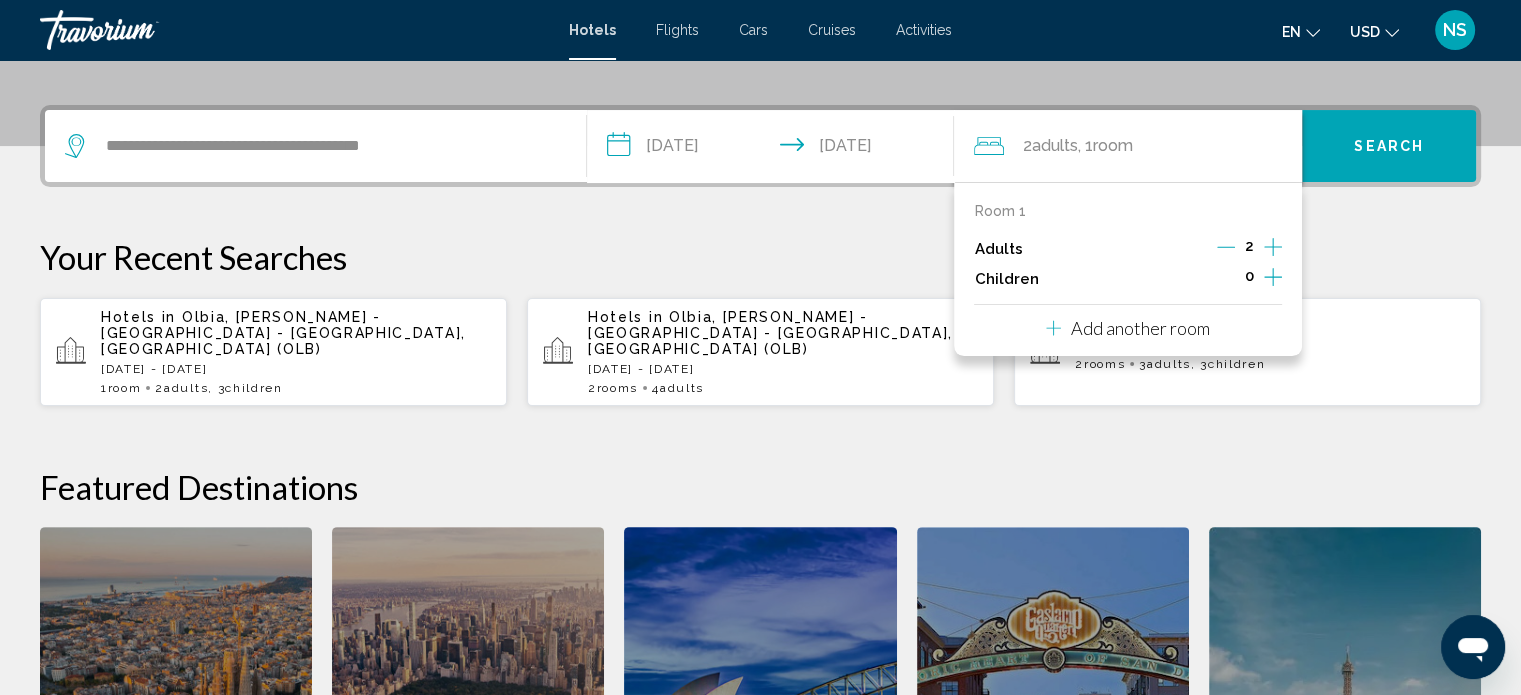 scroll, scrollTop: 493, scrollLeft: 0, axis: vertical 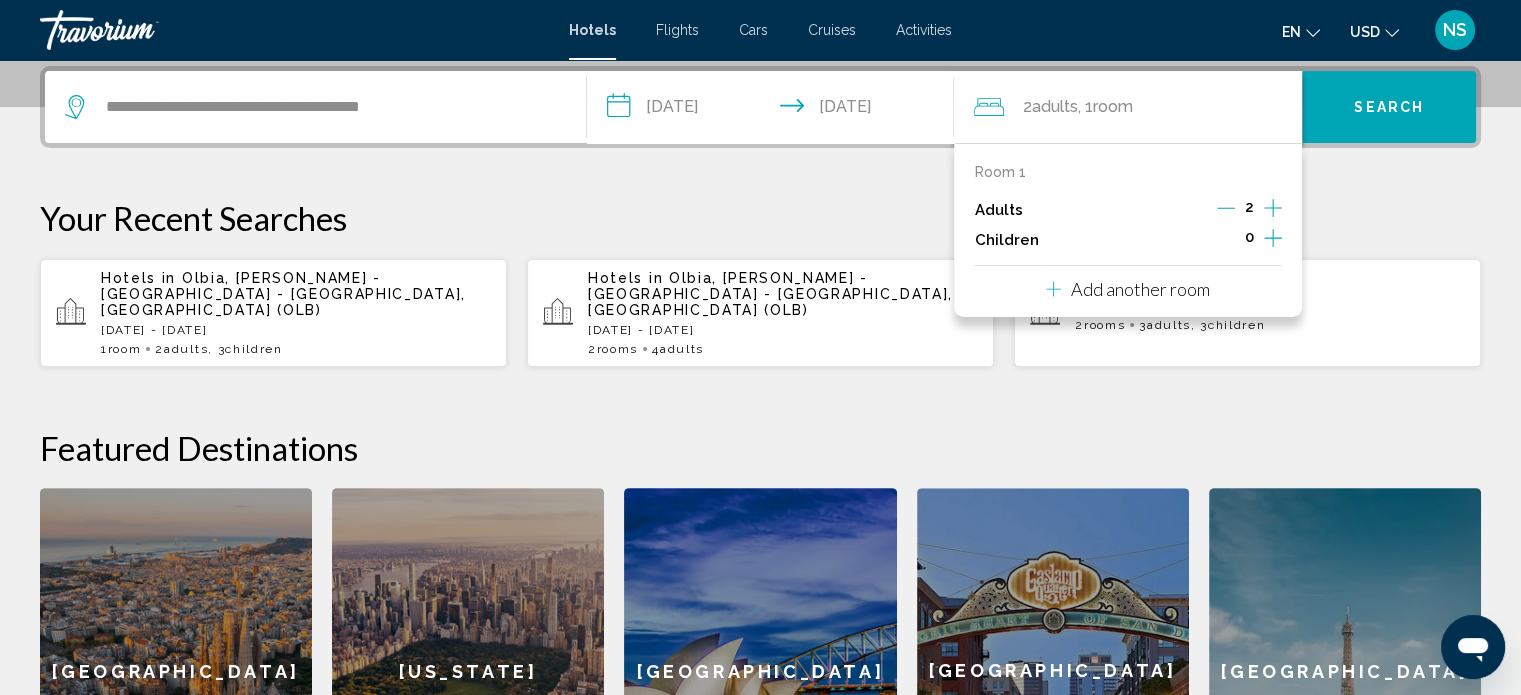 click 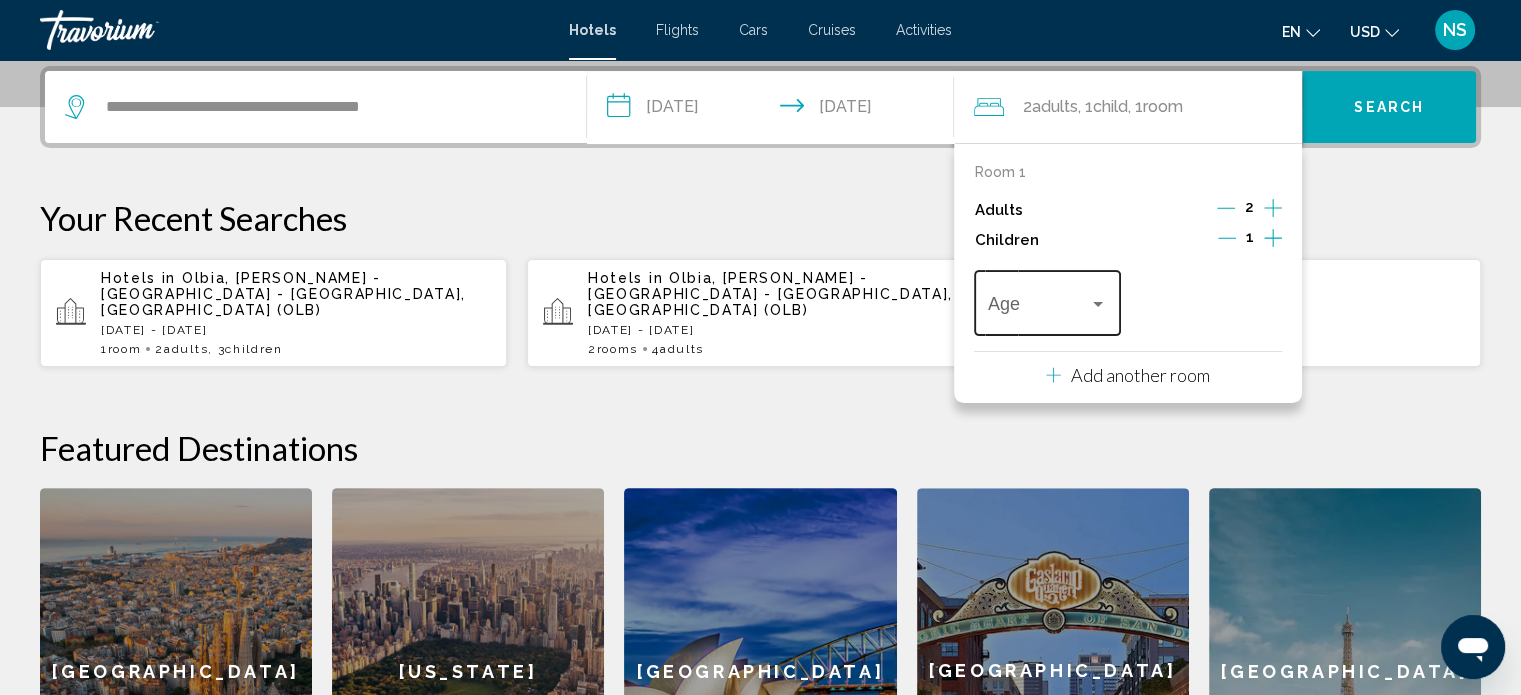 click at bounding box center [1098, 304] 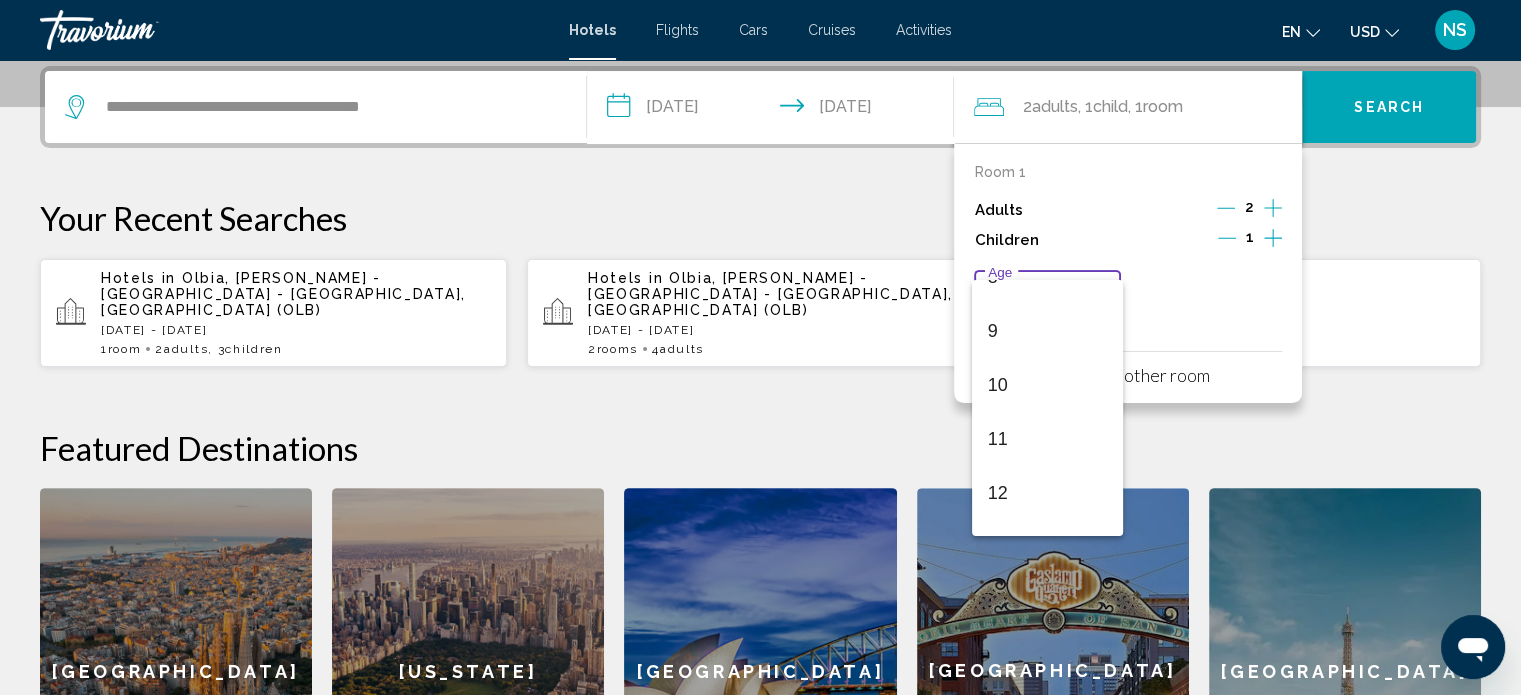 scroll, scrollTop: 504, scrollLeft: 0, axis: vertical 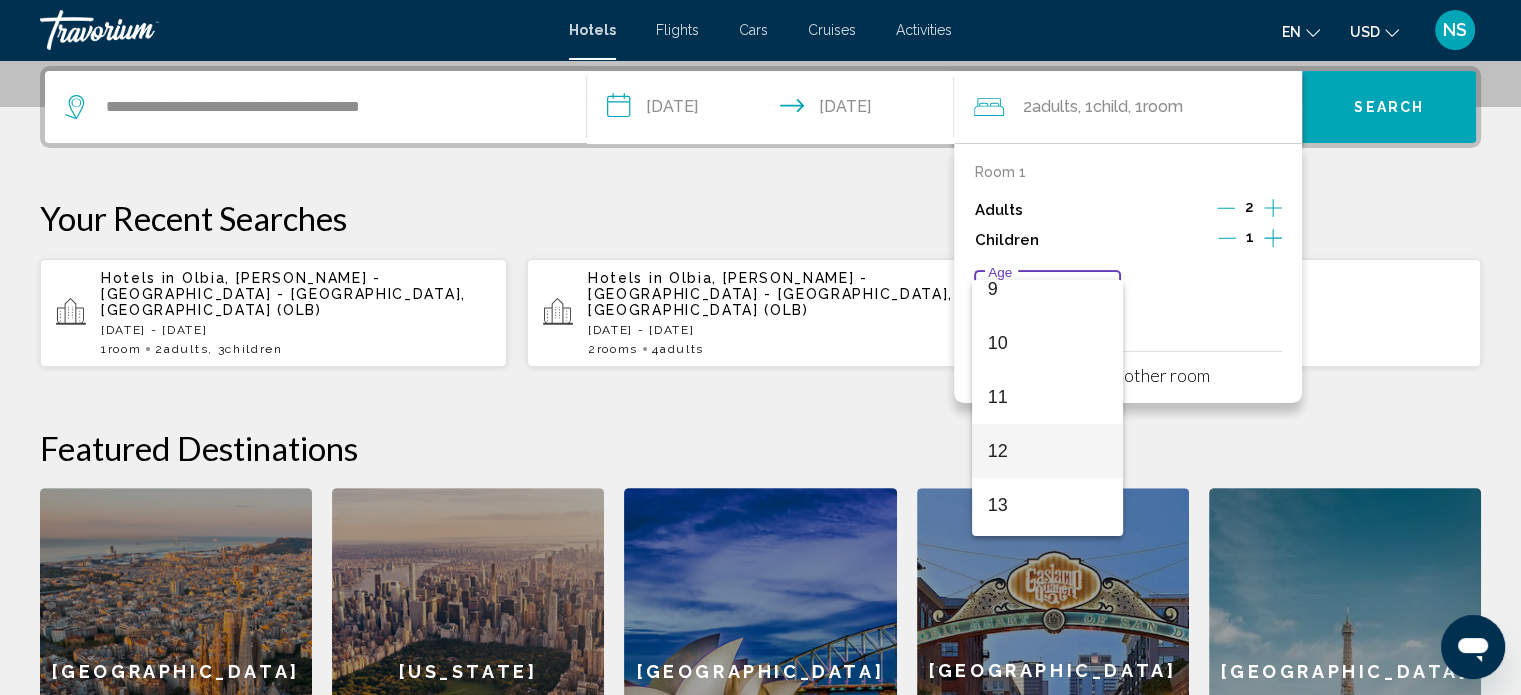 click on "12" at bounding box center [1047, 451] 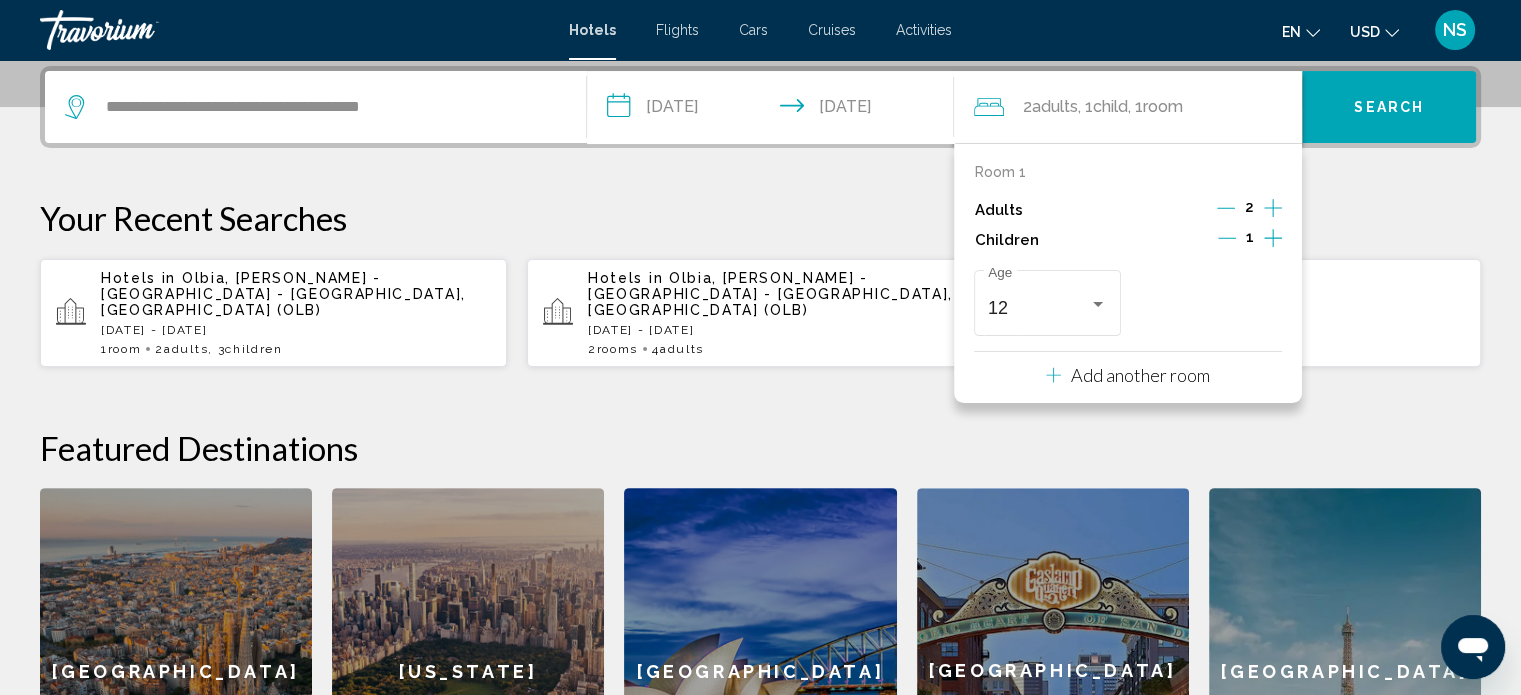 click on "Search" at bounding box center (1389, 108) 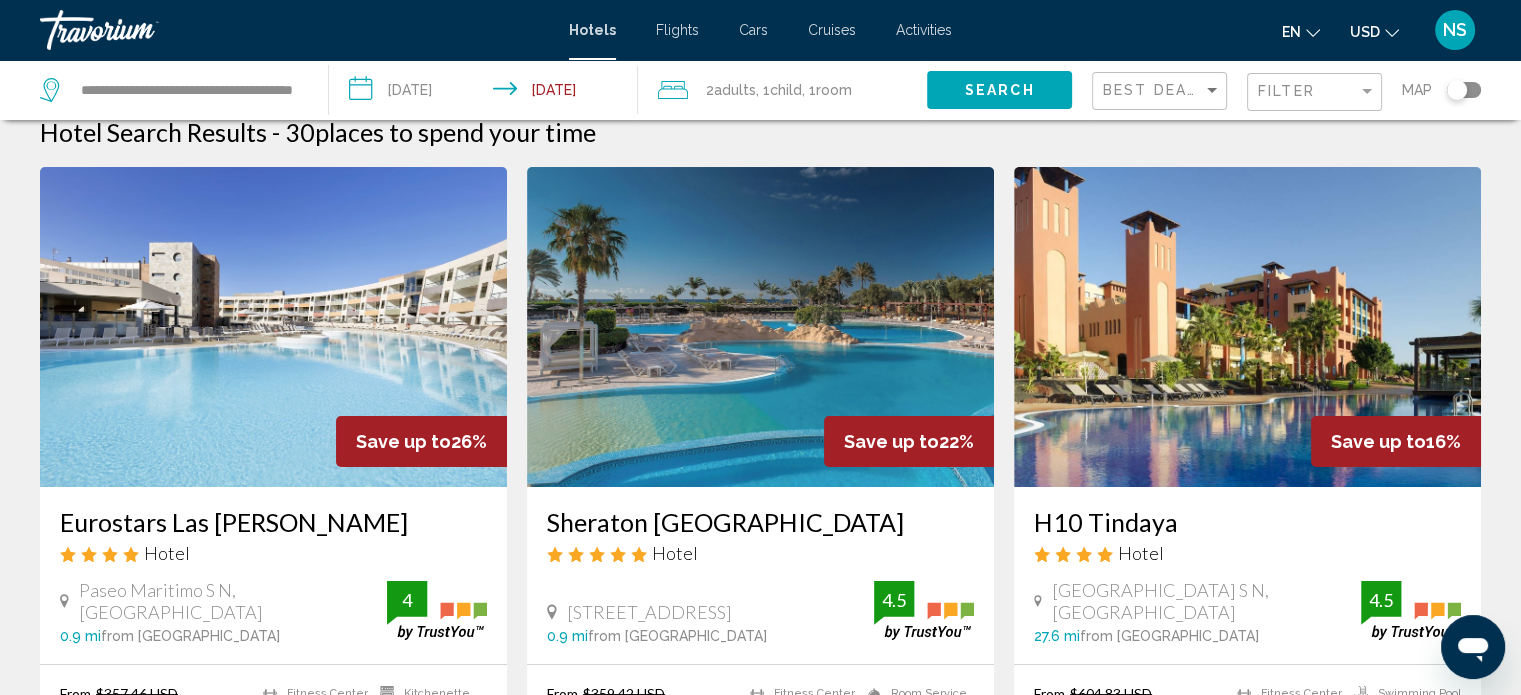 scroll, scrollTop: 0, scrollLeft: 0, axis: both 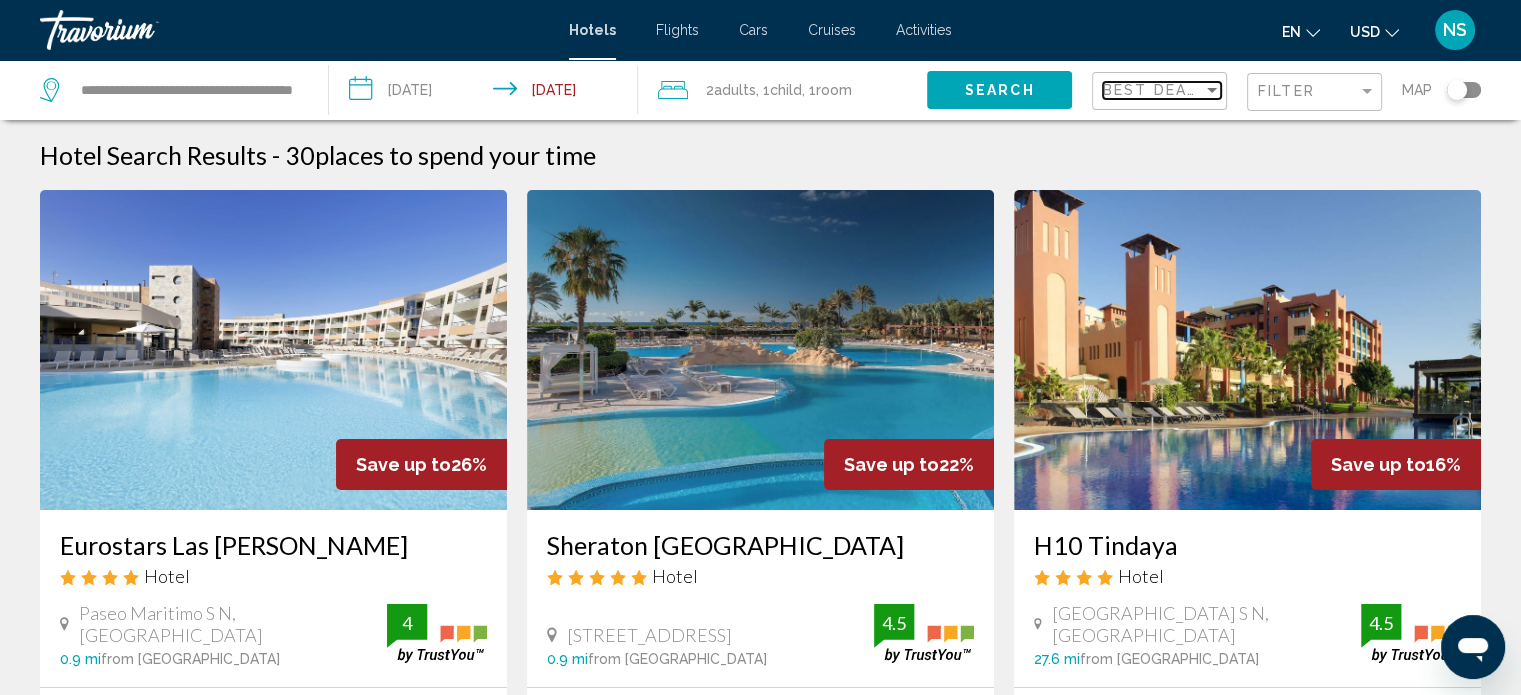 click on "Best Deals" at bounding box center (1155, 90) 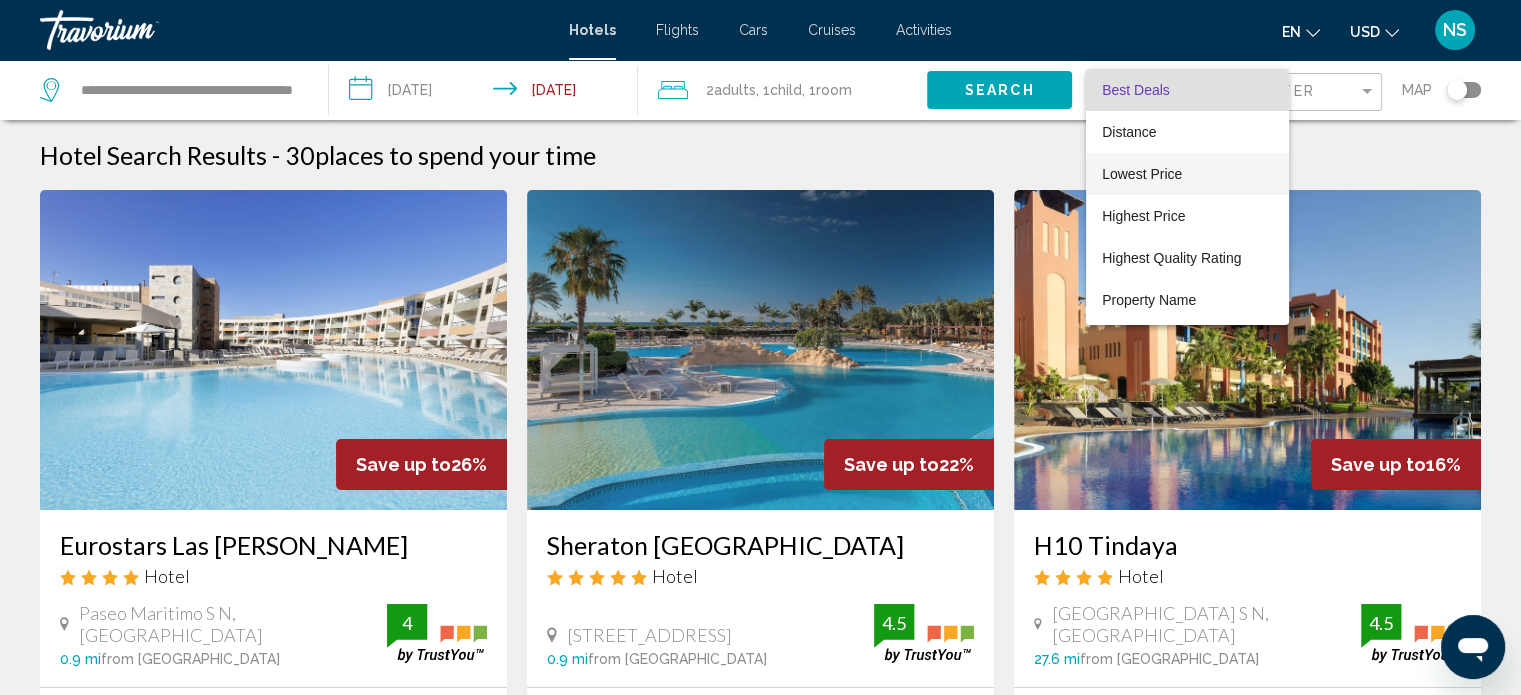 click on "Lowest Price" at bounding box center [1187, 174] 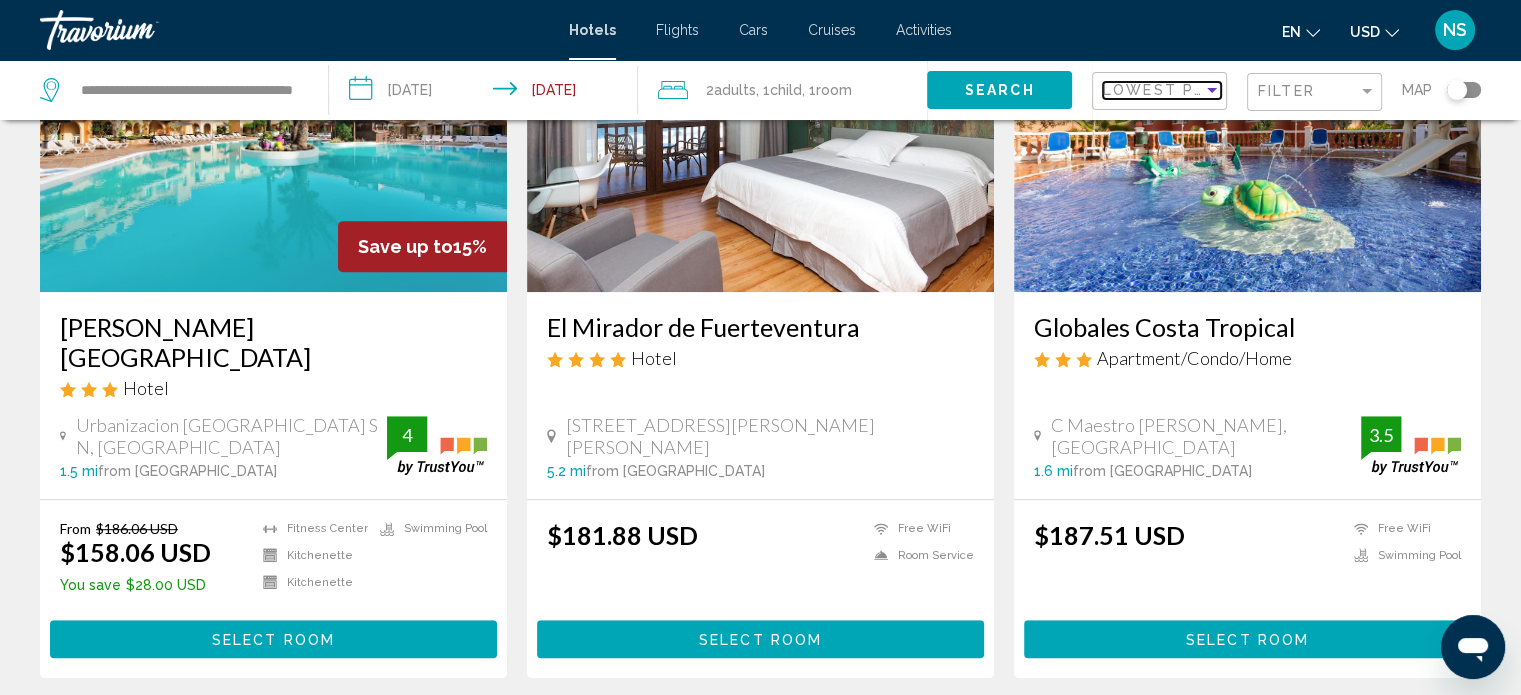 scroll, scrollTop: 964, scrollLeft: 0, axis: vertical 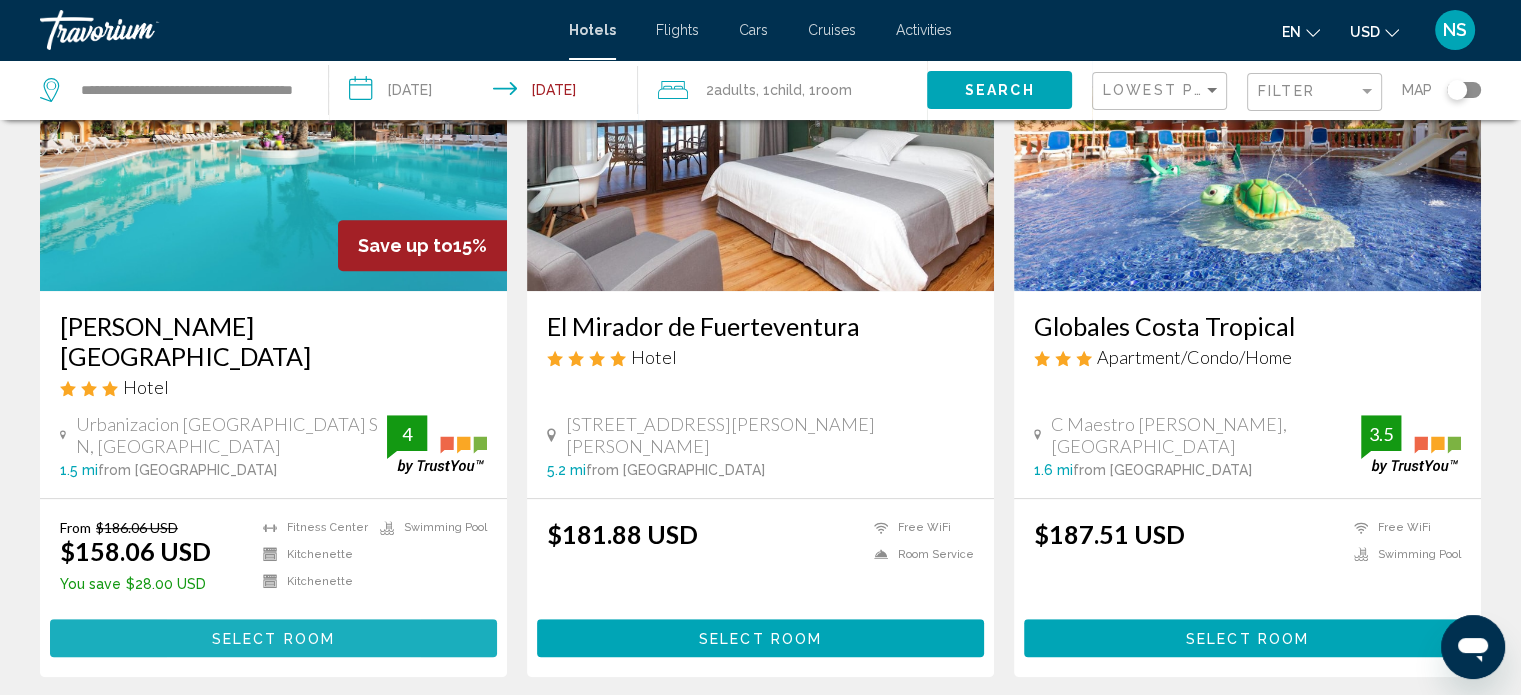 click on "Select Room" at bounding box center (273, 637) 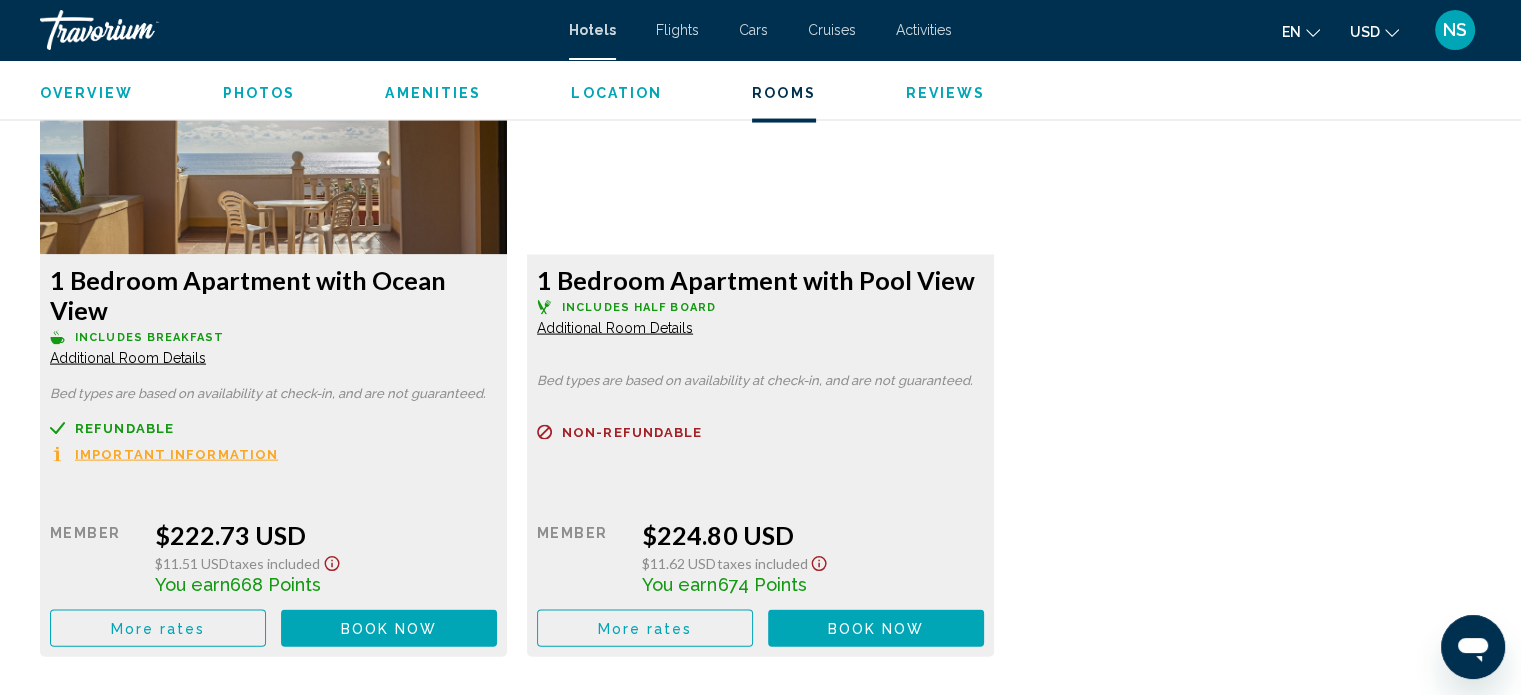 scroll, scrollTop: 4135, scrollLeft: 0, axis: vertical 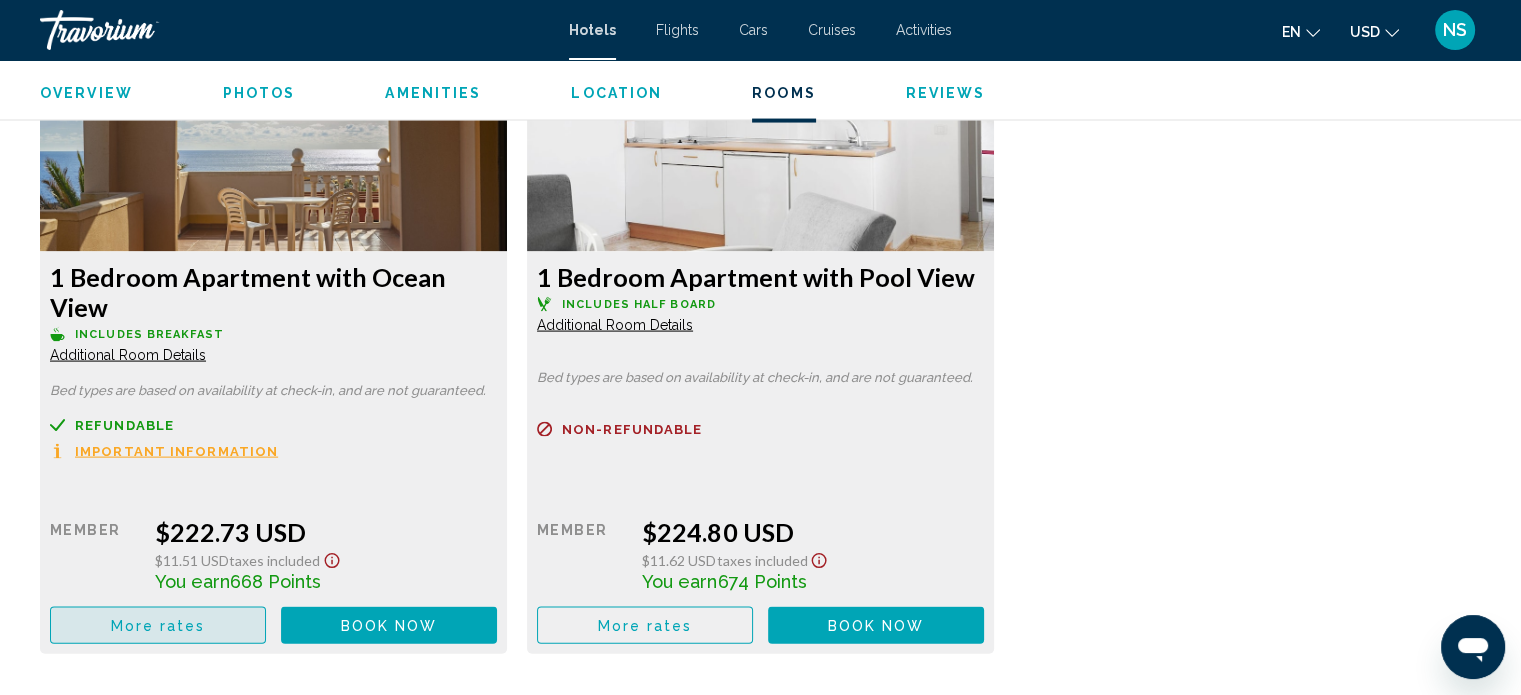 click on "More rates" at bounding box center [158, 625] 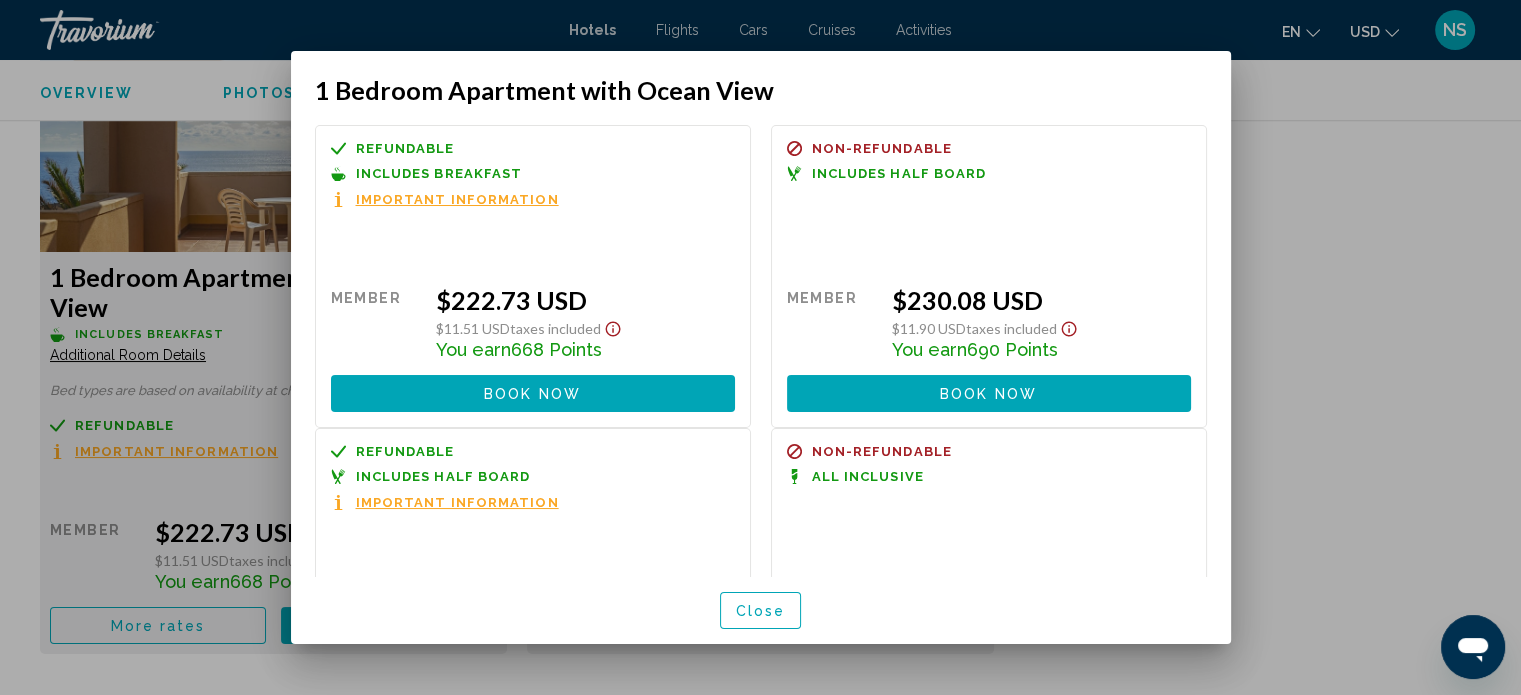 drag, startPoint x: 767, startPoint y: 599, endPoint x: 756, endPoint y: 615, distance: 19.416489 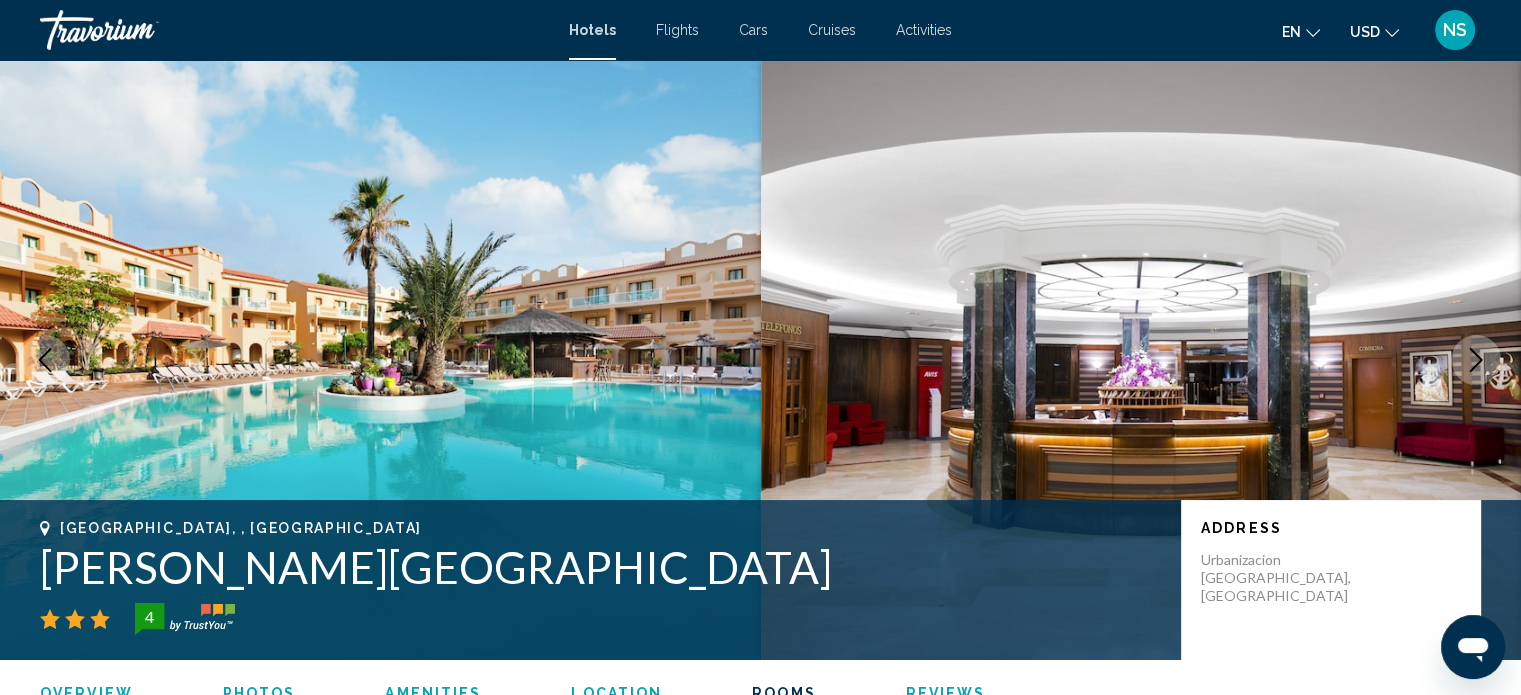 scroll, scrollTop: 4135, scrollLeft: 0, axis: vertical 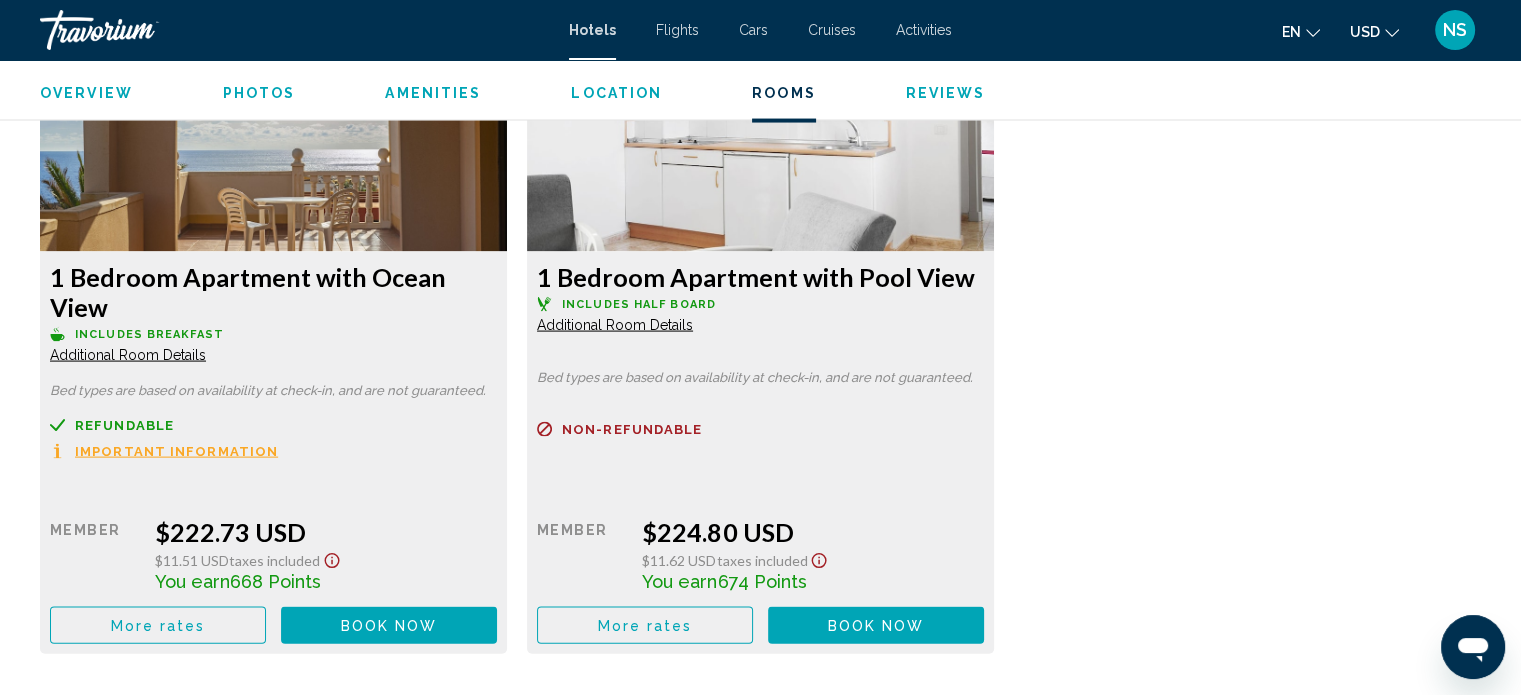 click on "Book now No longer available" at bounding box center [389, -722] 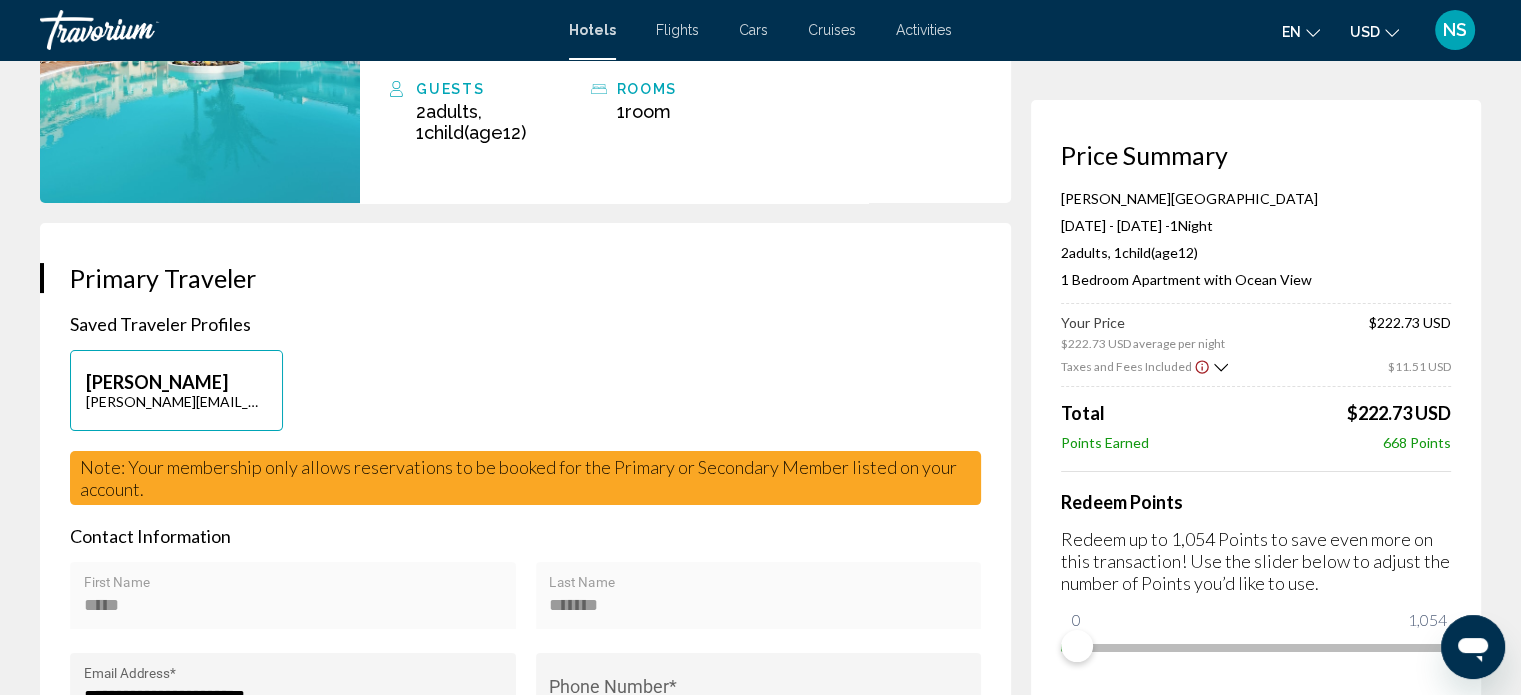 scroll, scrollTop: 250, scrollLeft: 0, axis: vertical 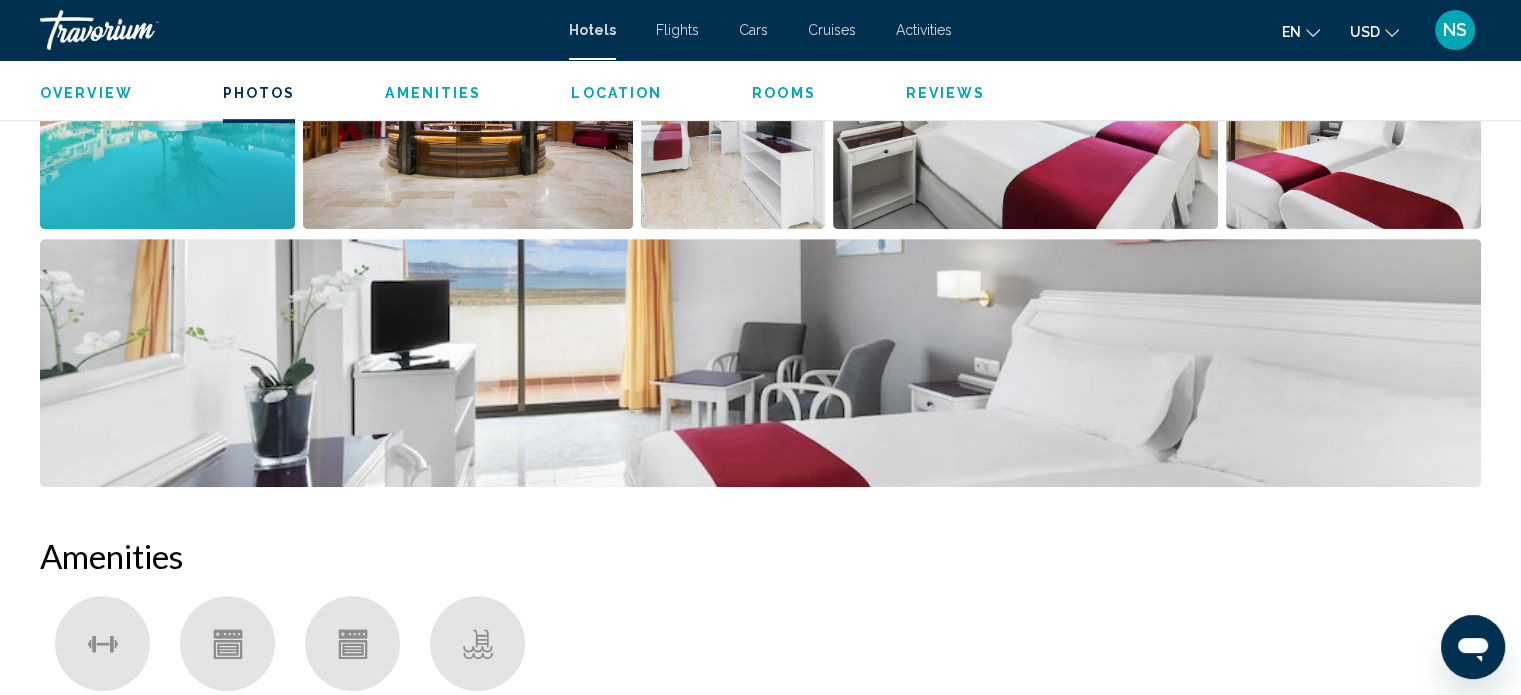 click at bounding box center (760, 363) 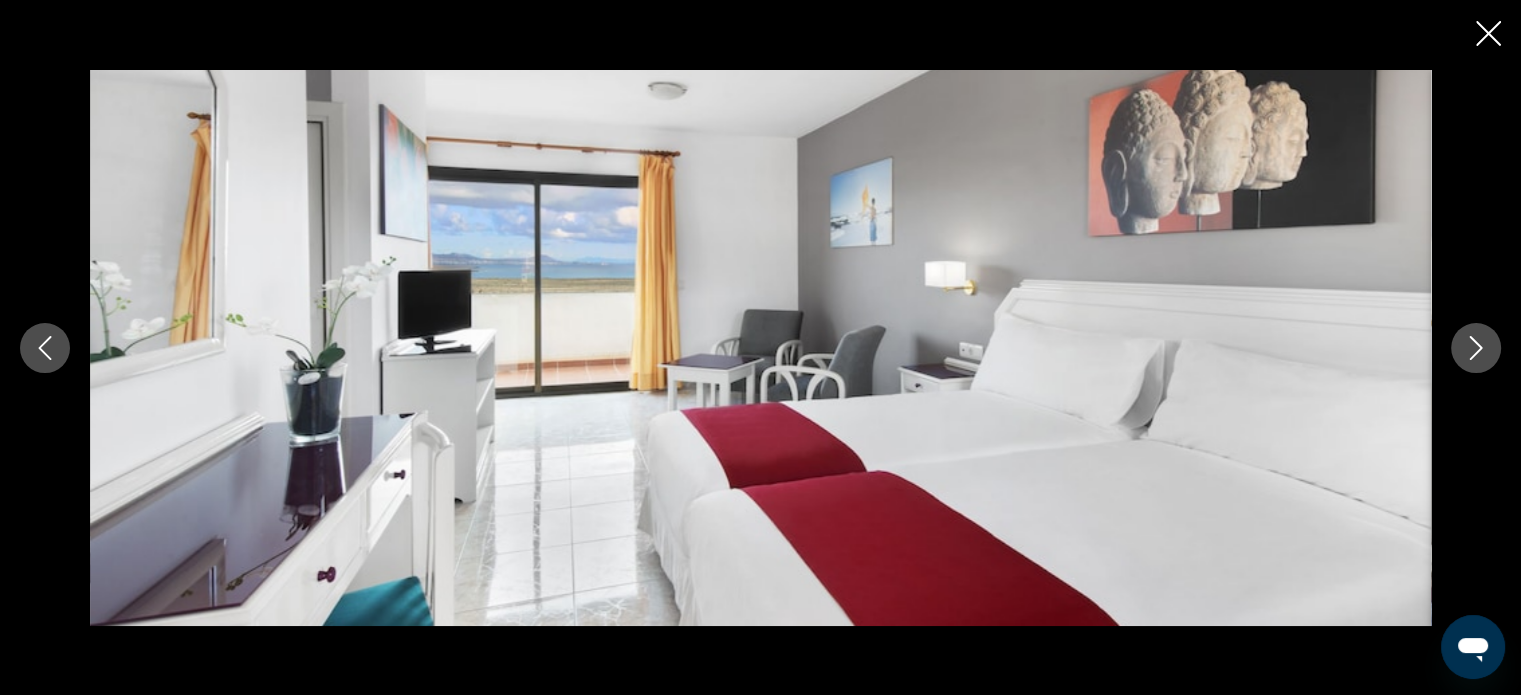 click 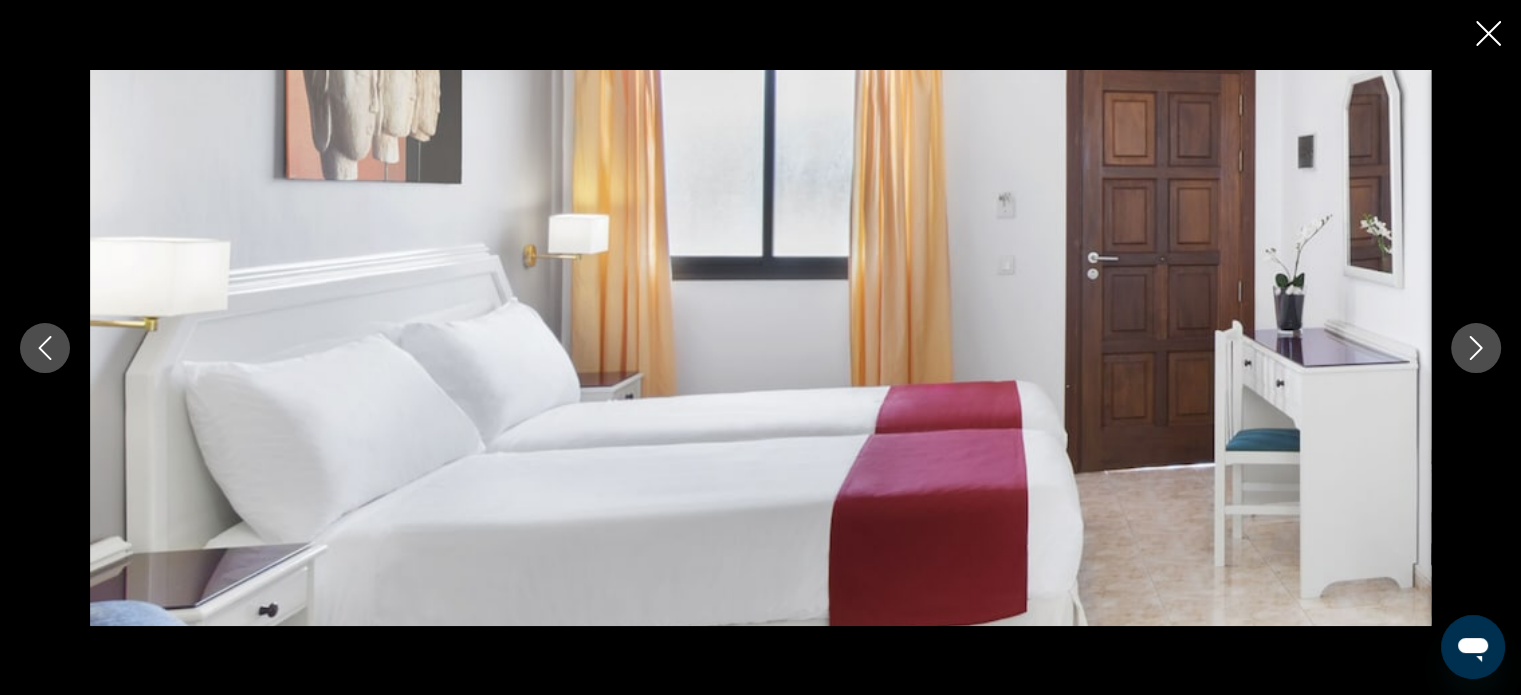 click 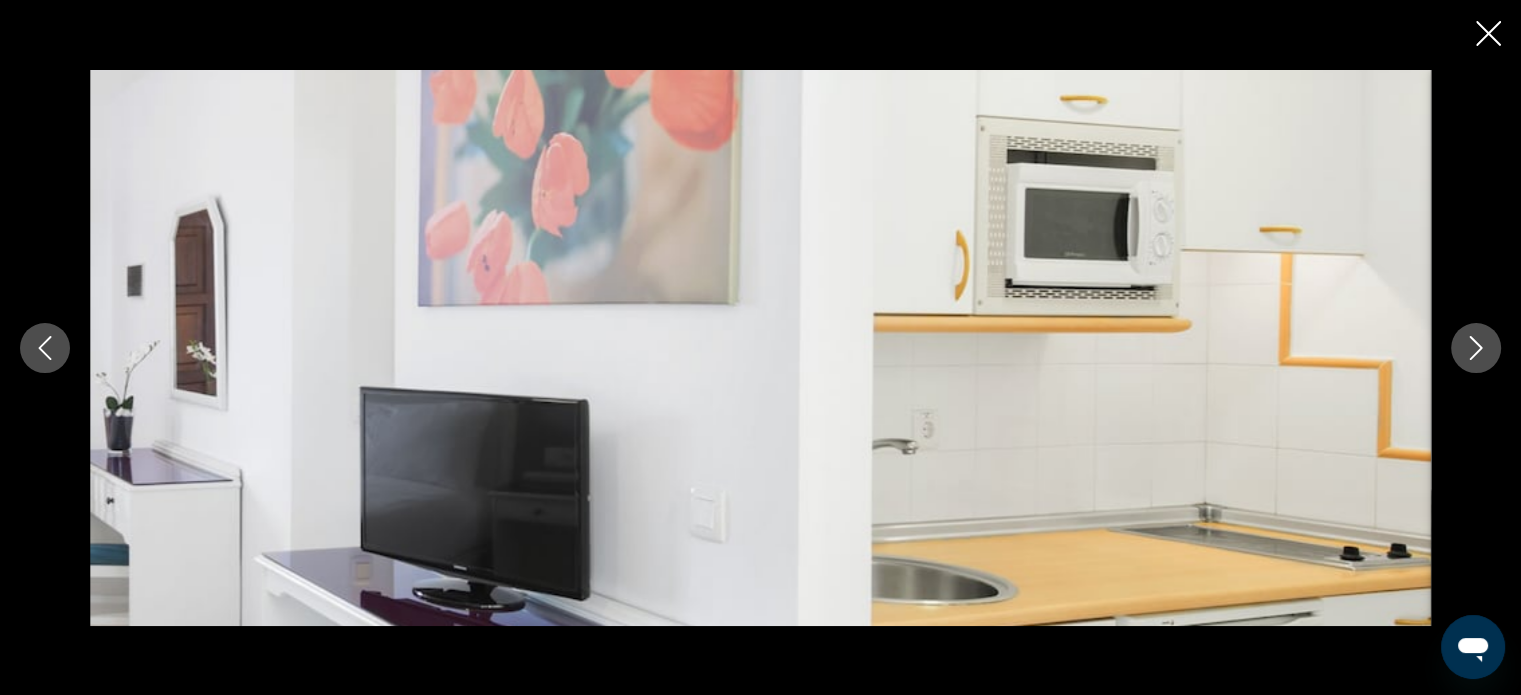click 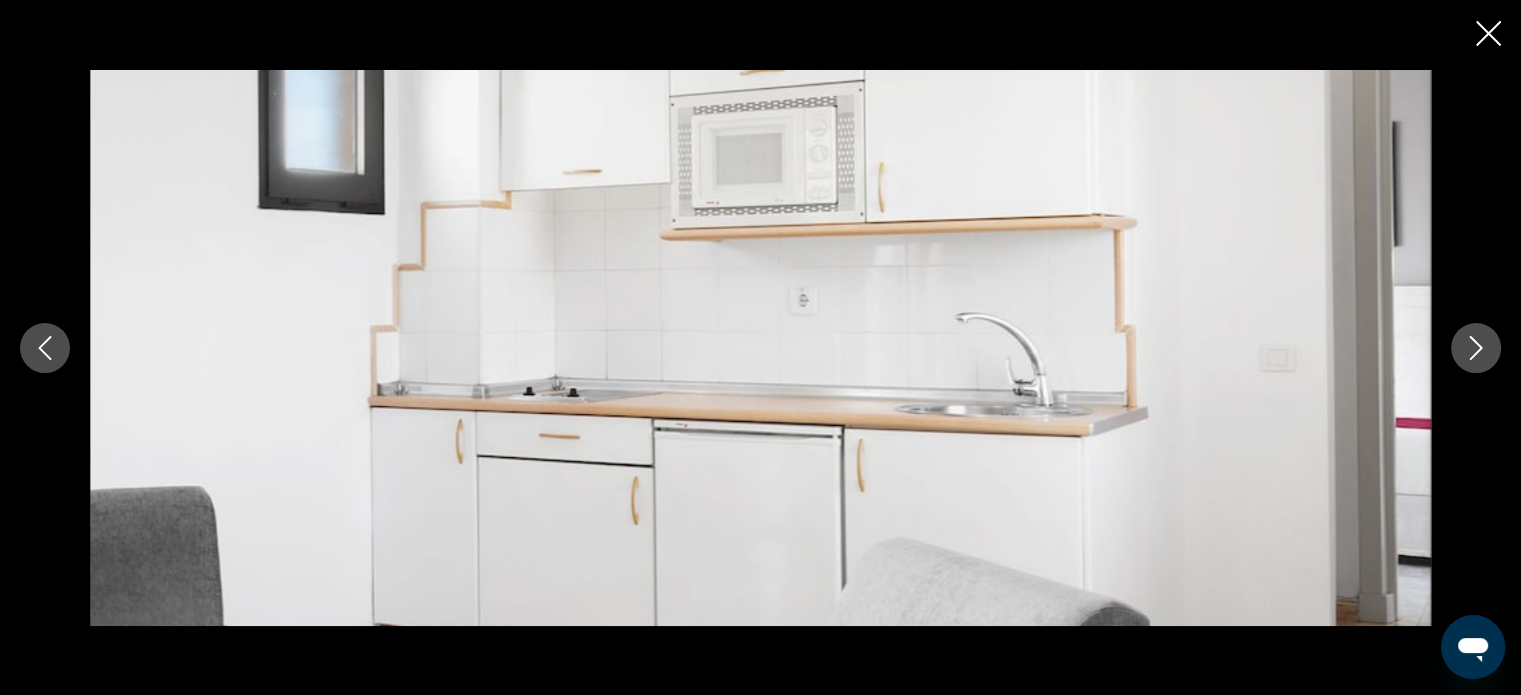 click 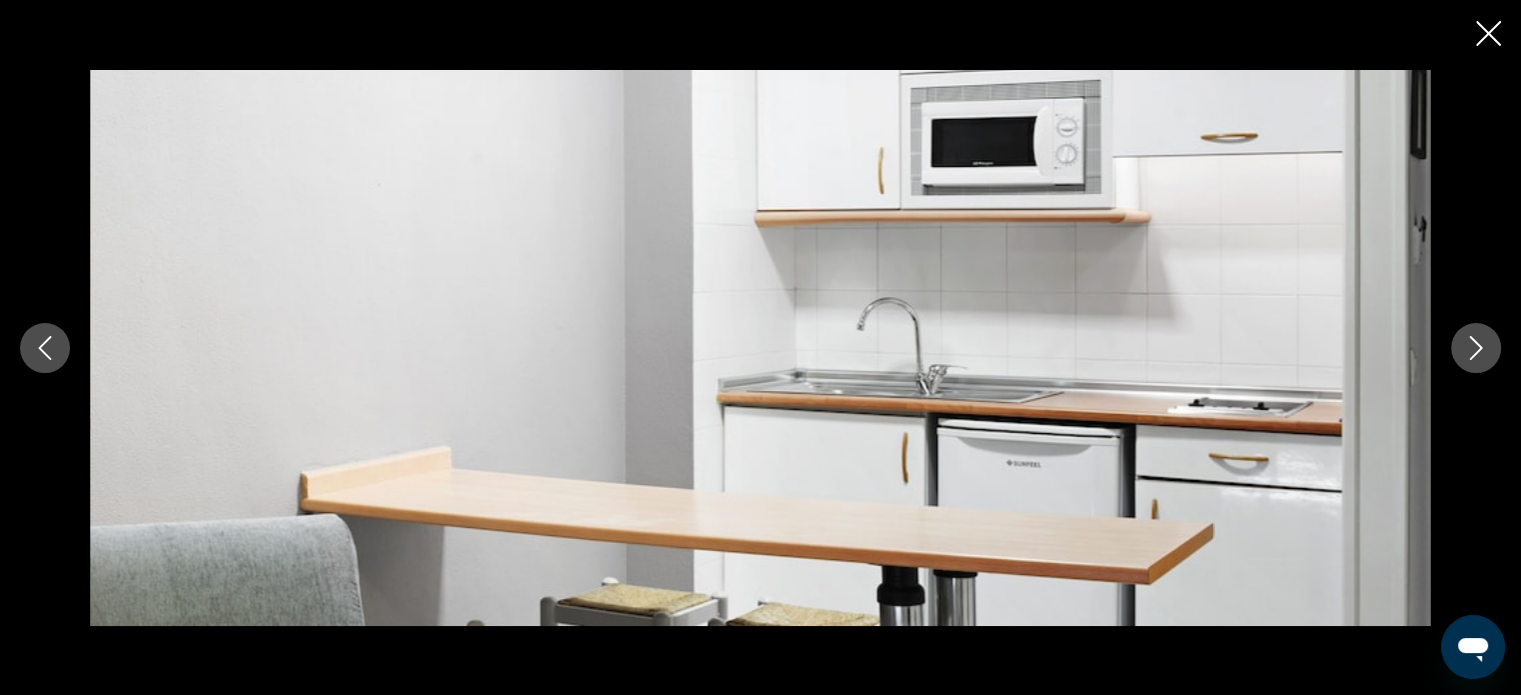 click 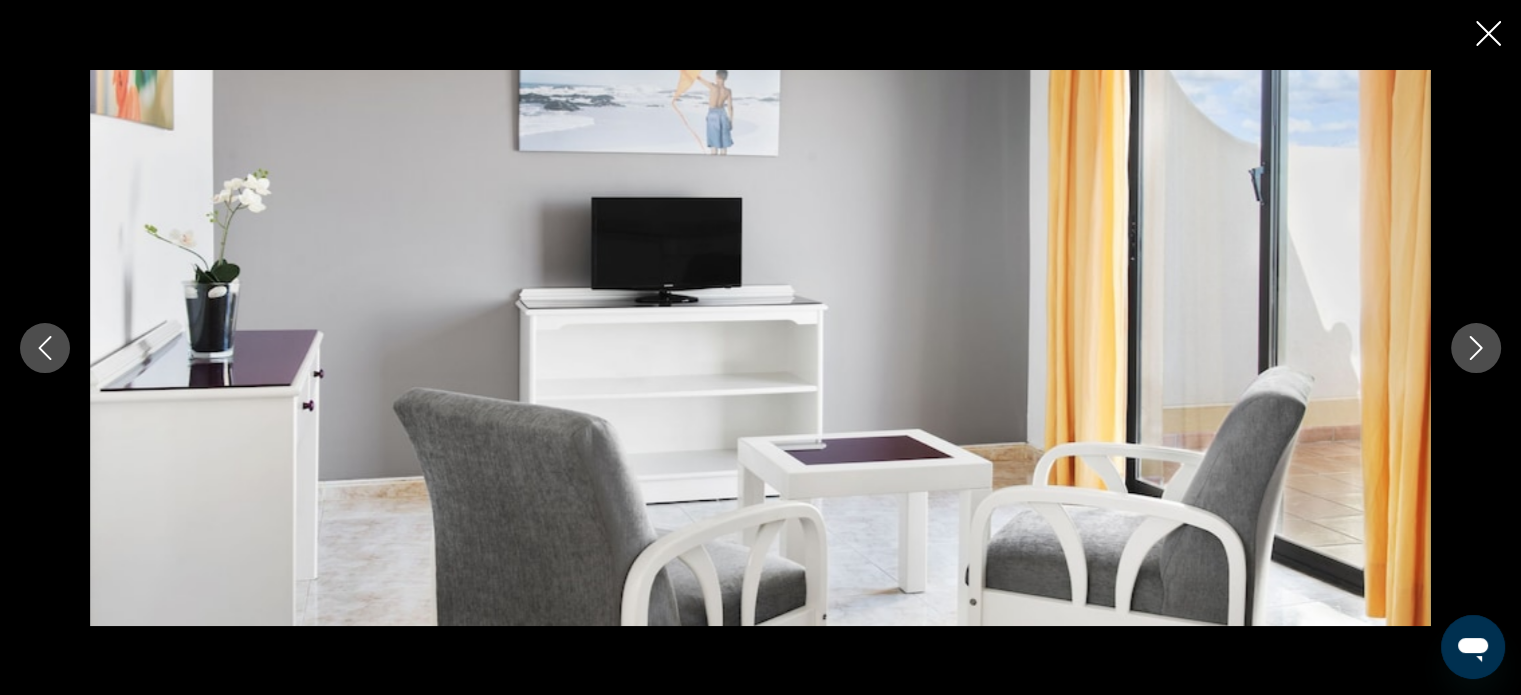 click 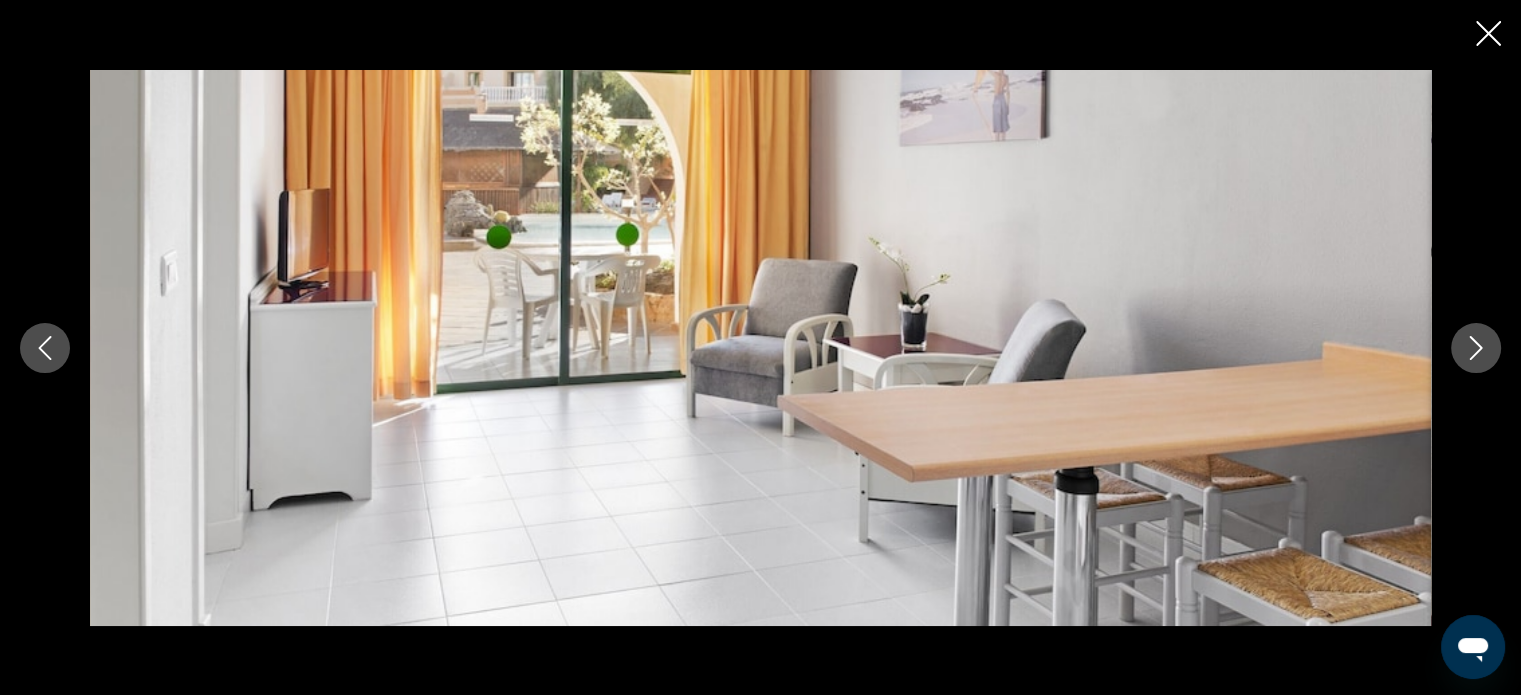 click 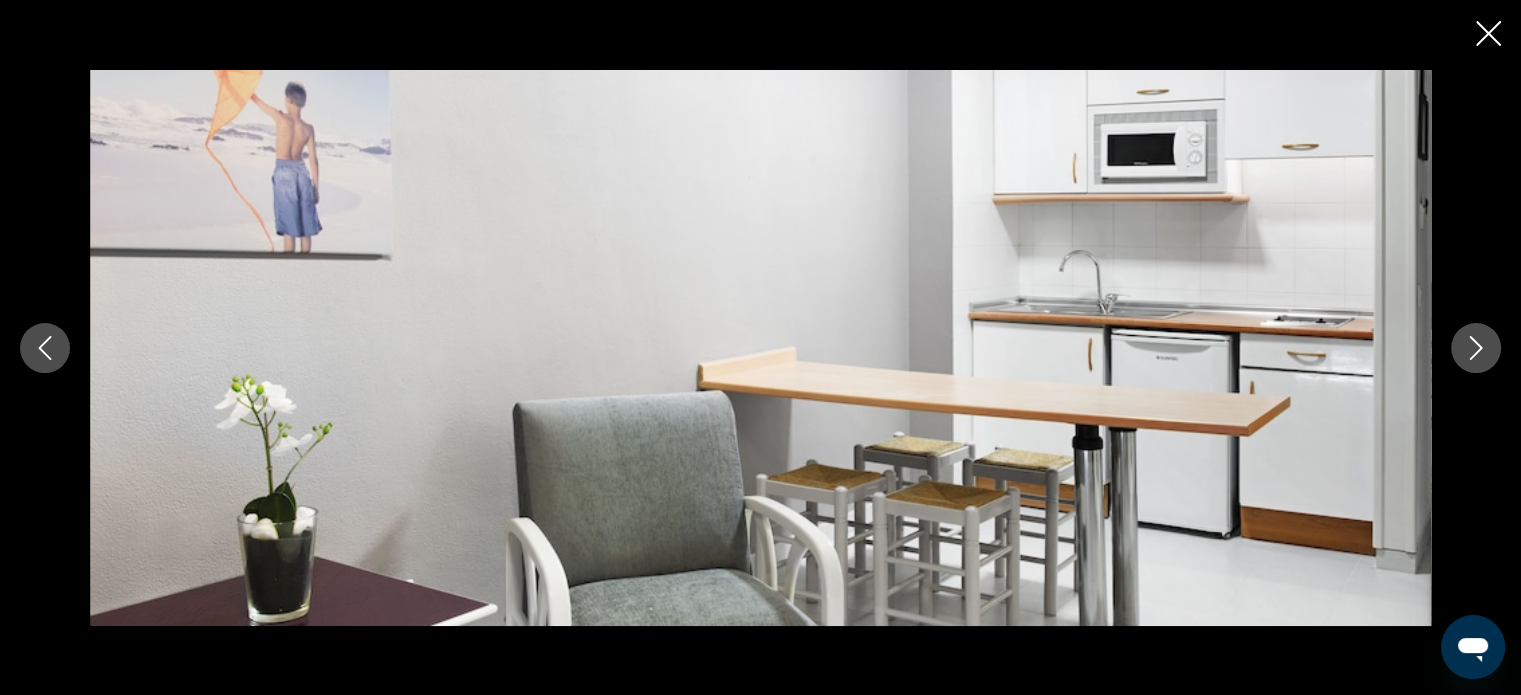 click 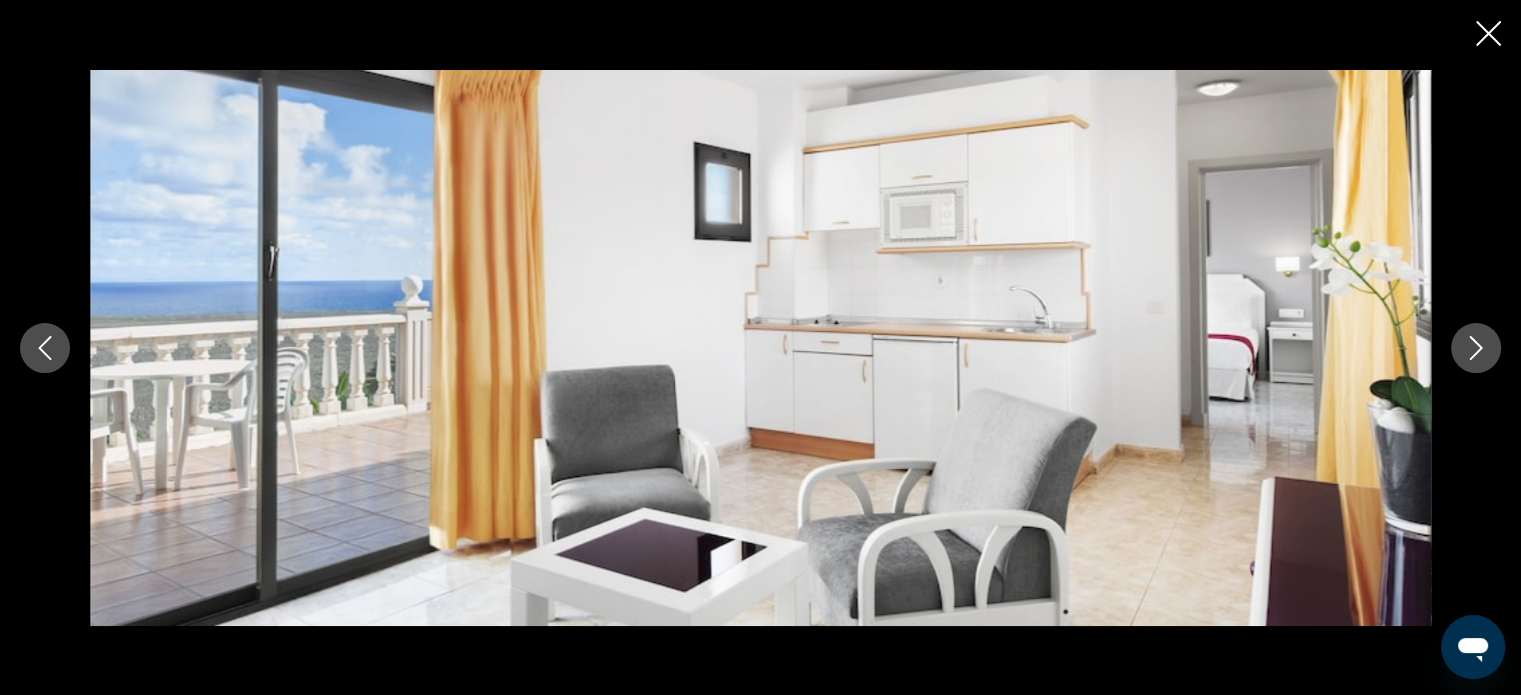 click 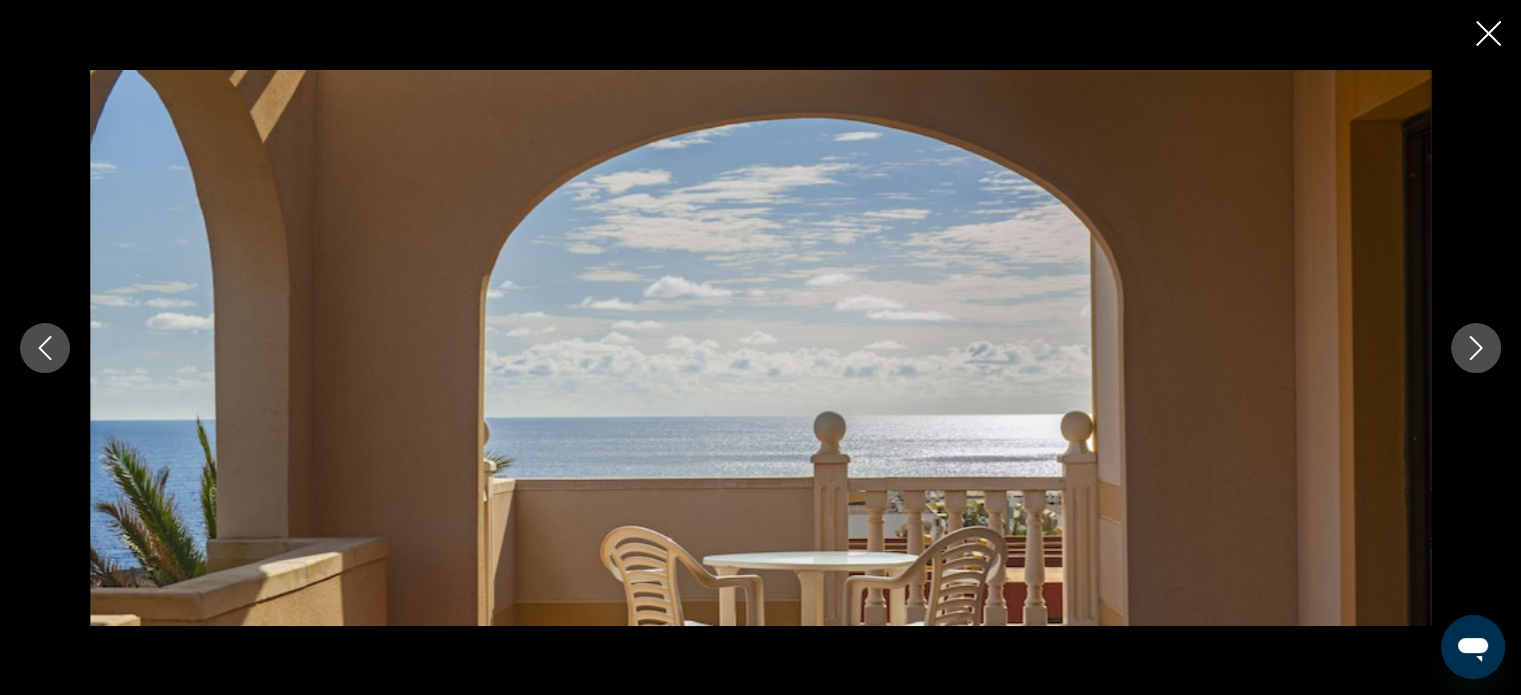 click 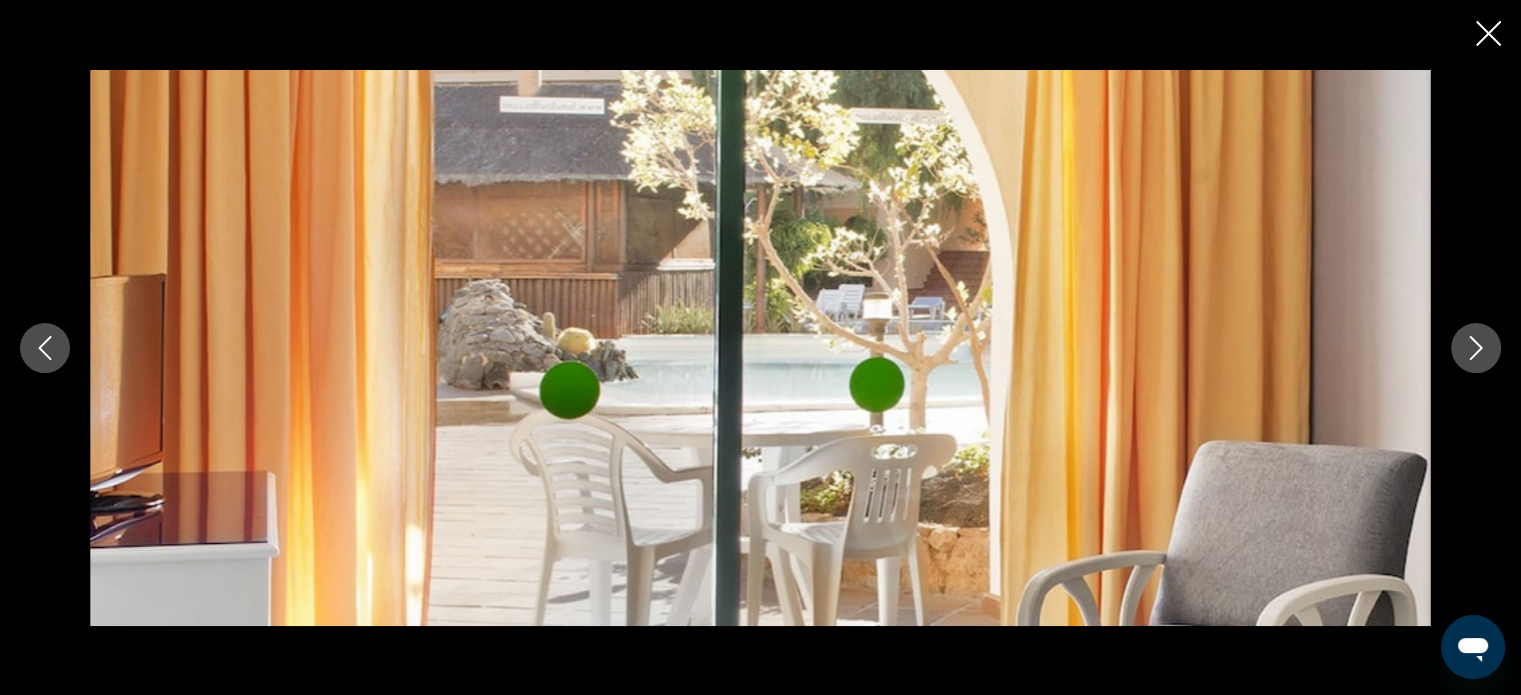 click 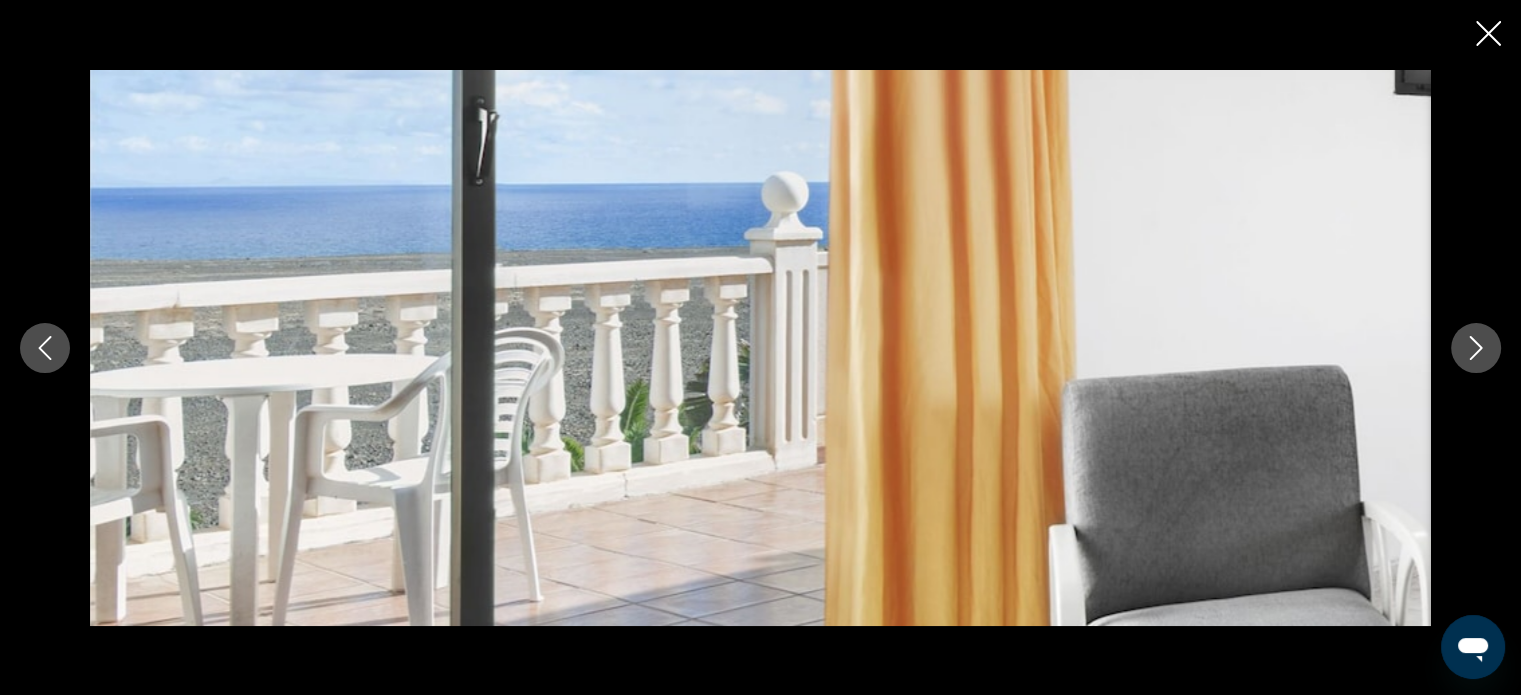 click 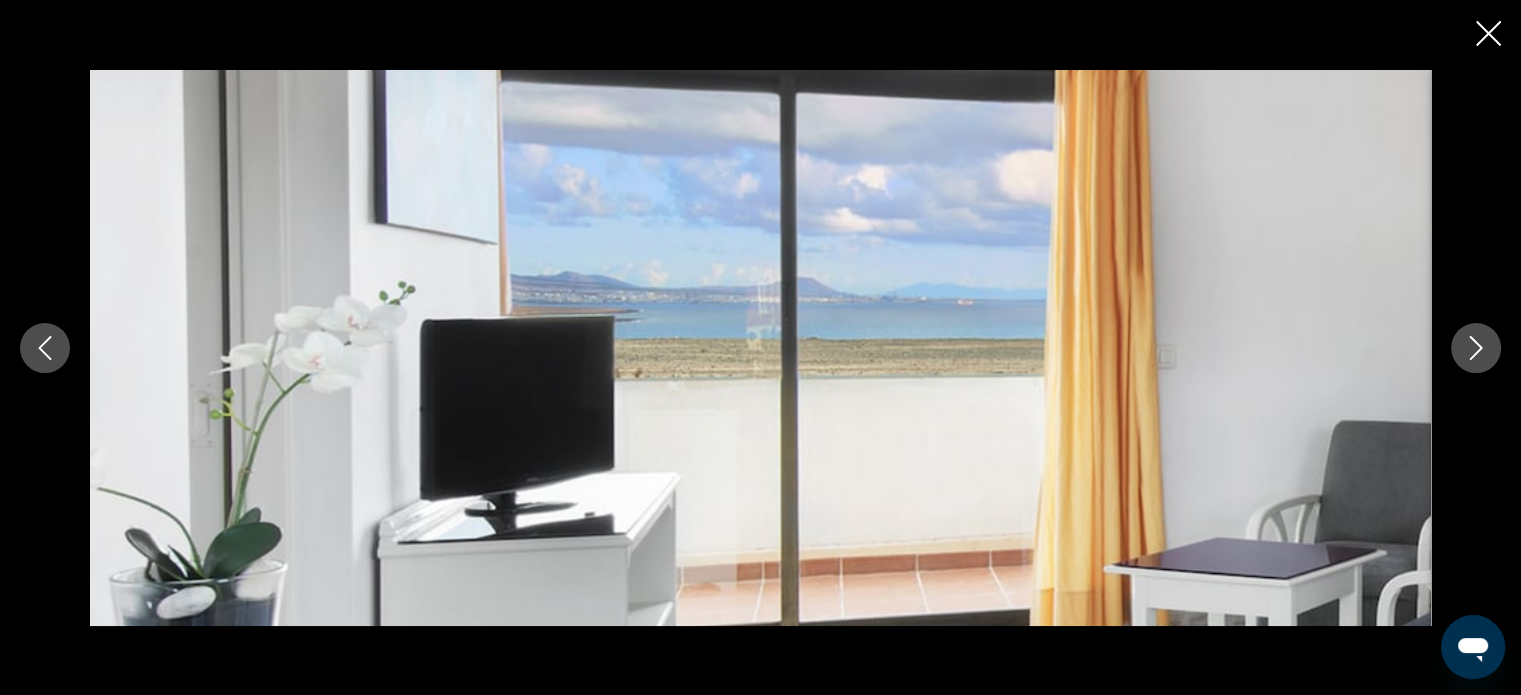 click 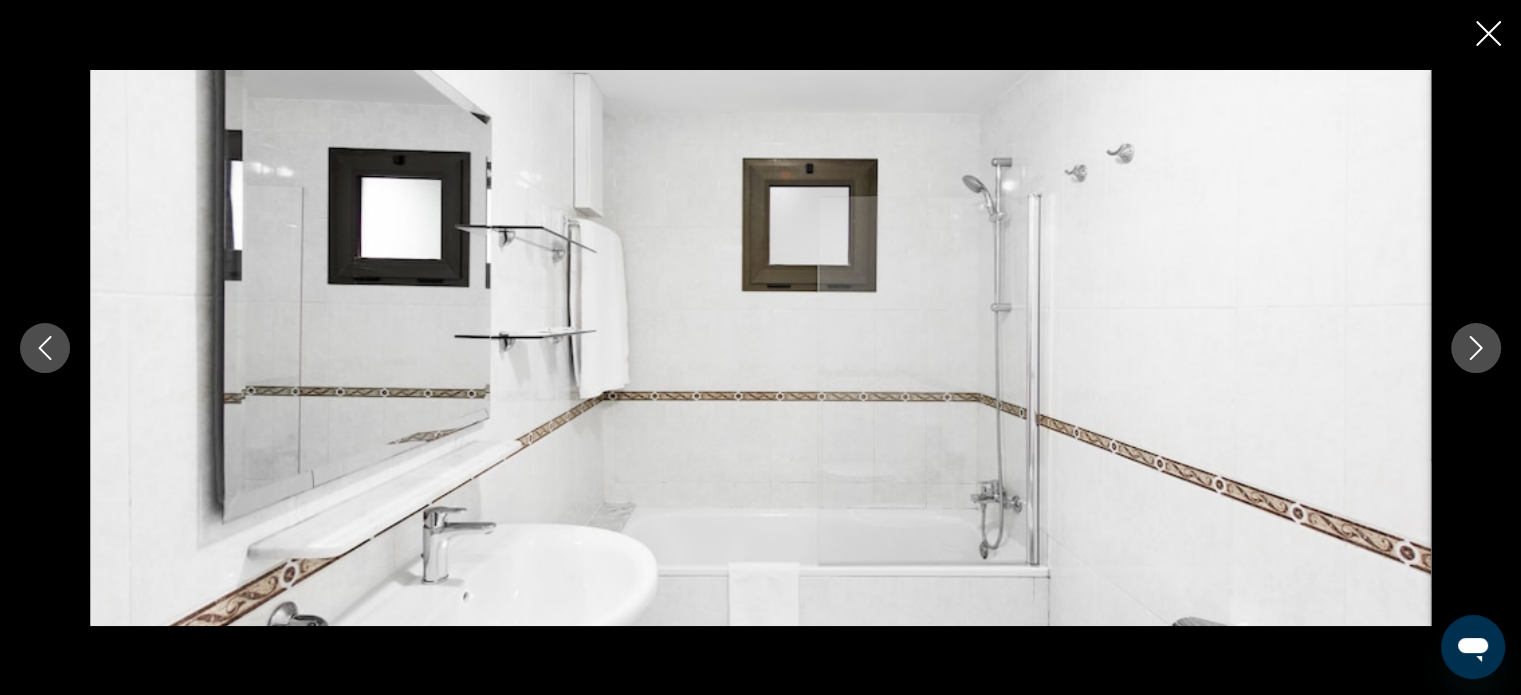 click 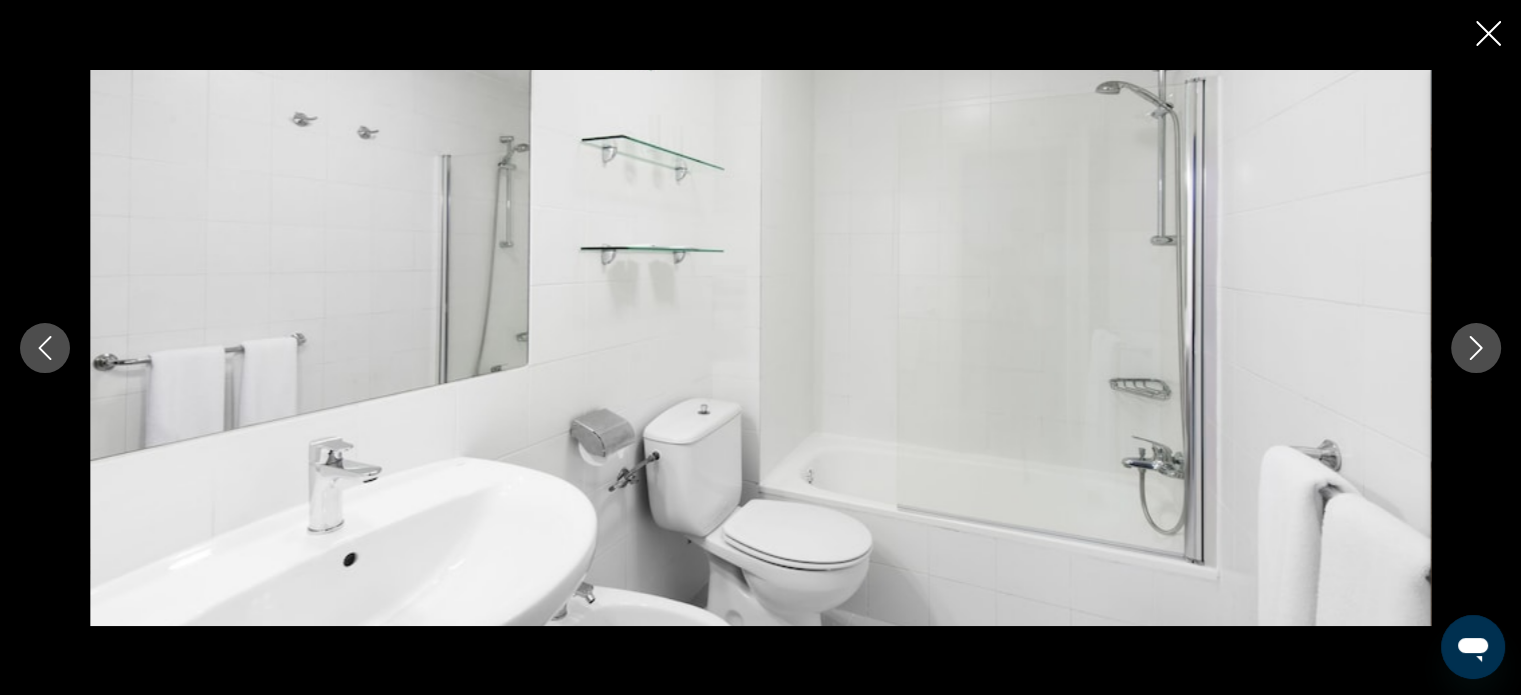 click 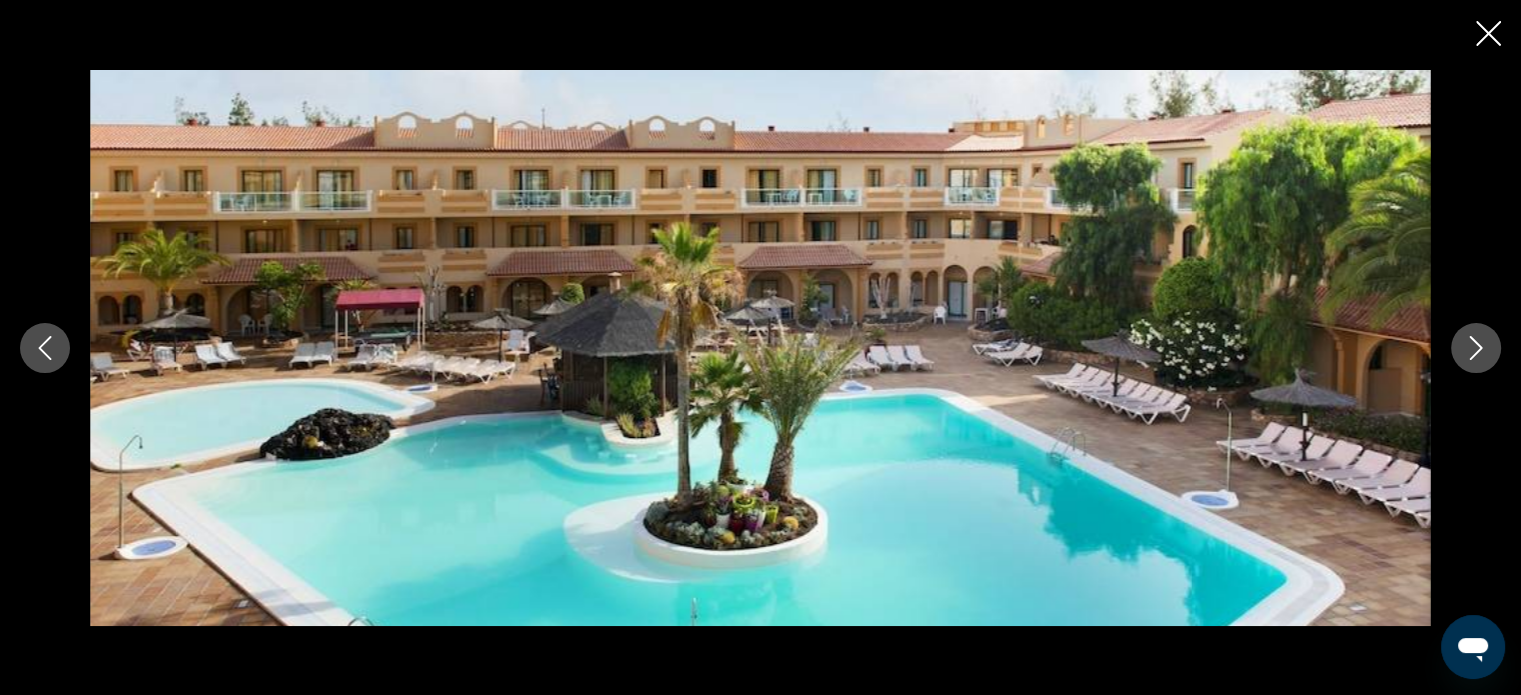 click 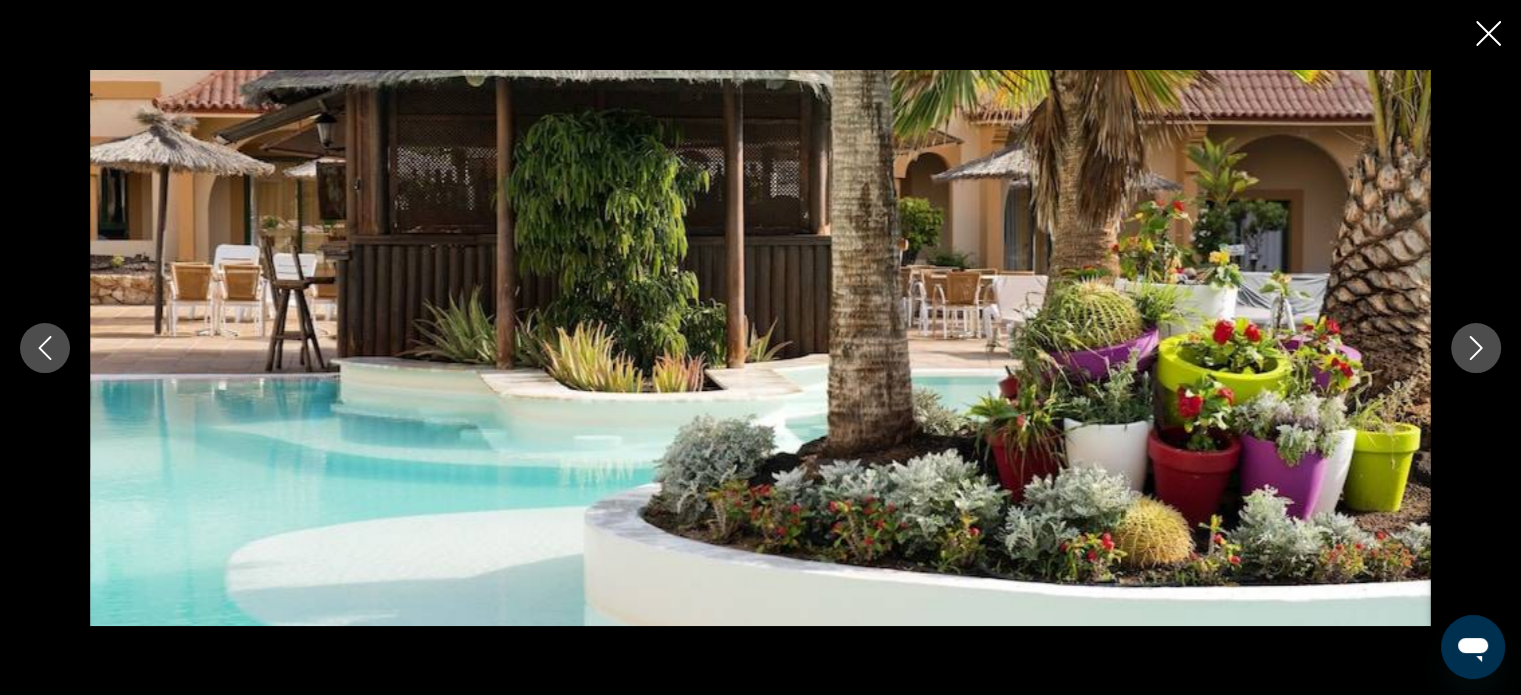 click 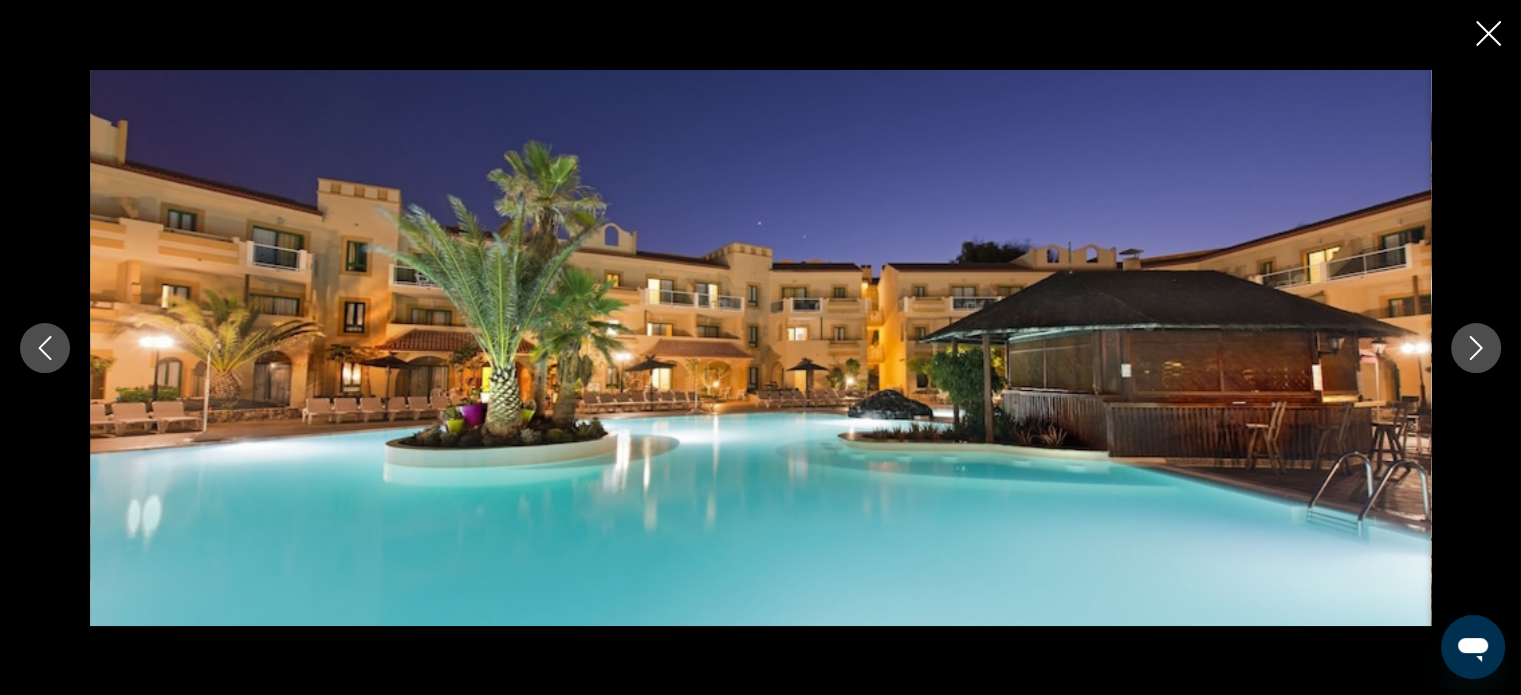 click 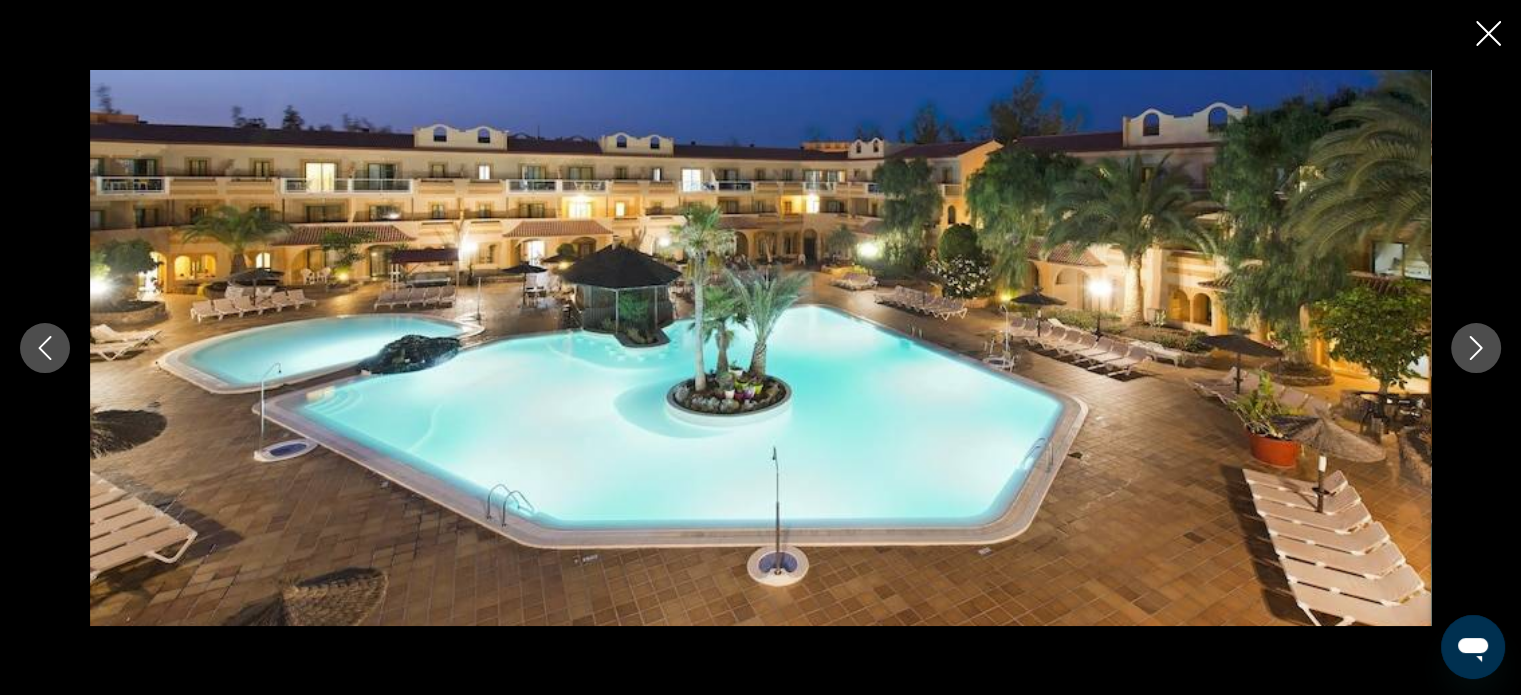 click 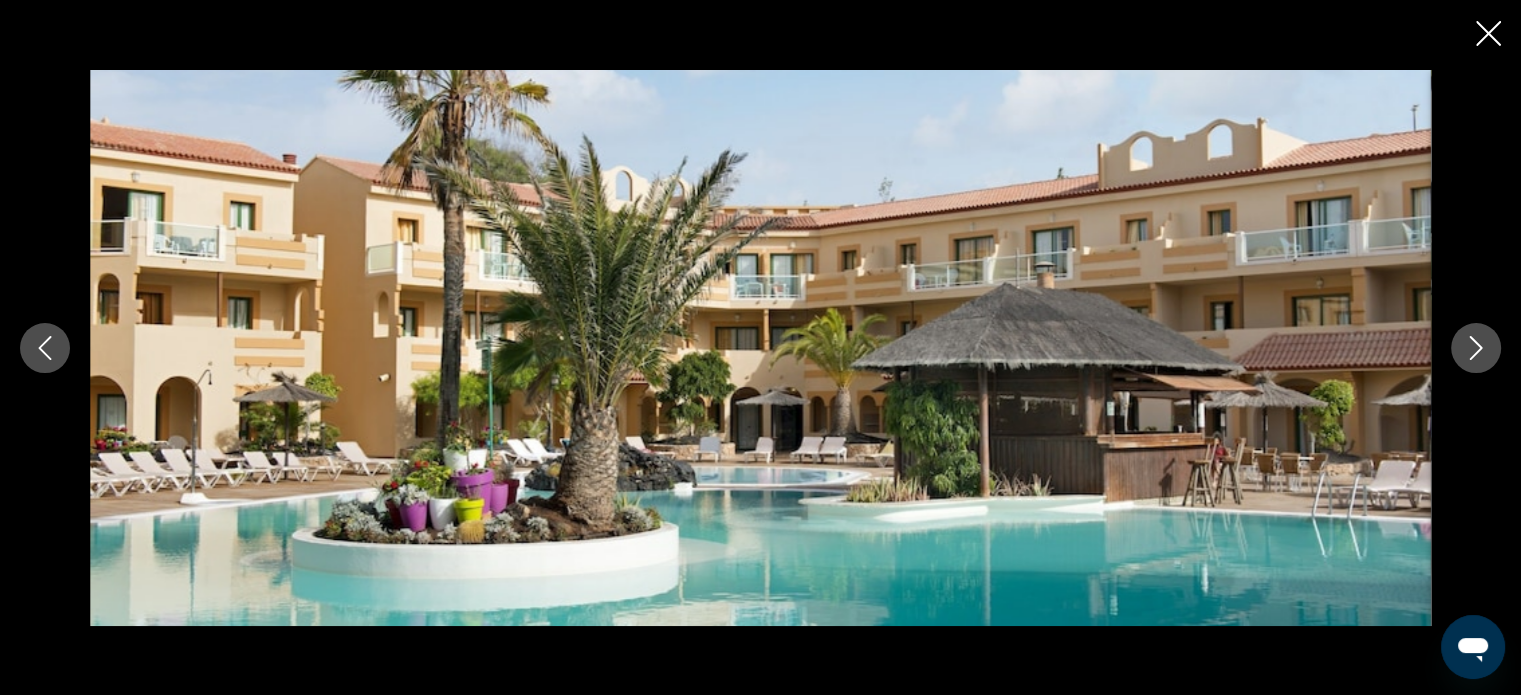 click 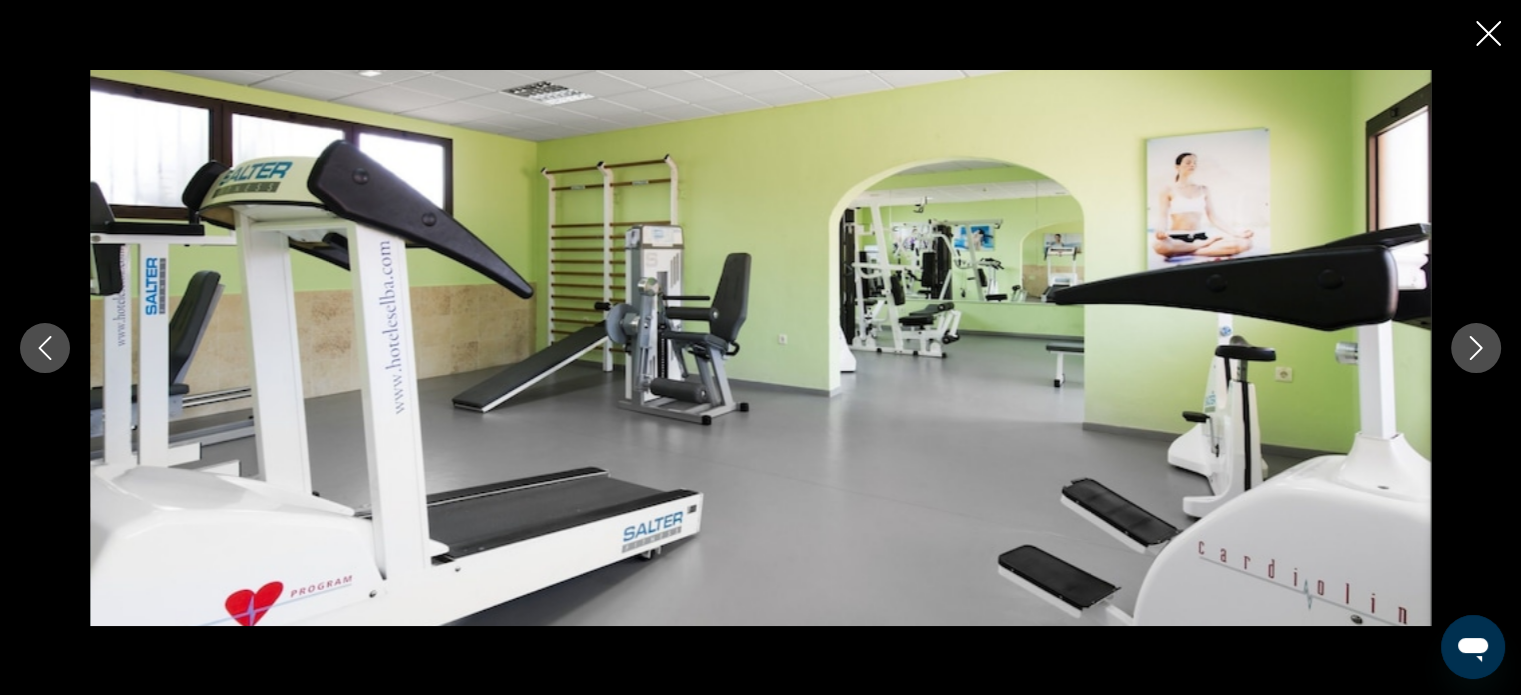 click 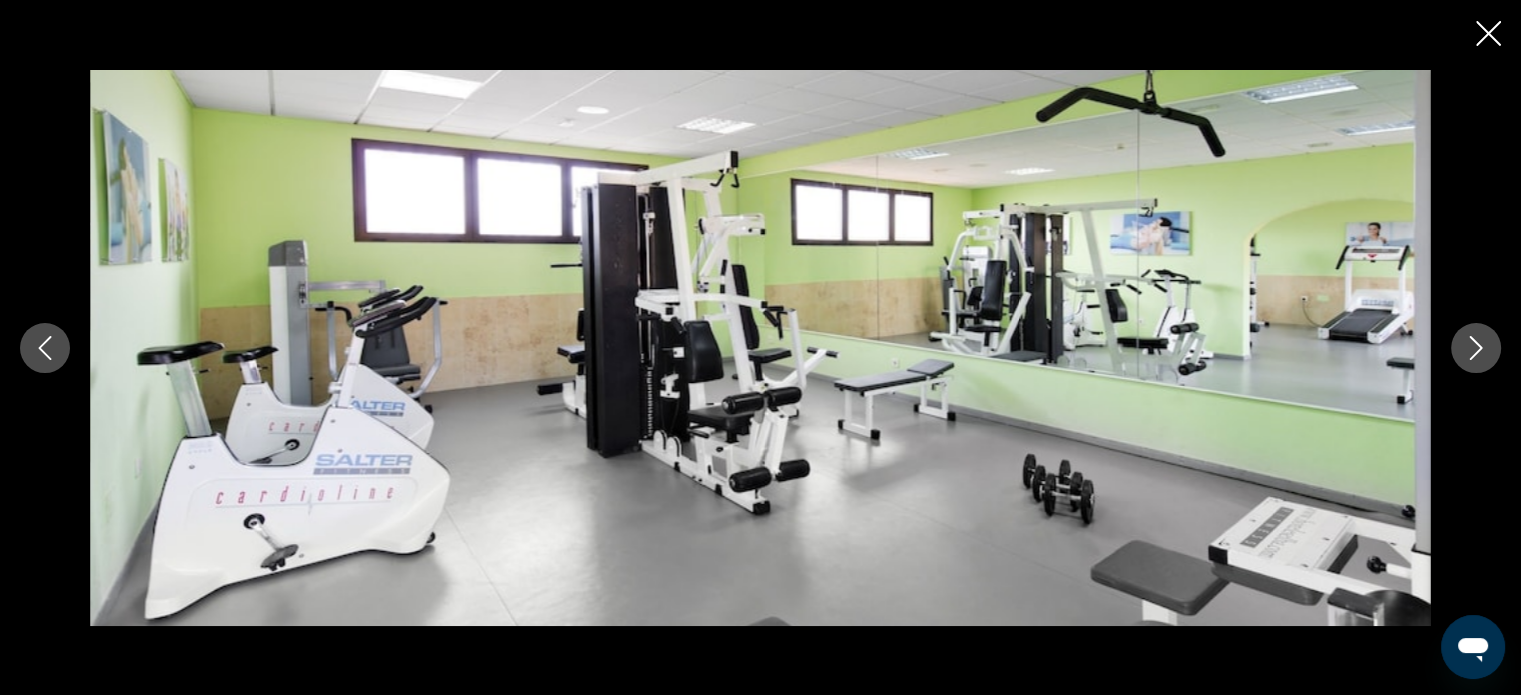 click 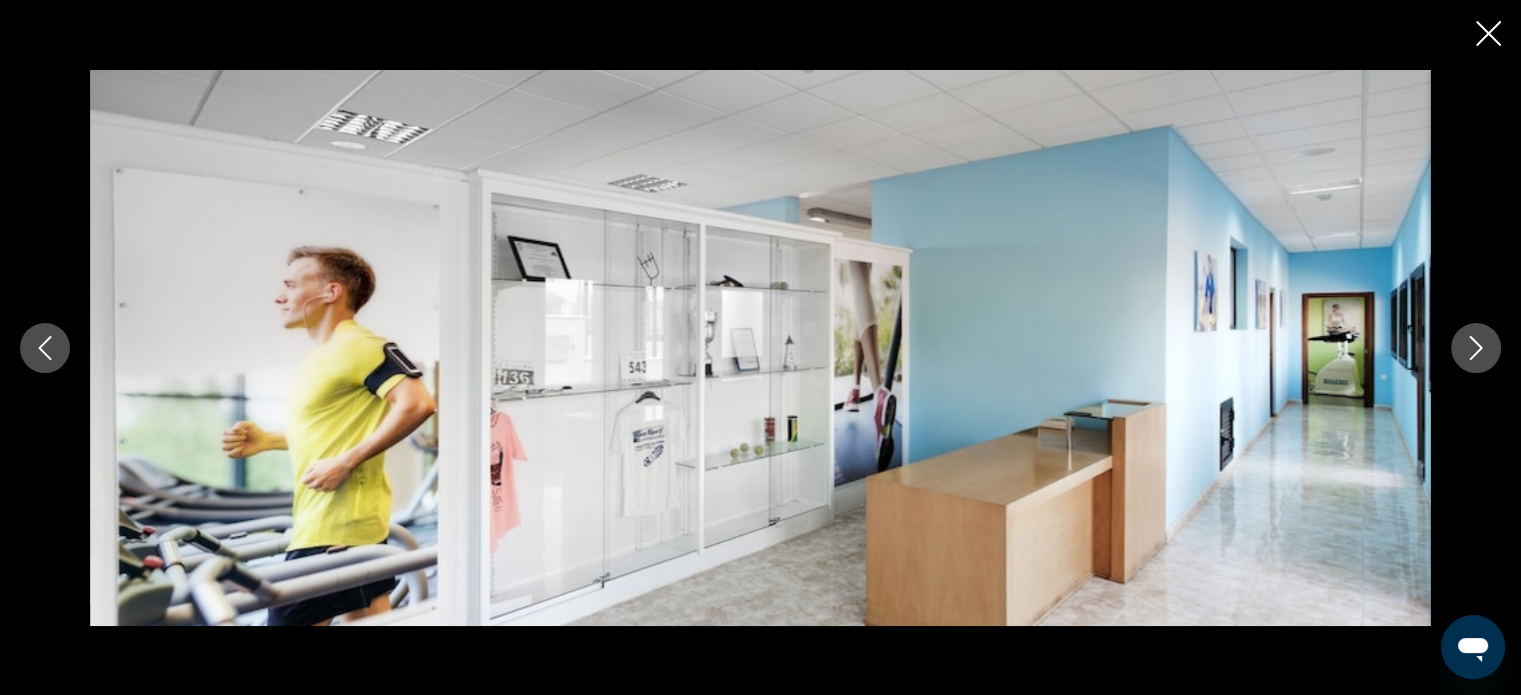 click 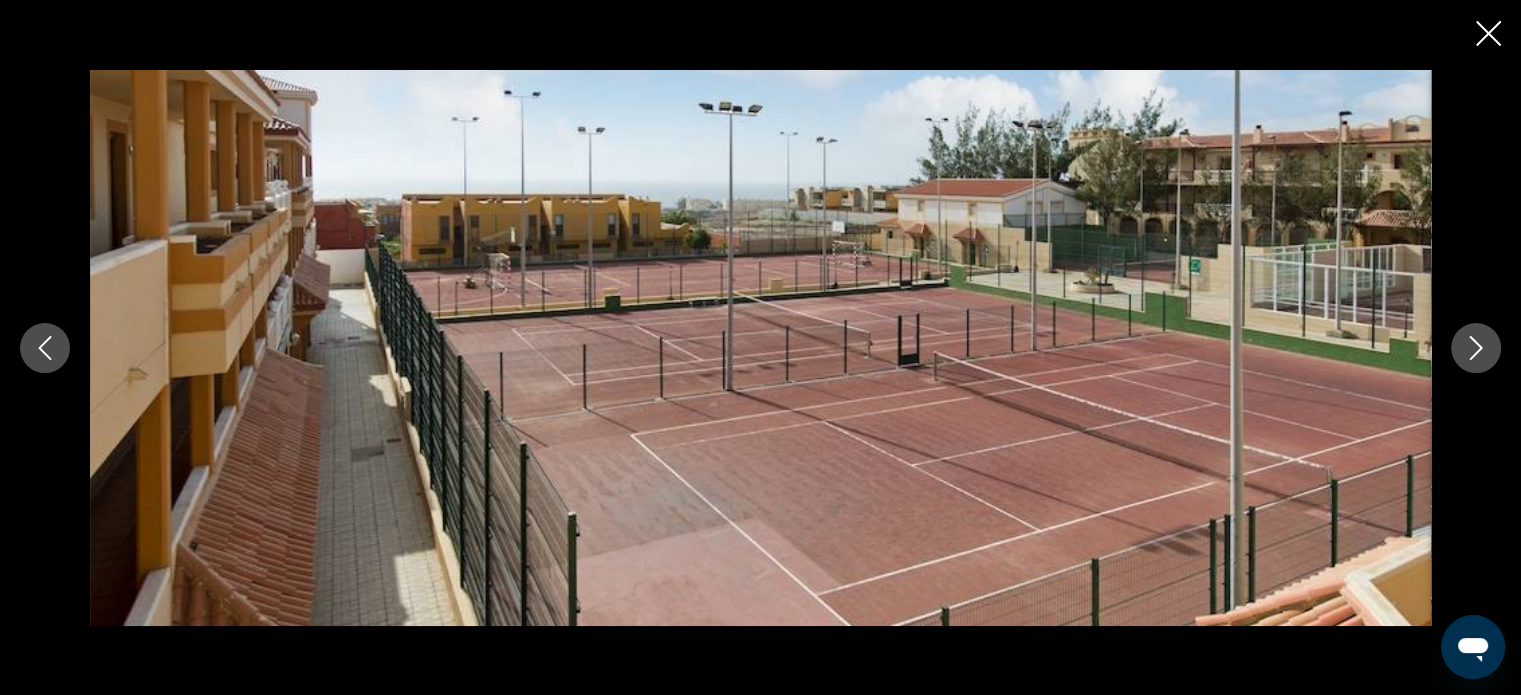 click 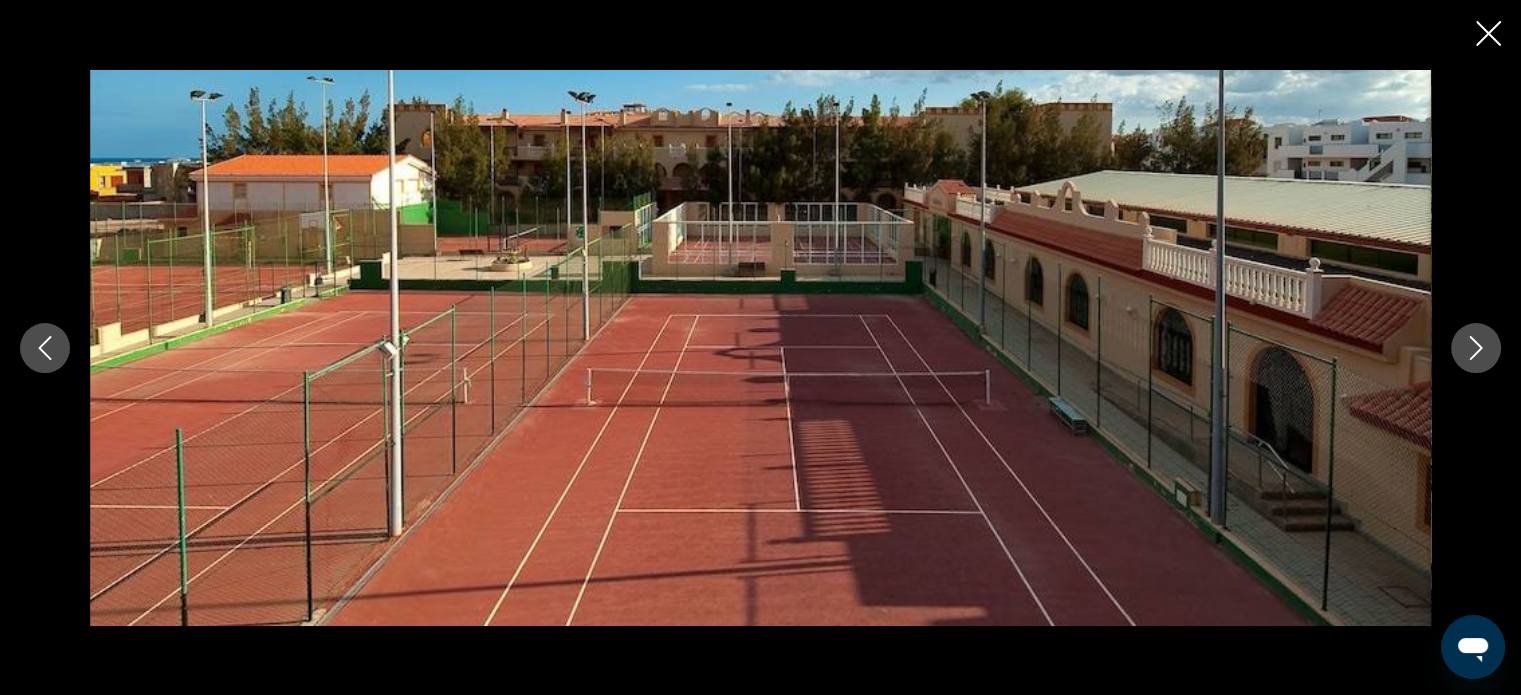 click 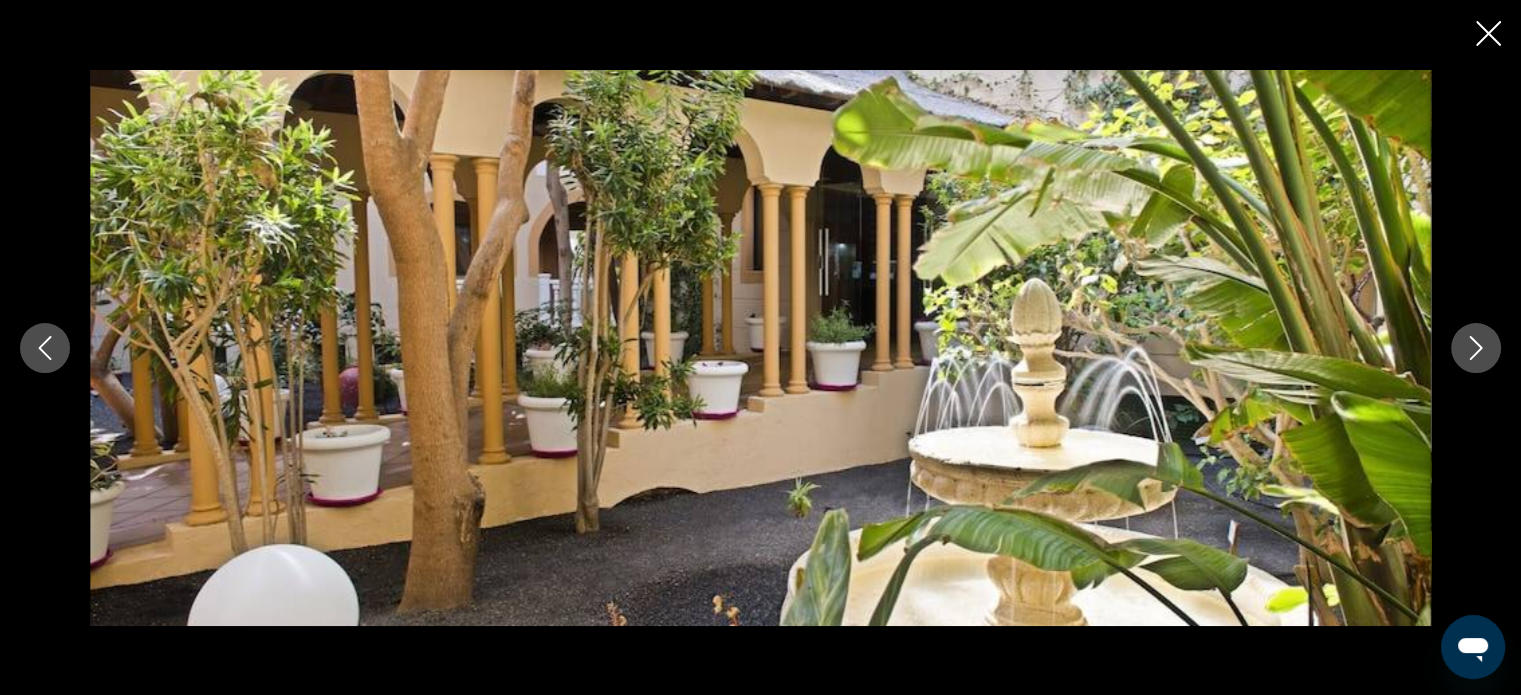 click 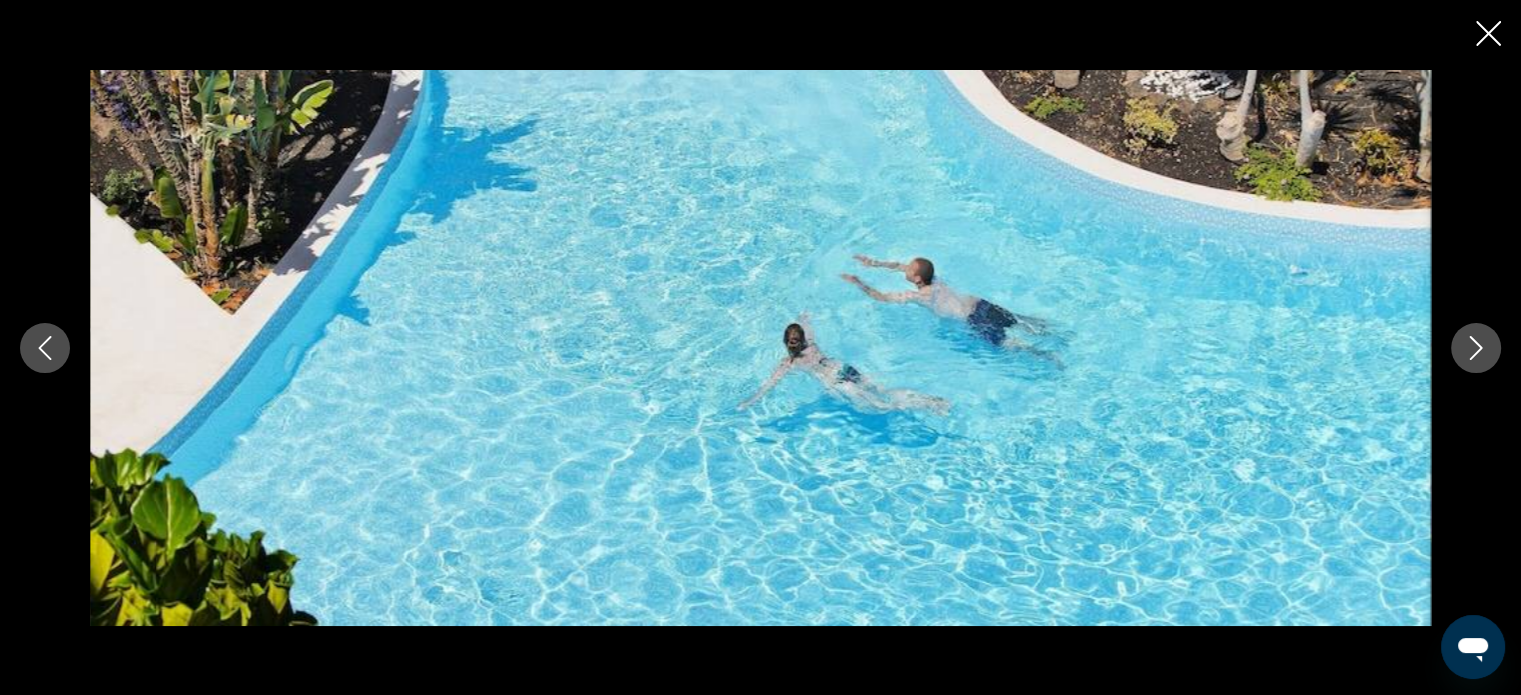 click 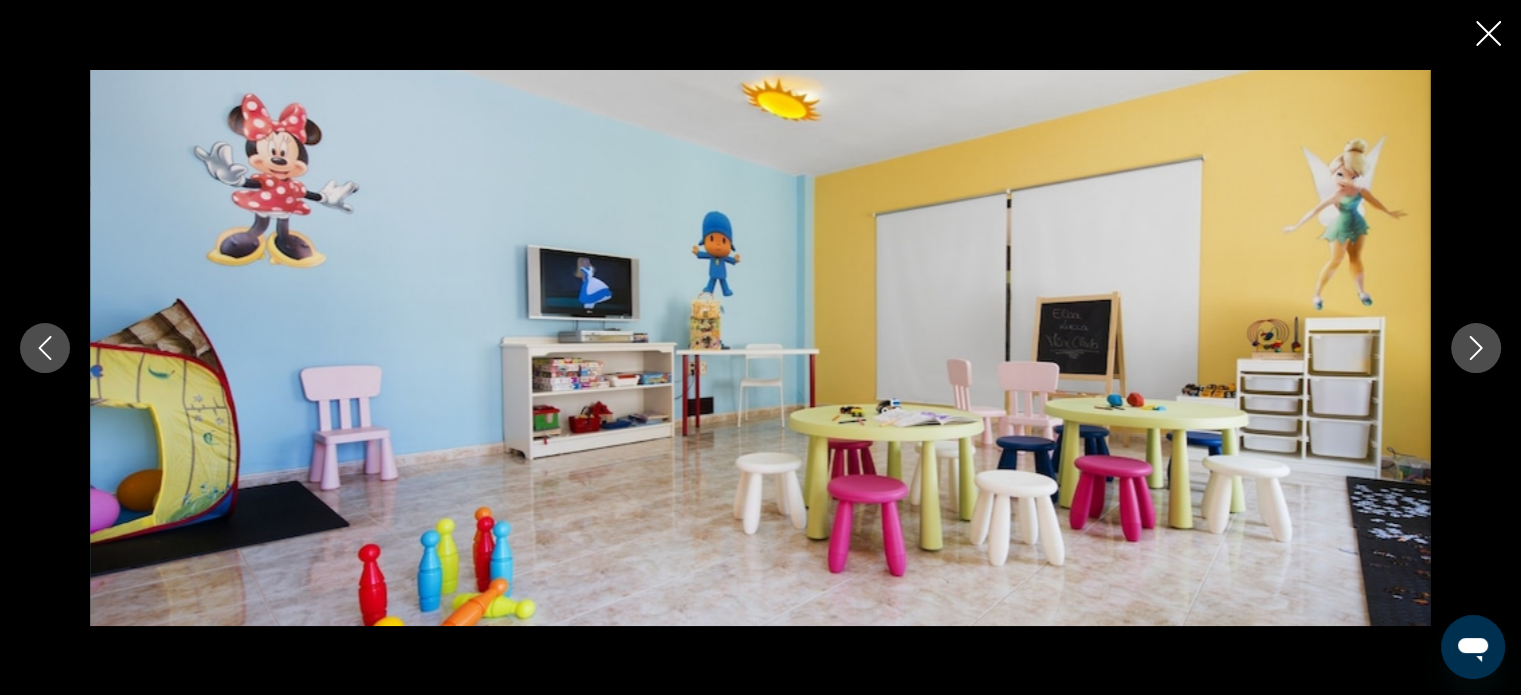 click 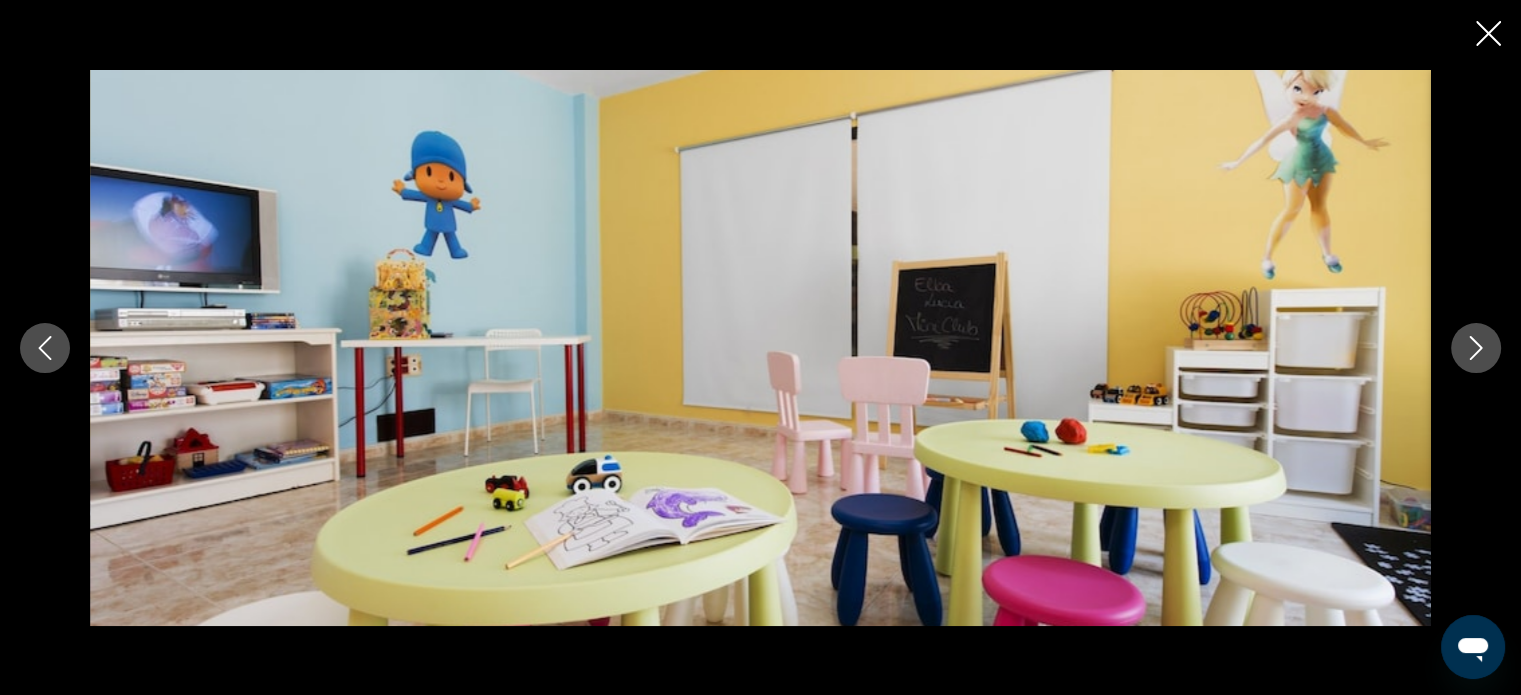 click 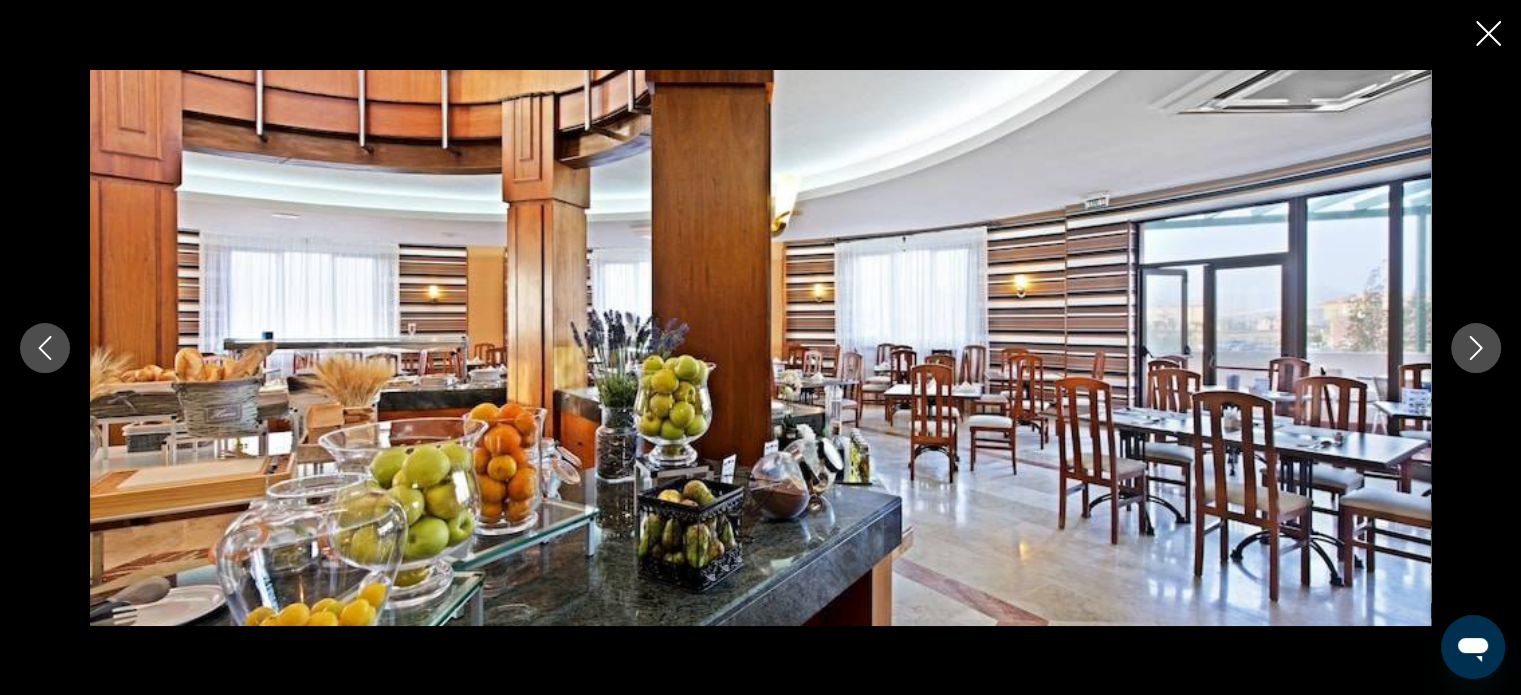 click 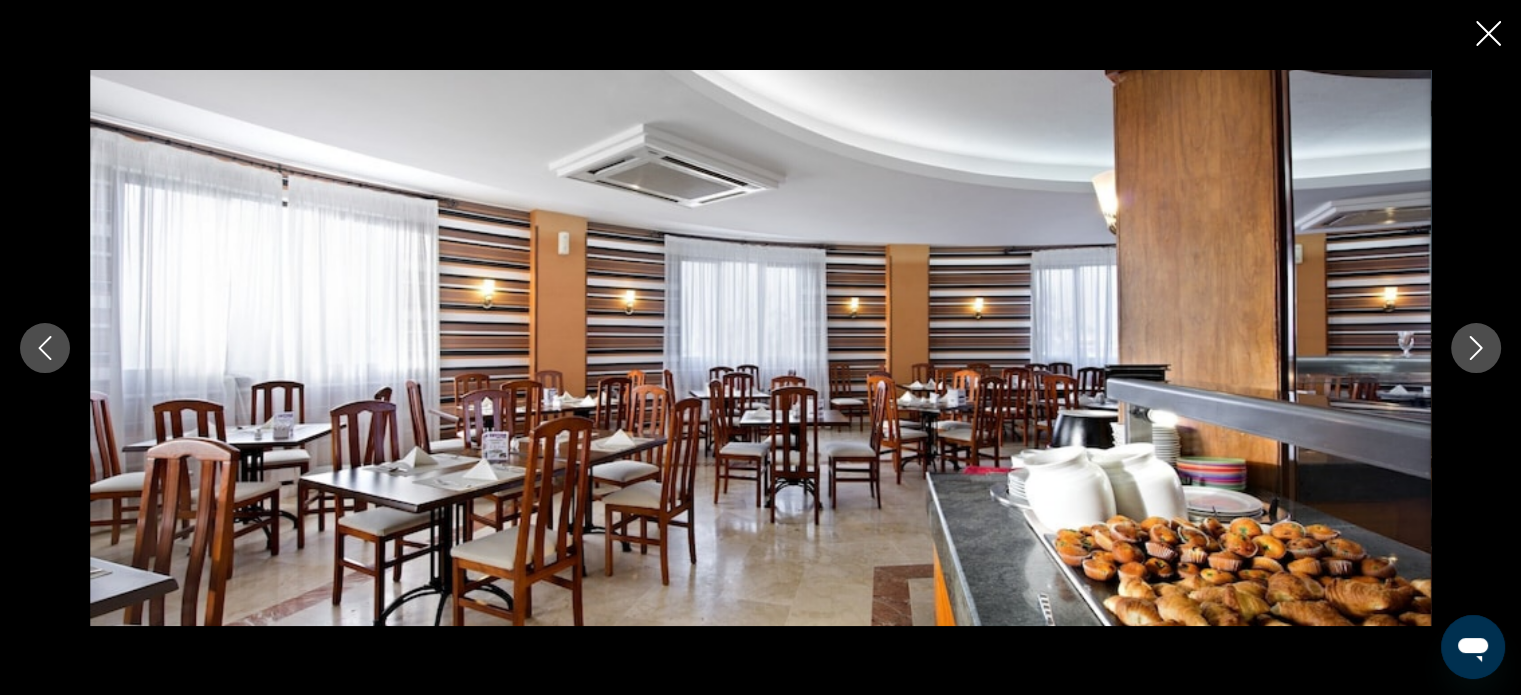 click 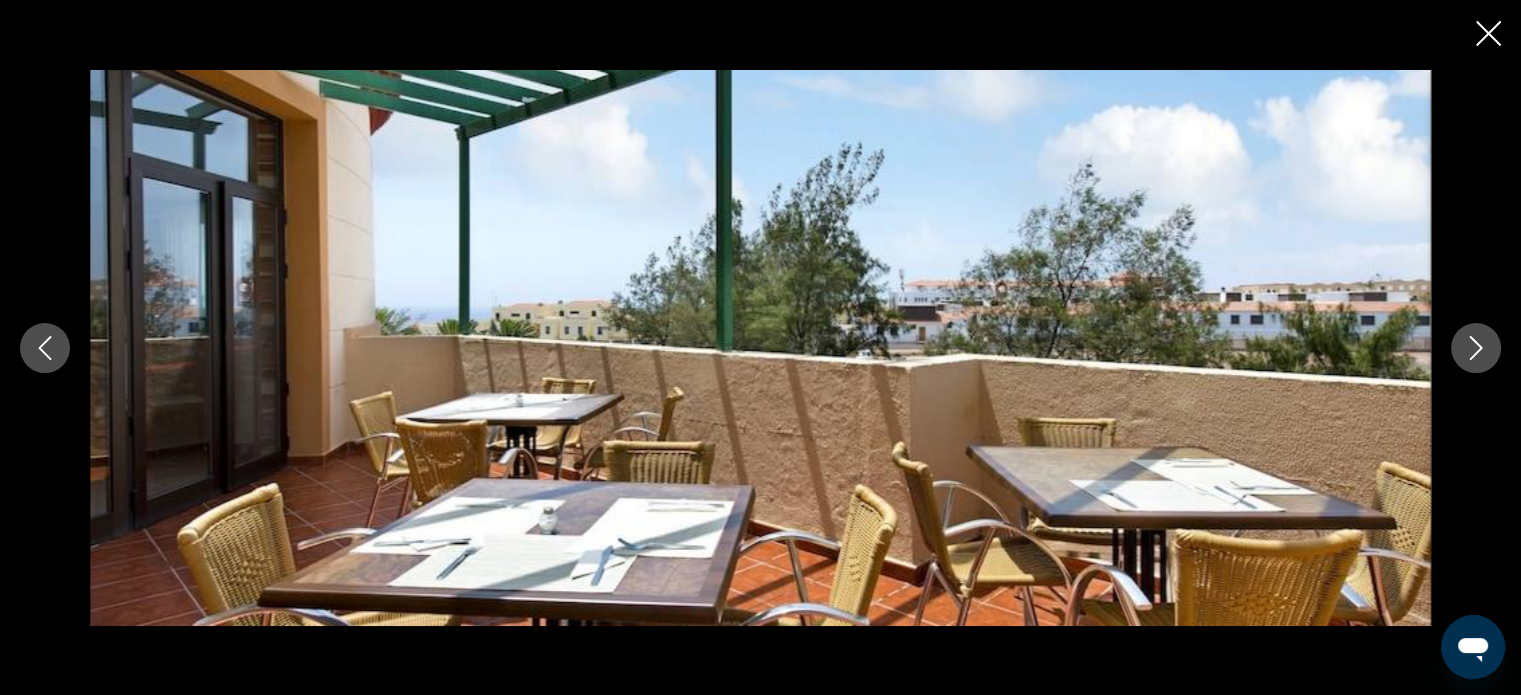 click 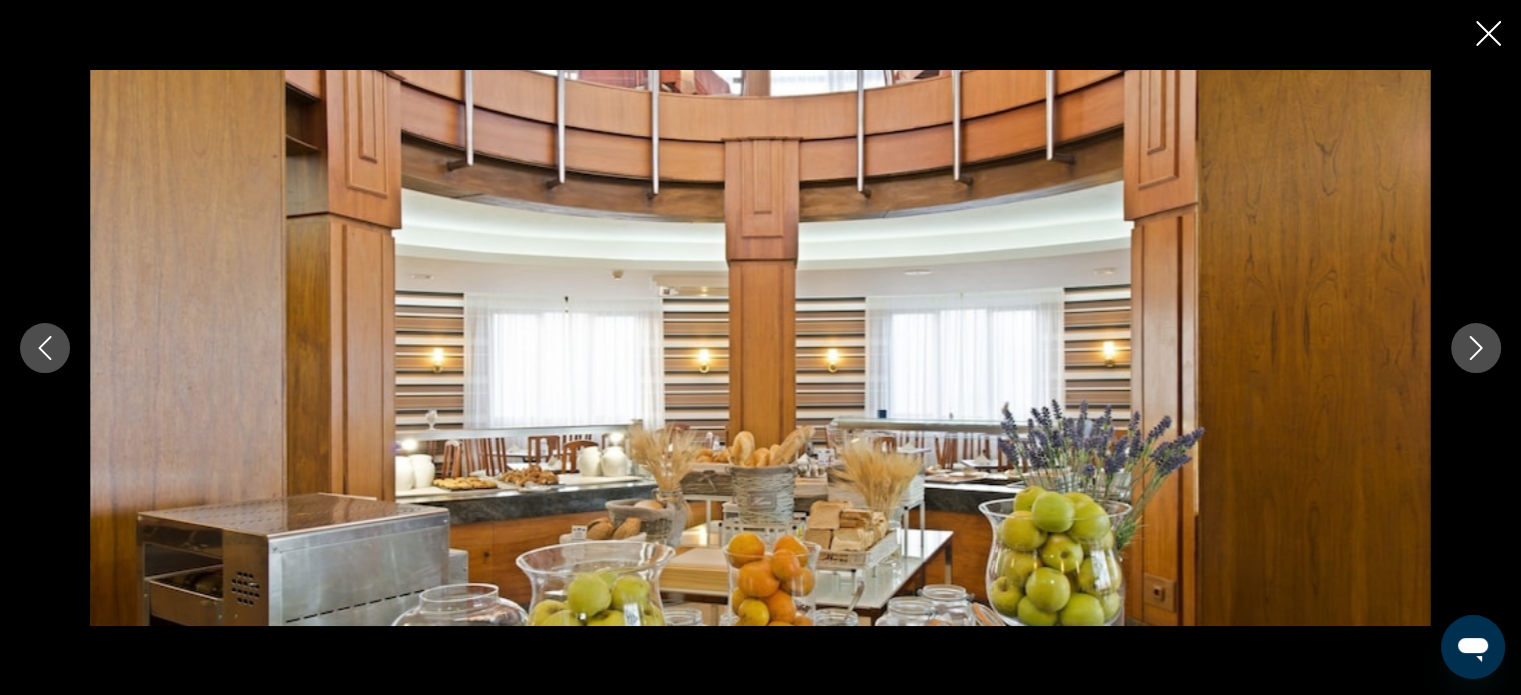 click 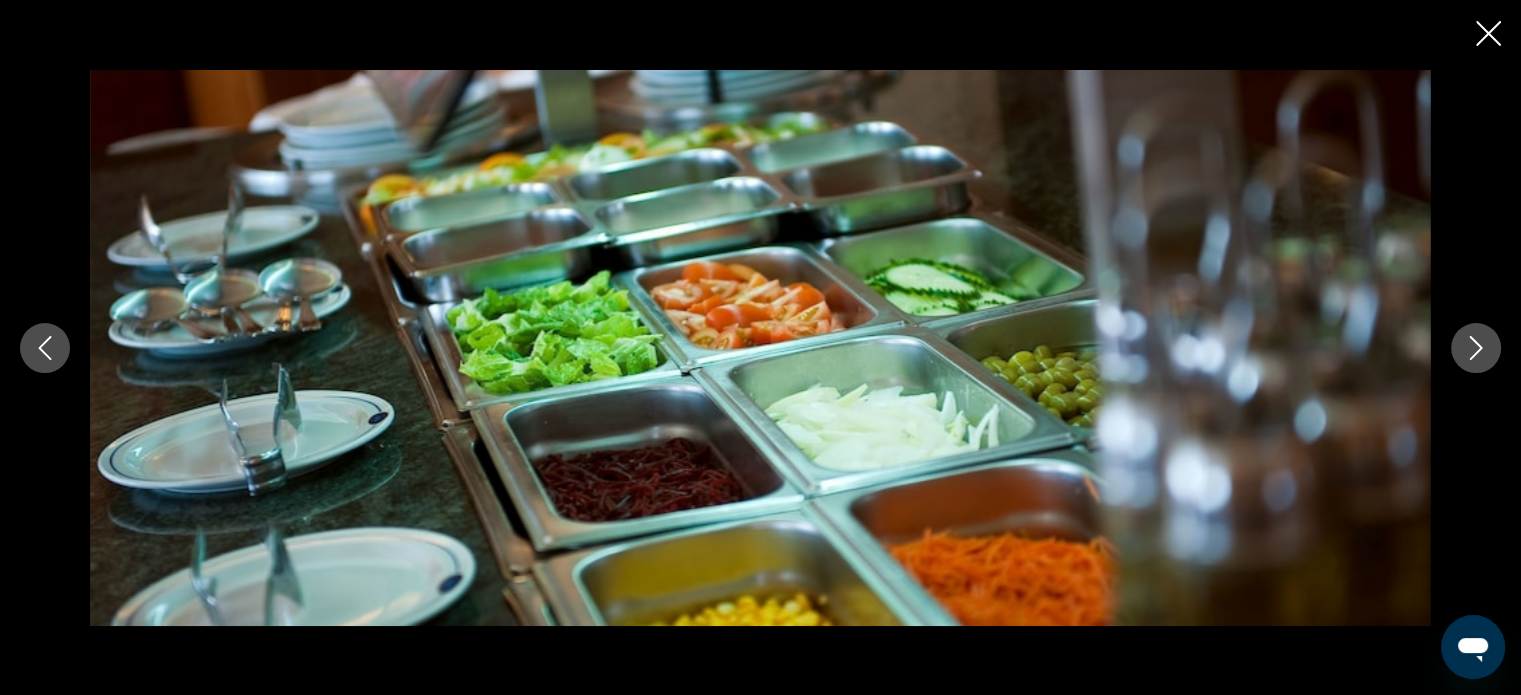 click 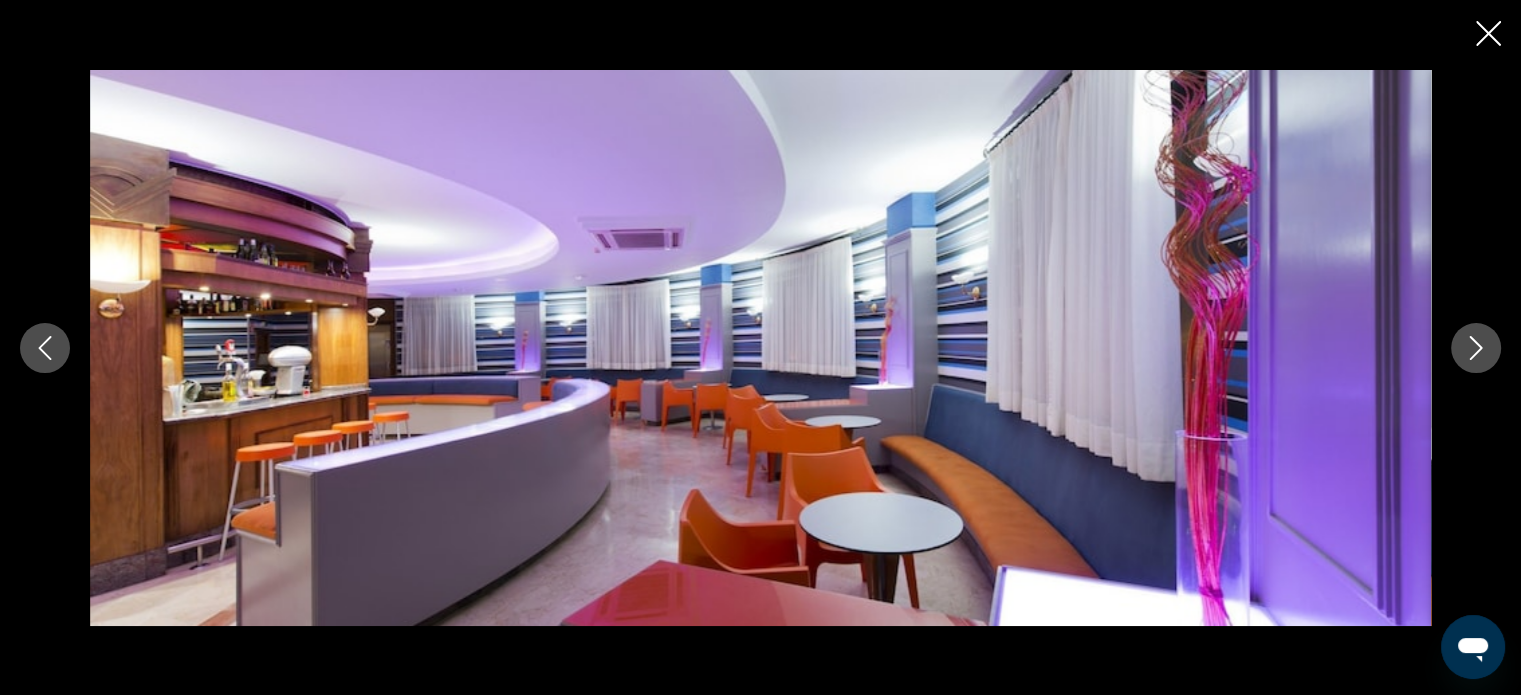 click 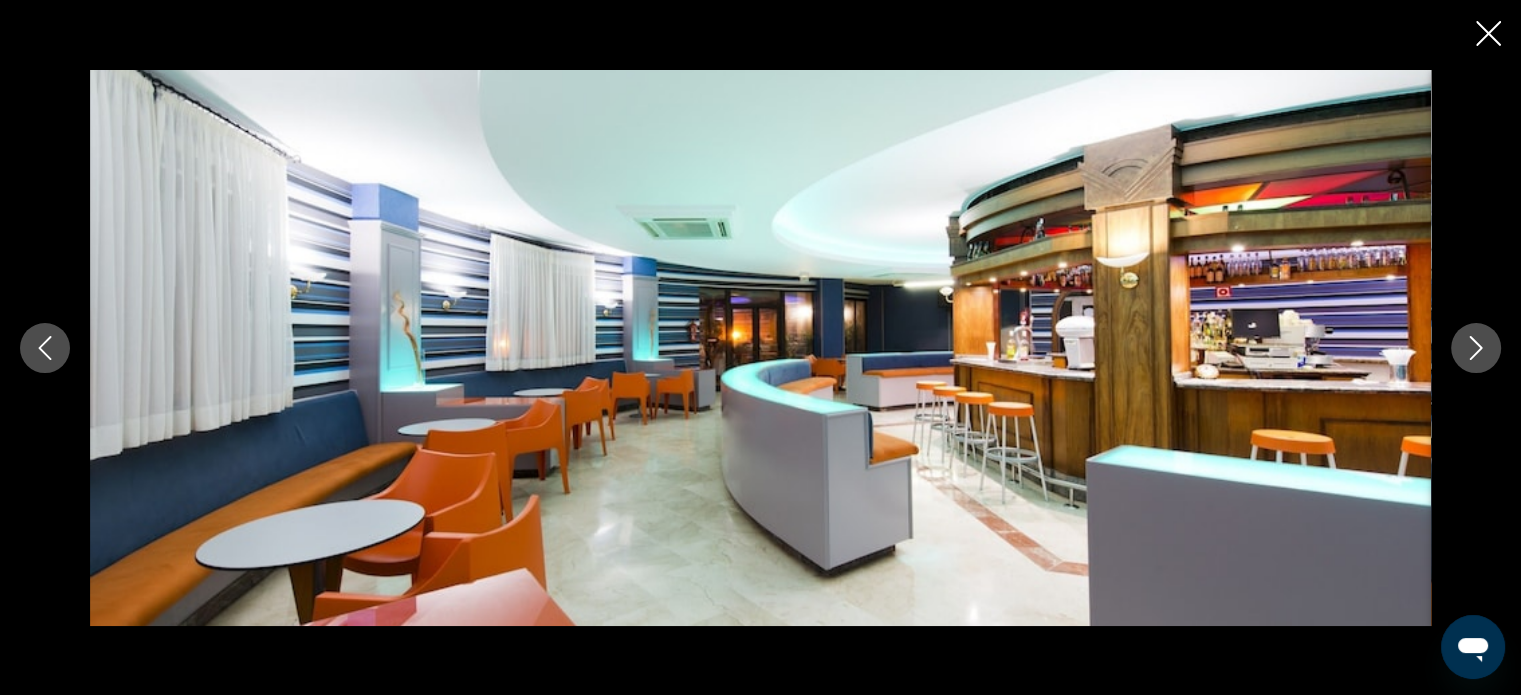 click 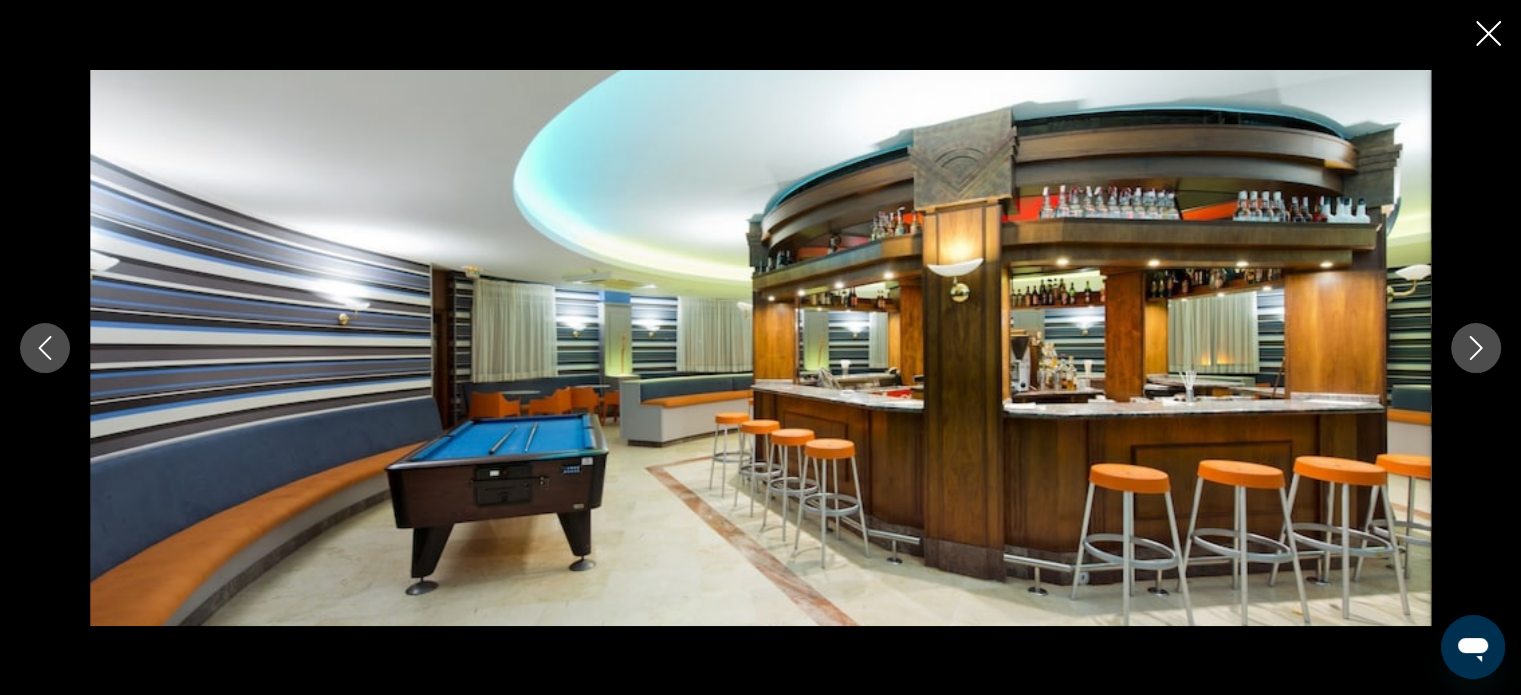 click 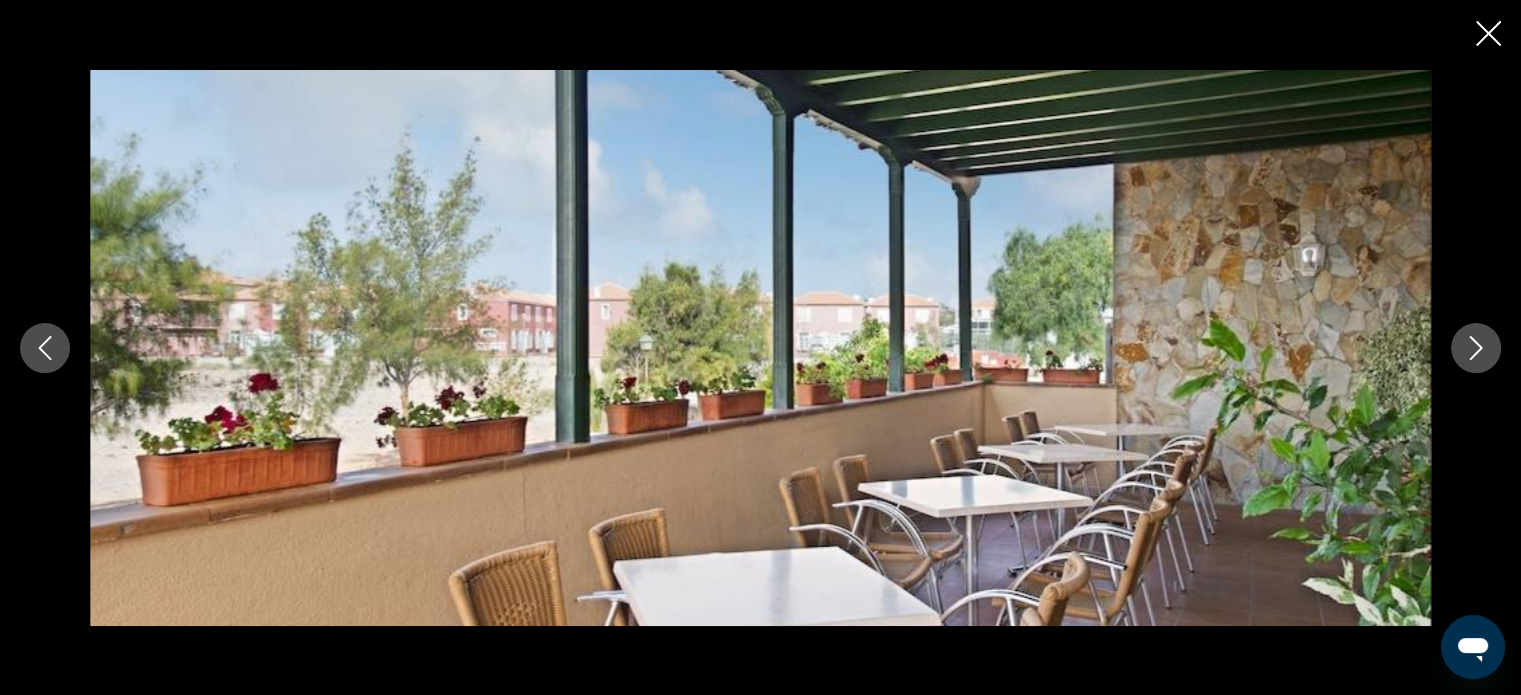 click 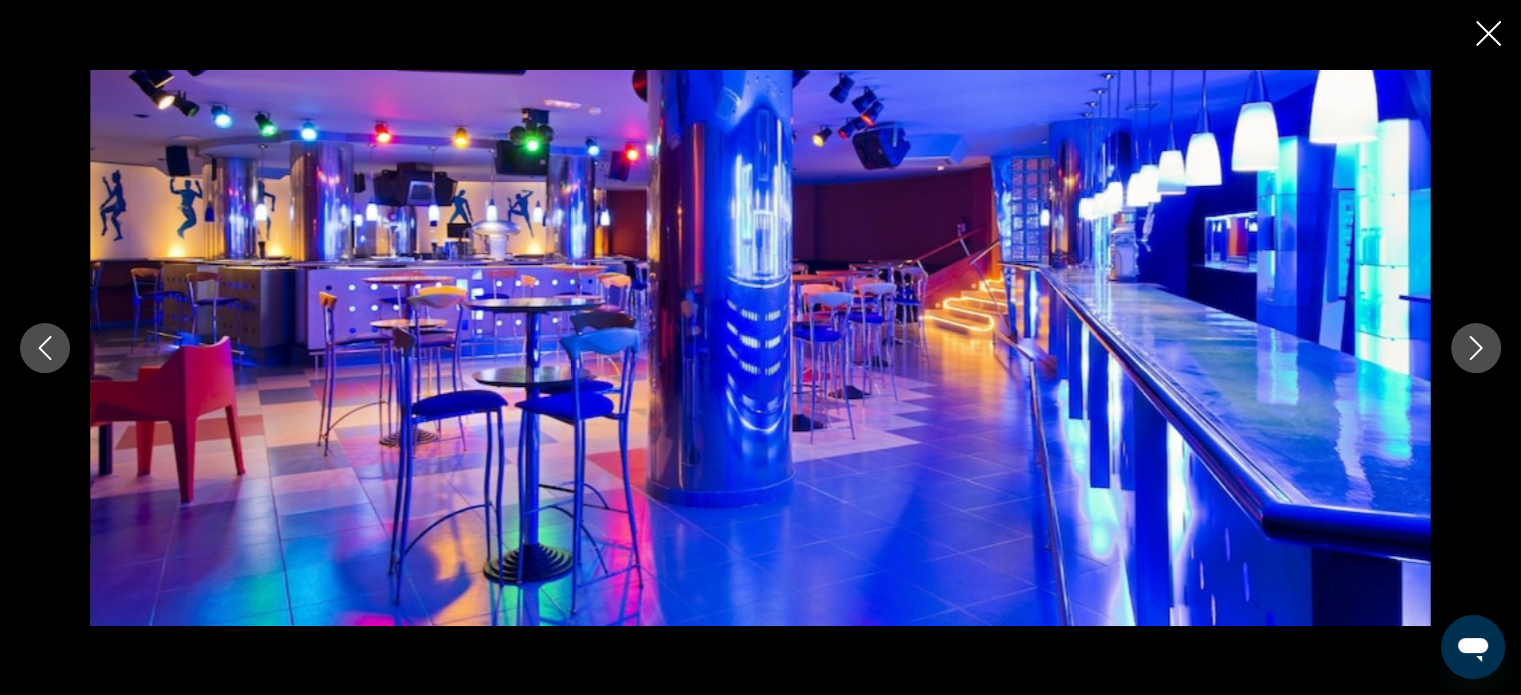 click 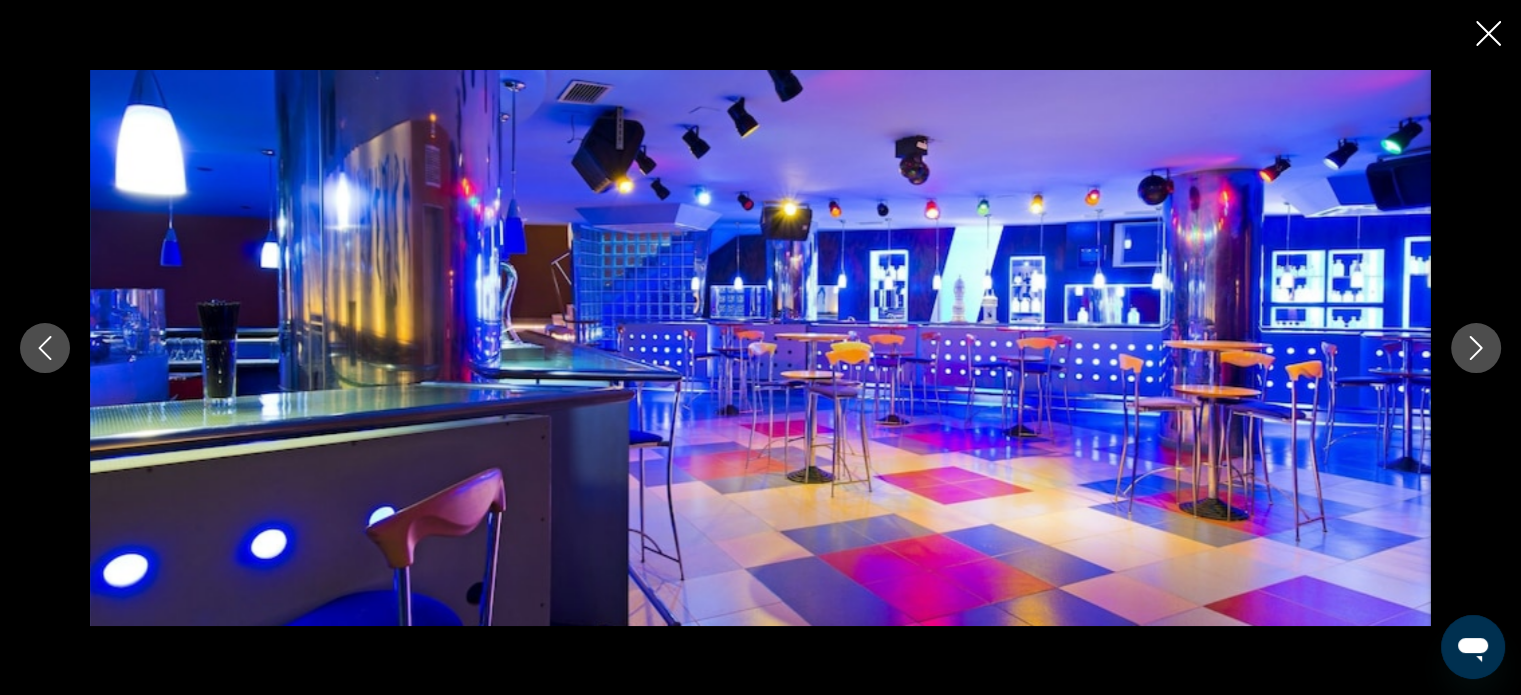 click 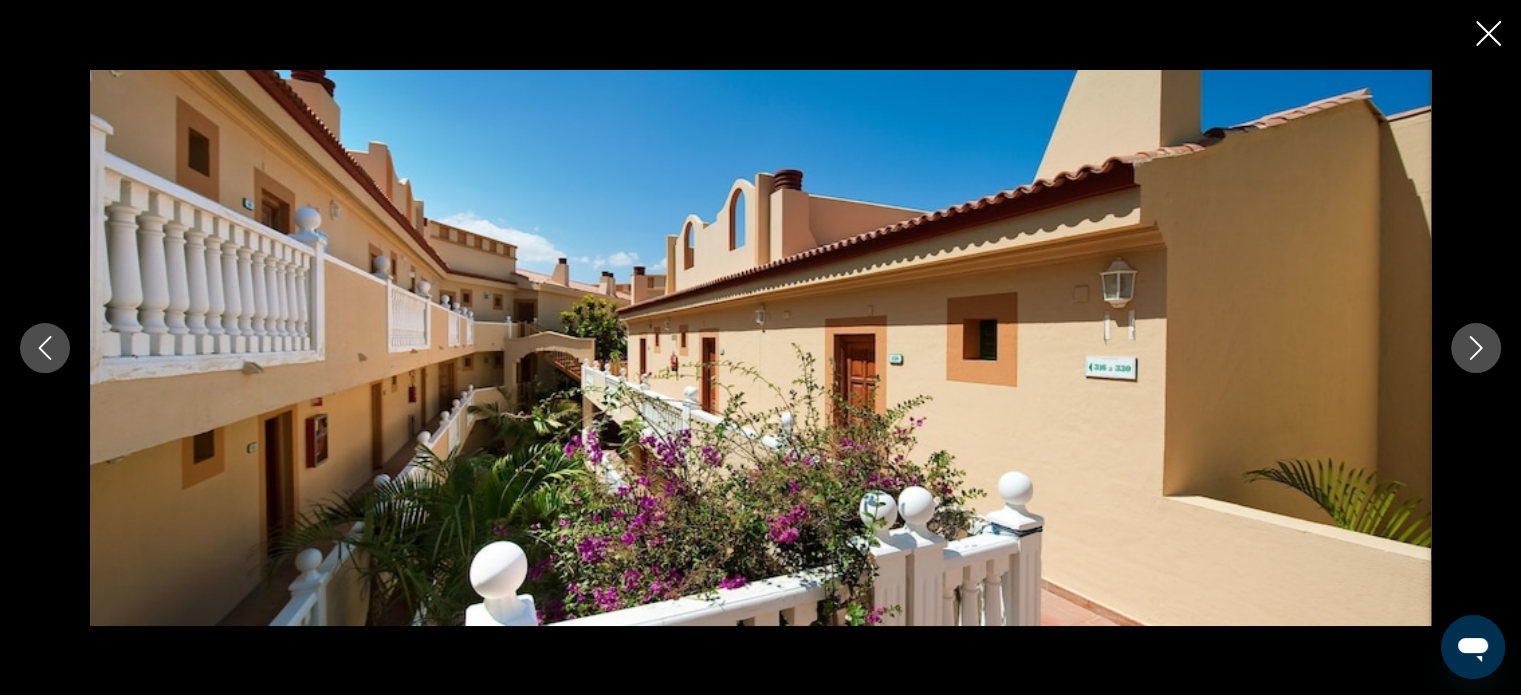 click 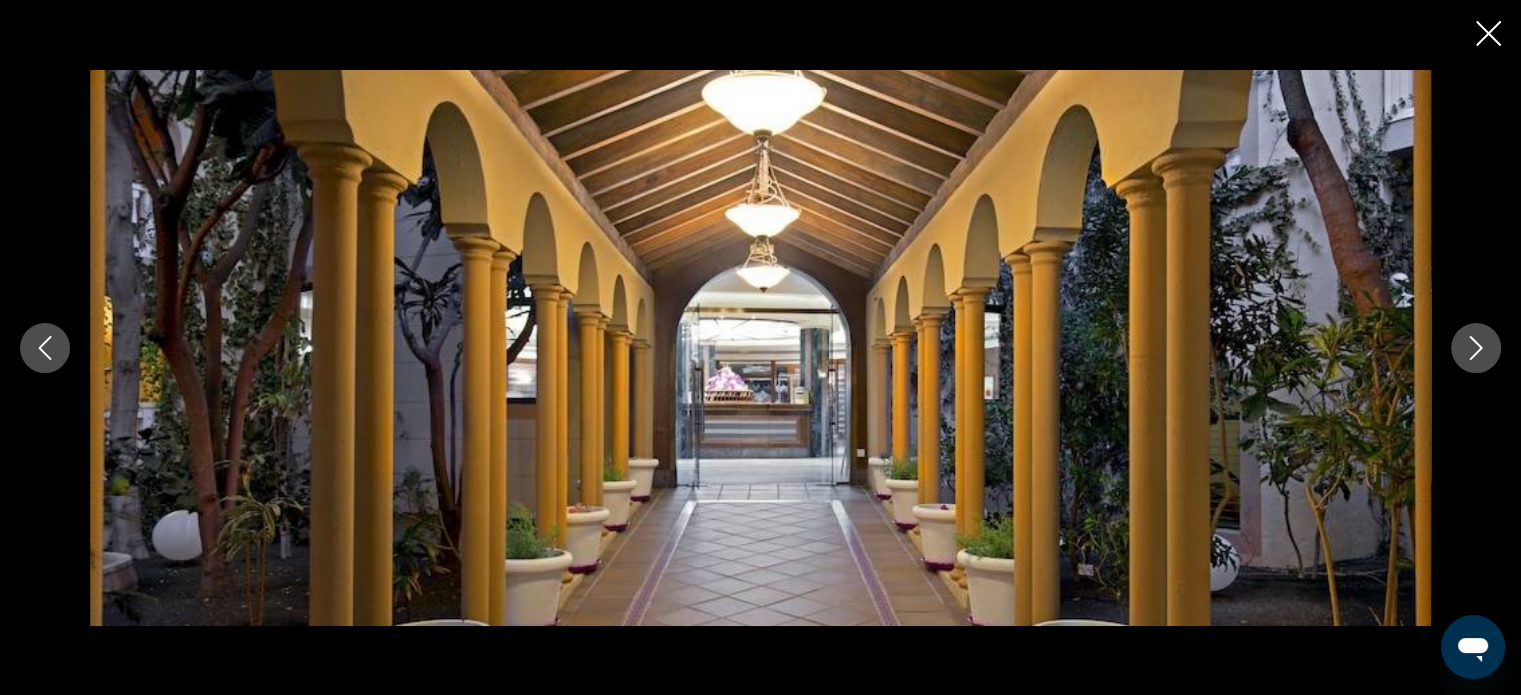 click 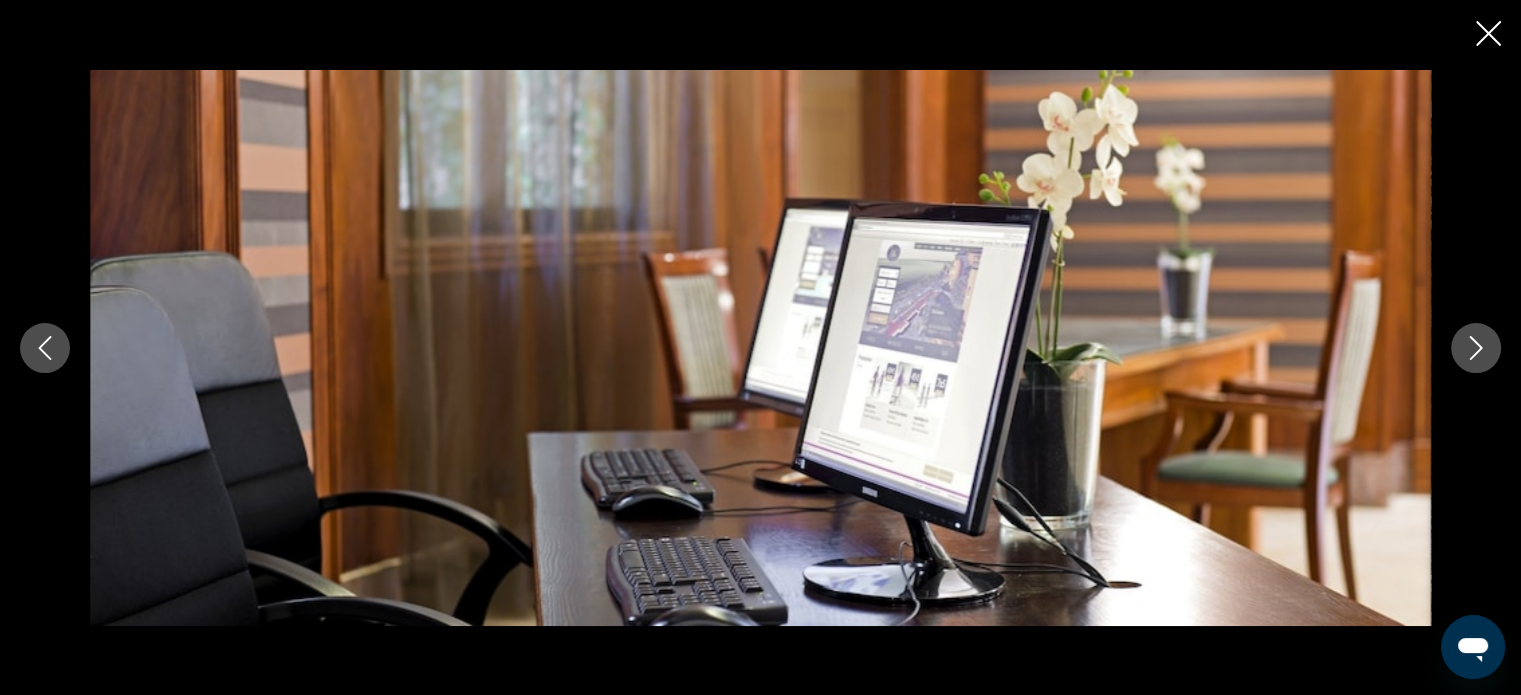 click 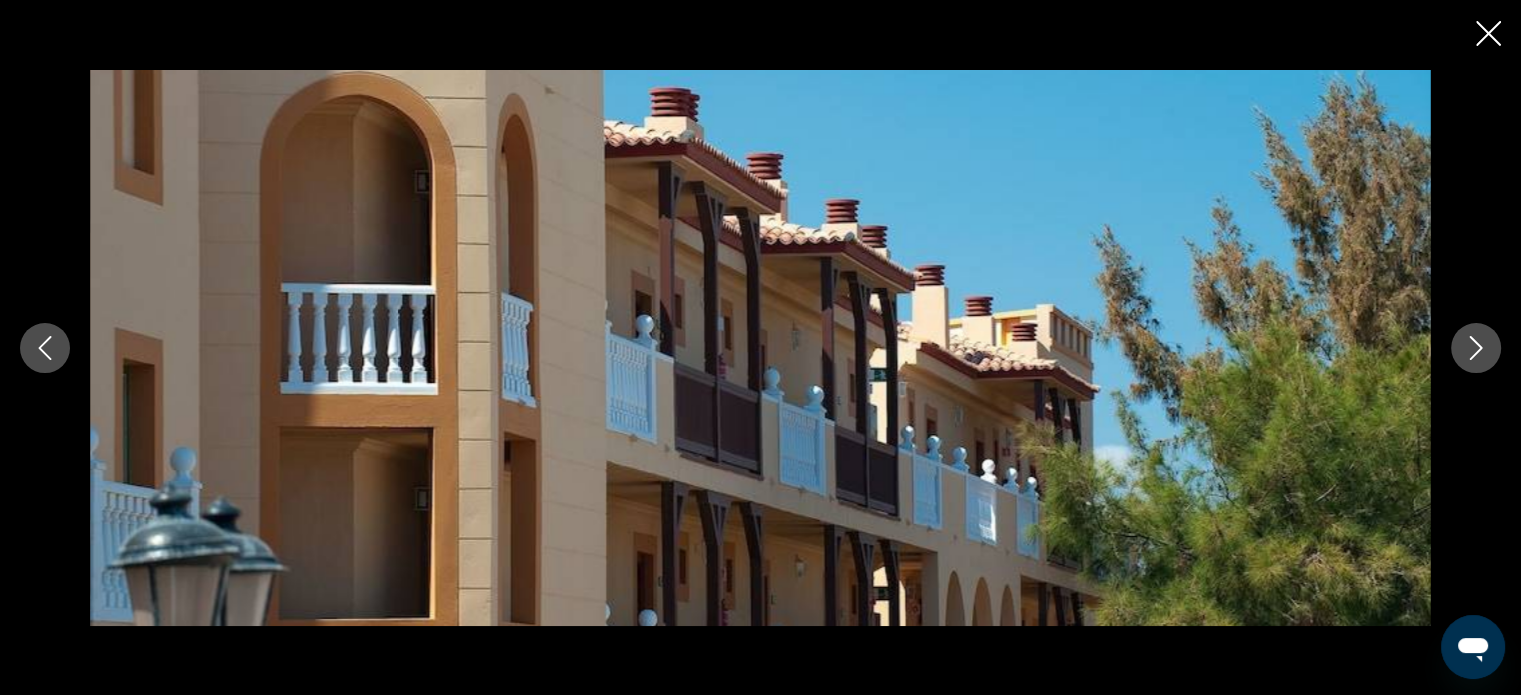click 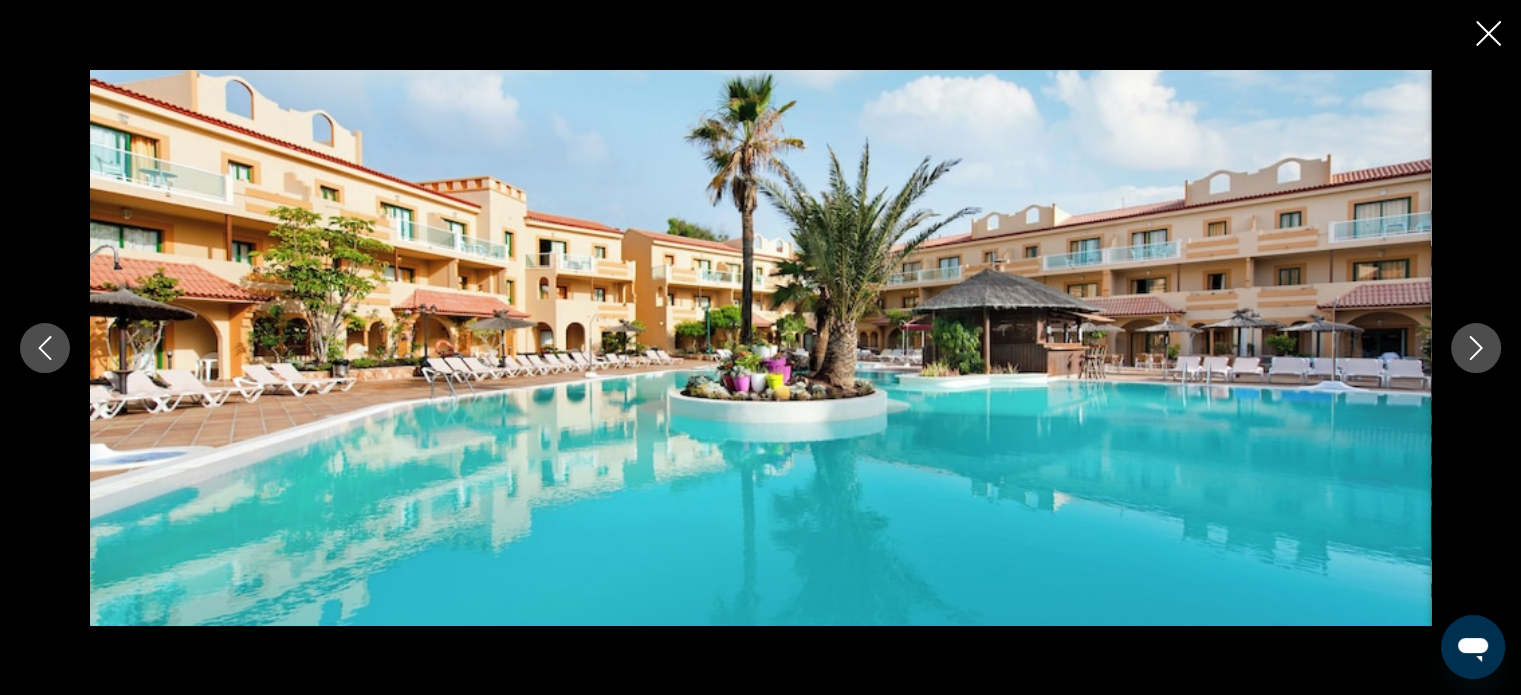 click 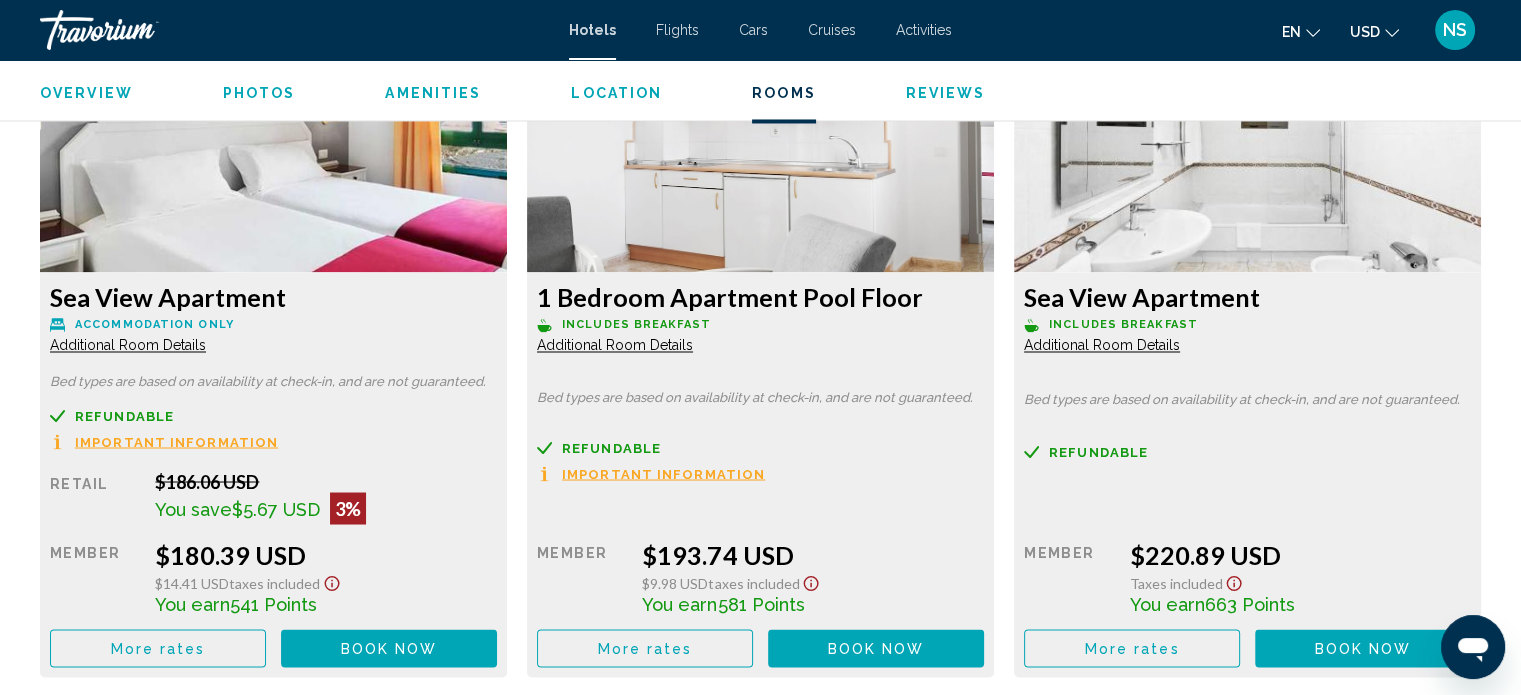 scroll, scrollTop: 3441, scrollLeft: 0, axis: vertical 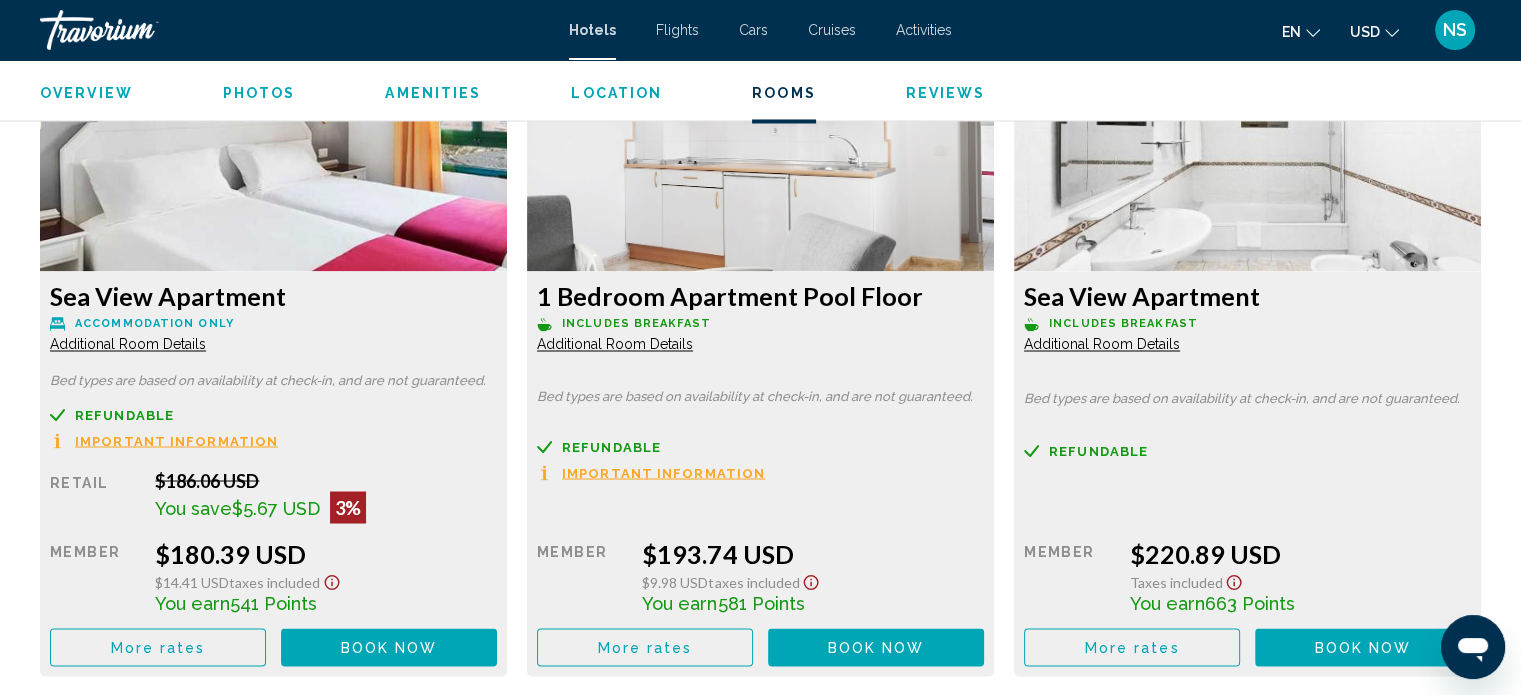 click at bounding box center [273, -528] 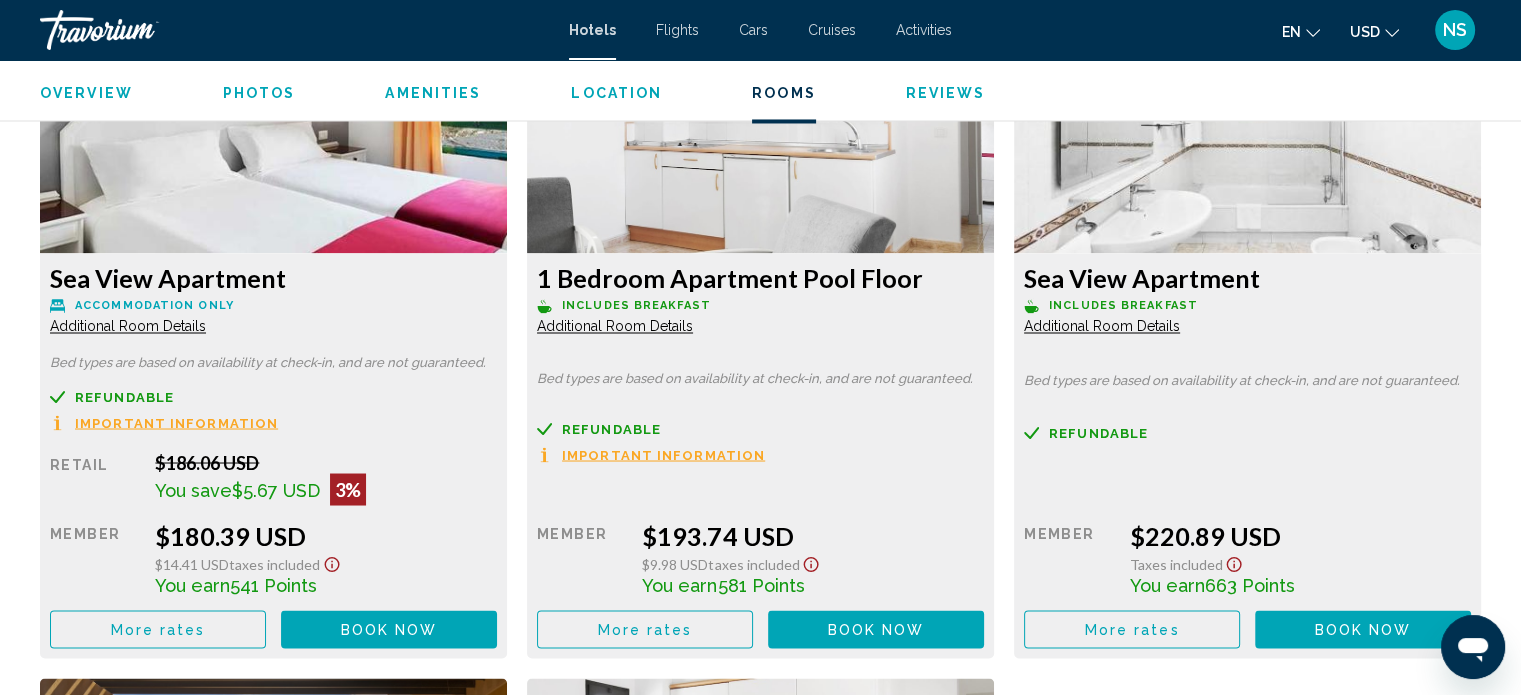 scroll, scrollTop: 3458, scrollLeft: 0, axis: vertical 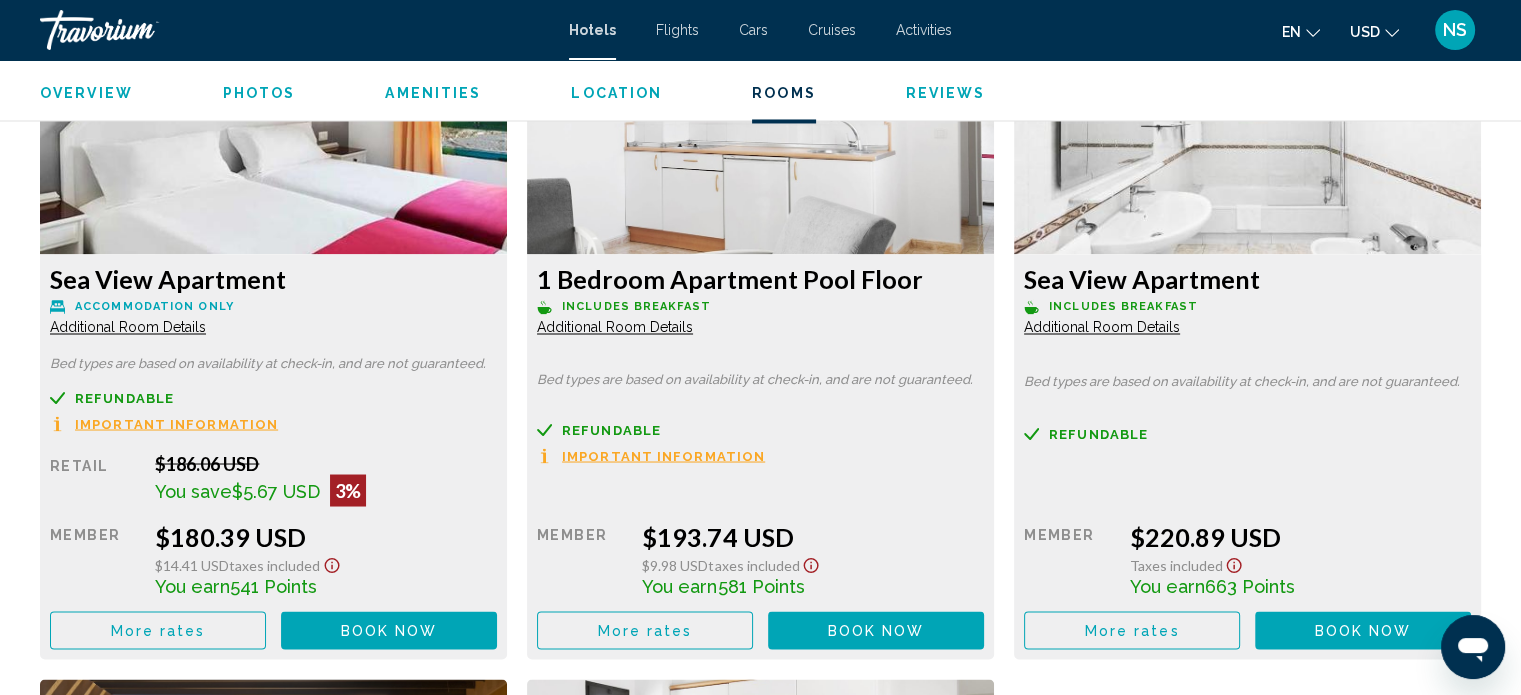 click on "Additional Room Details" at bounding box center [128, -347] 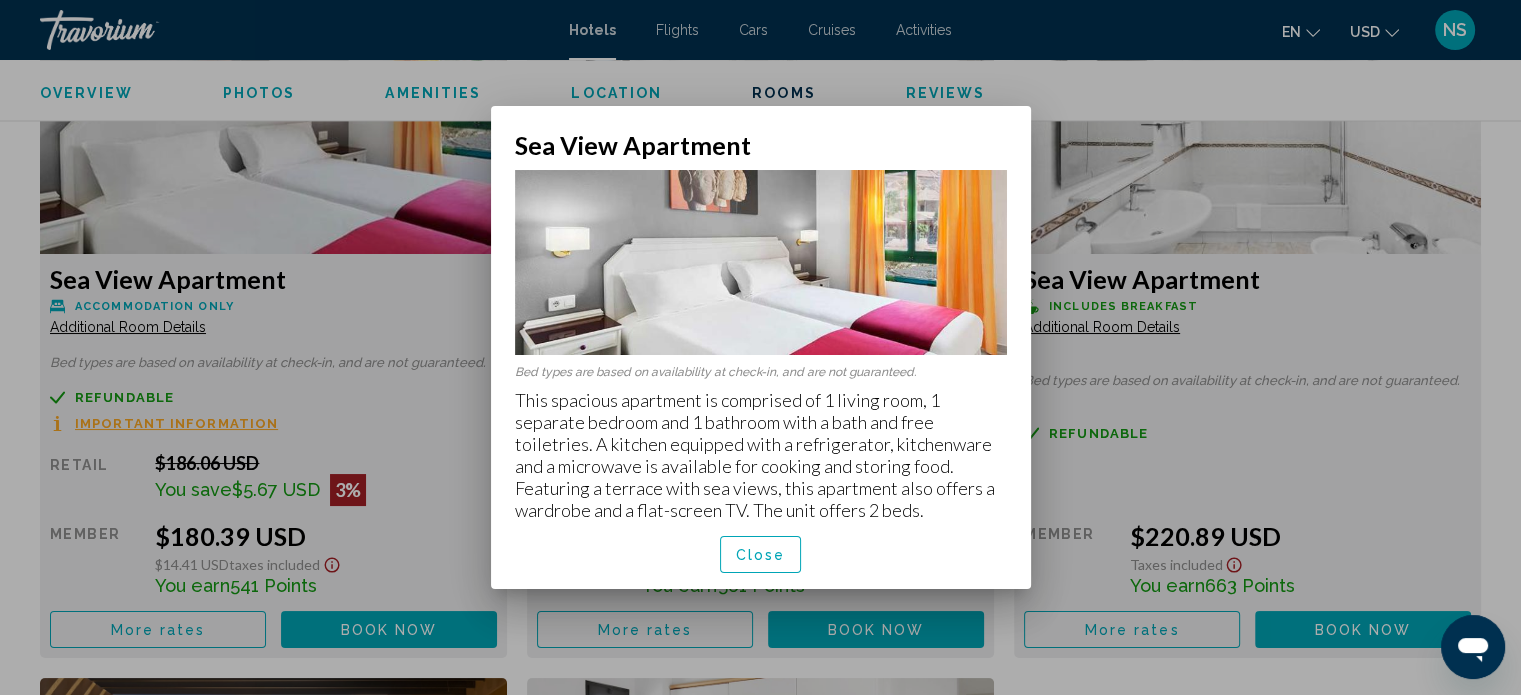 click at bounding box center (760, 347) 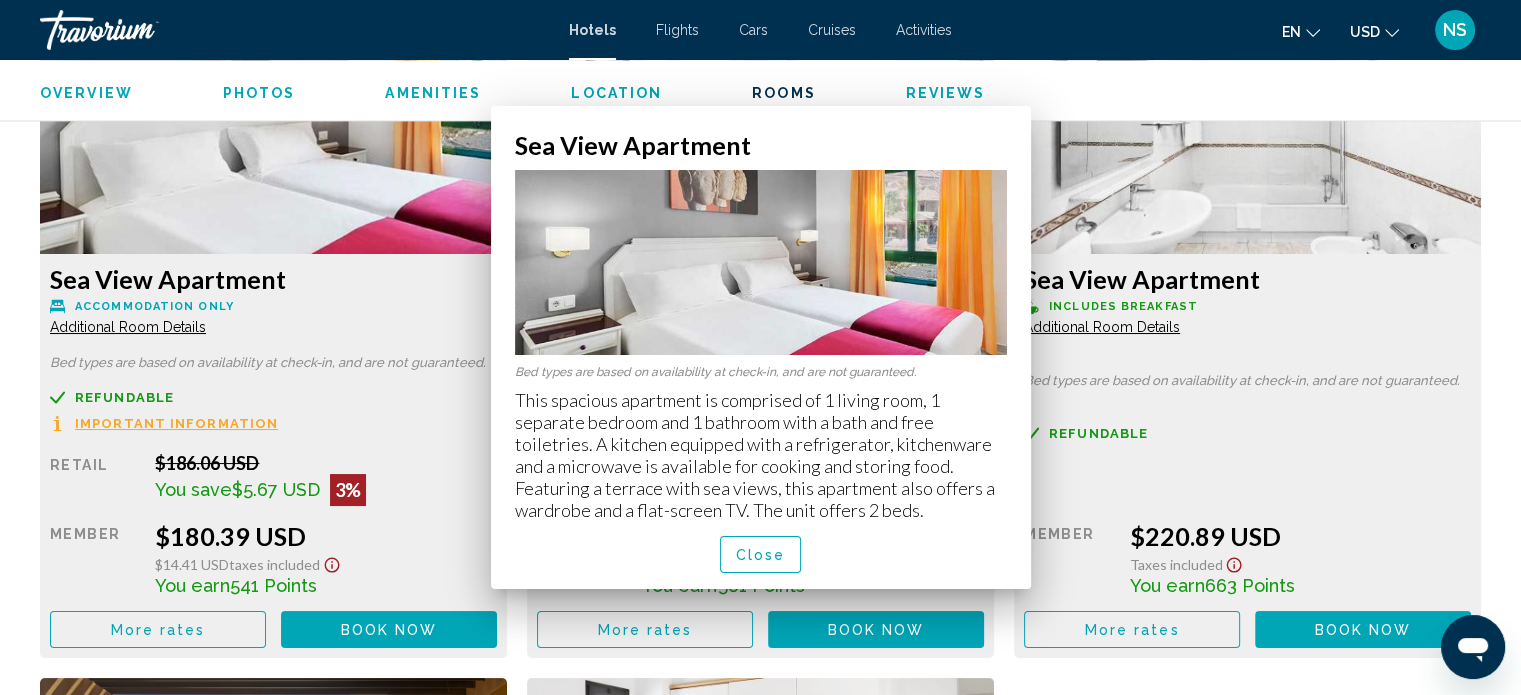 scroll, scrollTop: 3458, scrollLeft: 0, axis: vertical 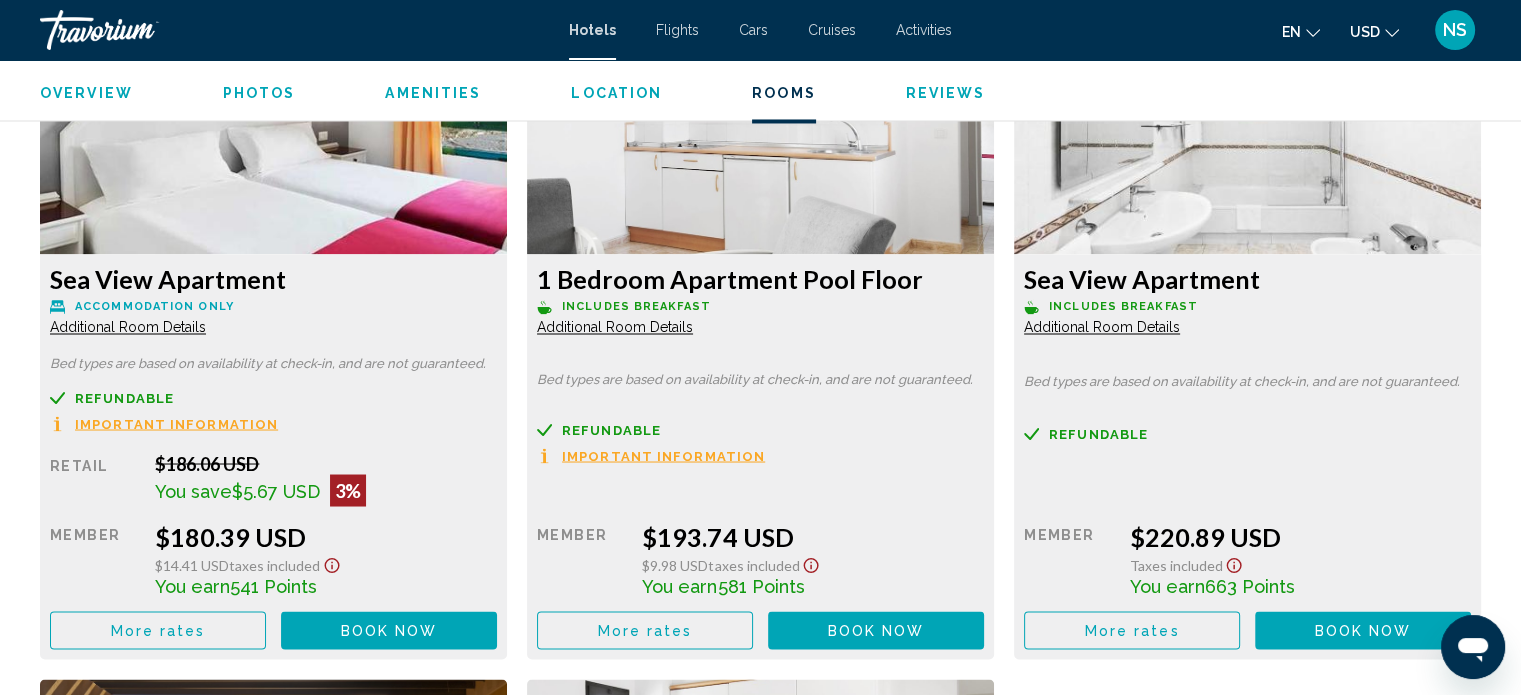 click on "Additional Room Details" at bounding box center (128, -347) 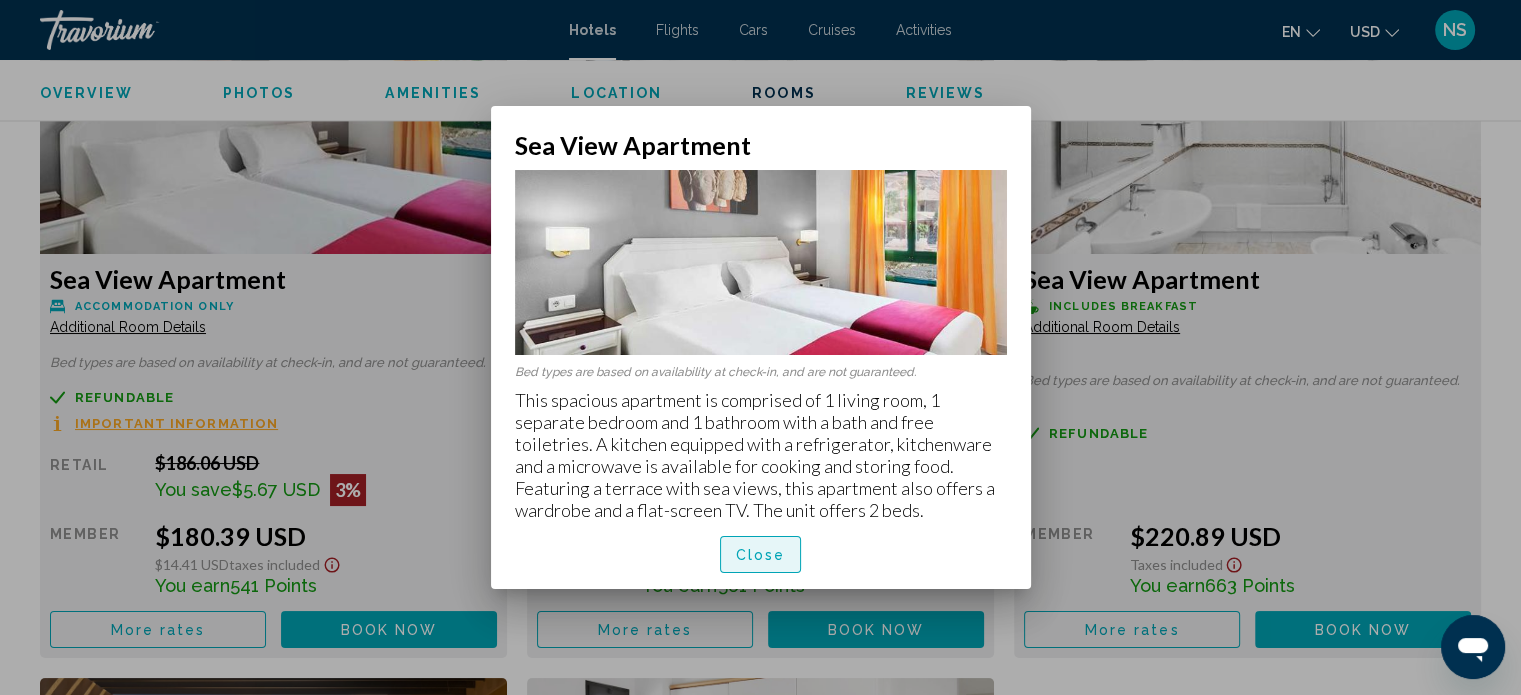 click on "Close" at bounding box center [761, 554] 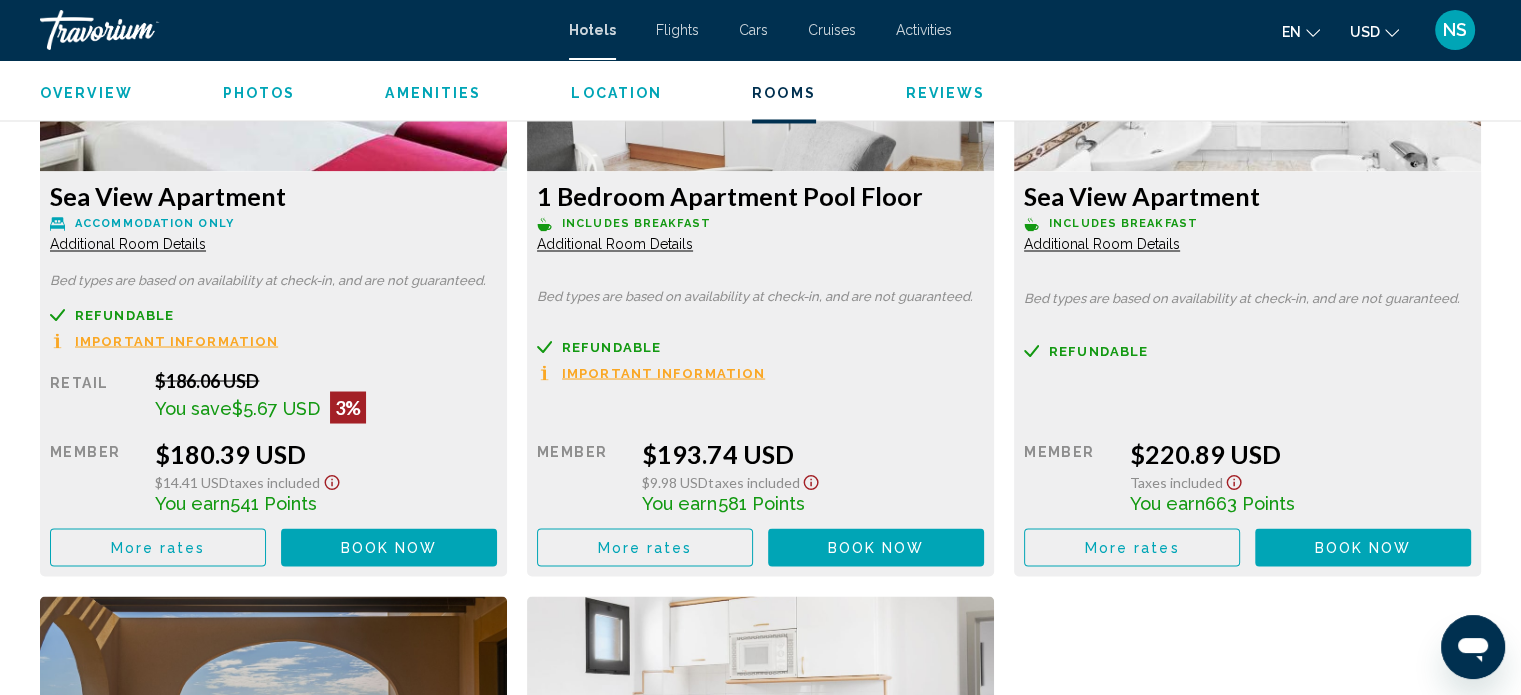scroll, scrollTop: 3560, scrollLeft: 0, axis: vertical 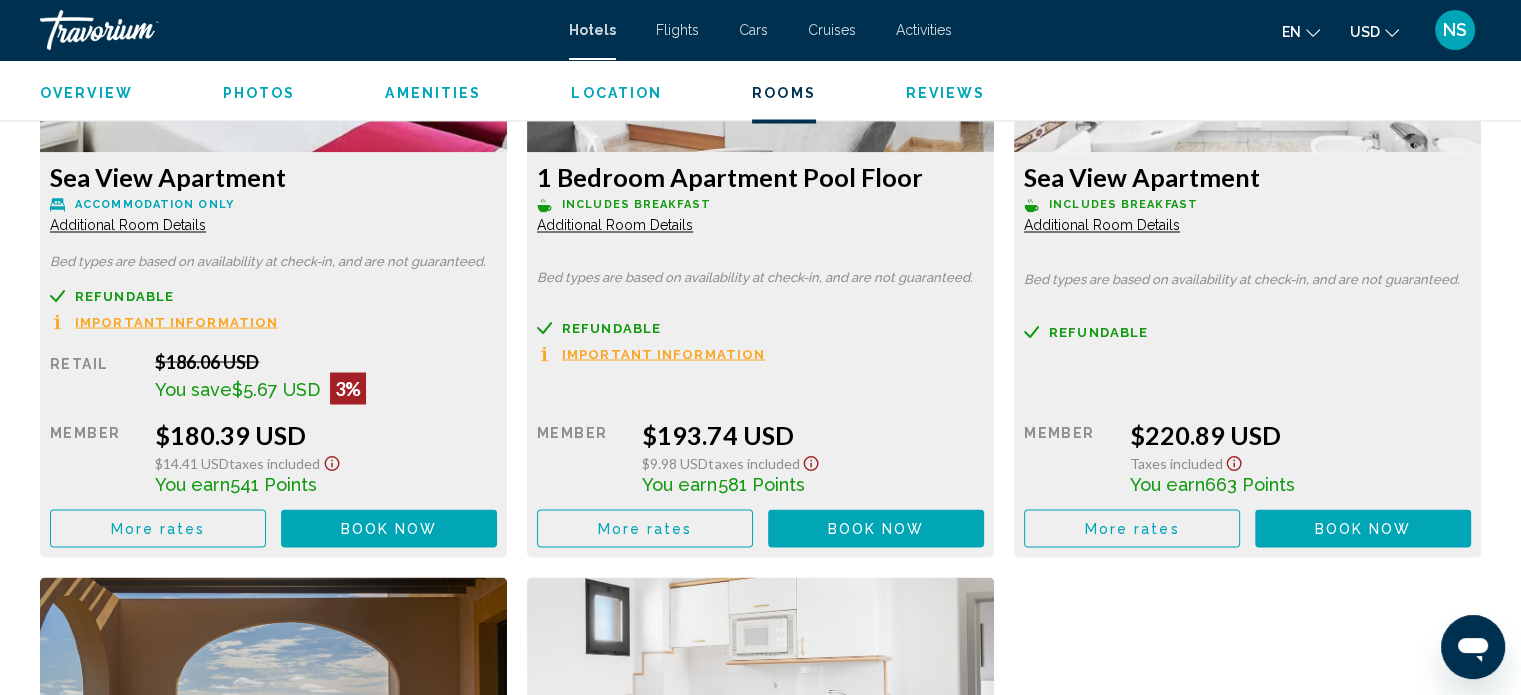 click 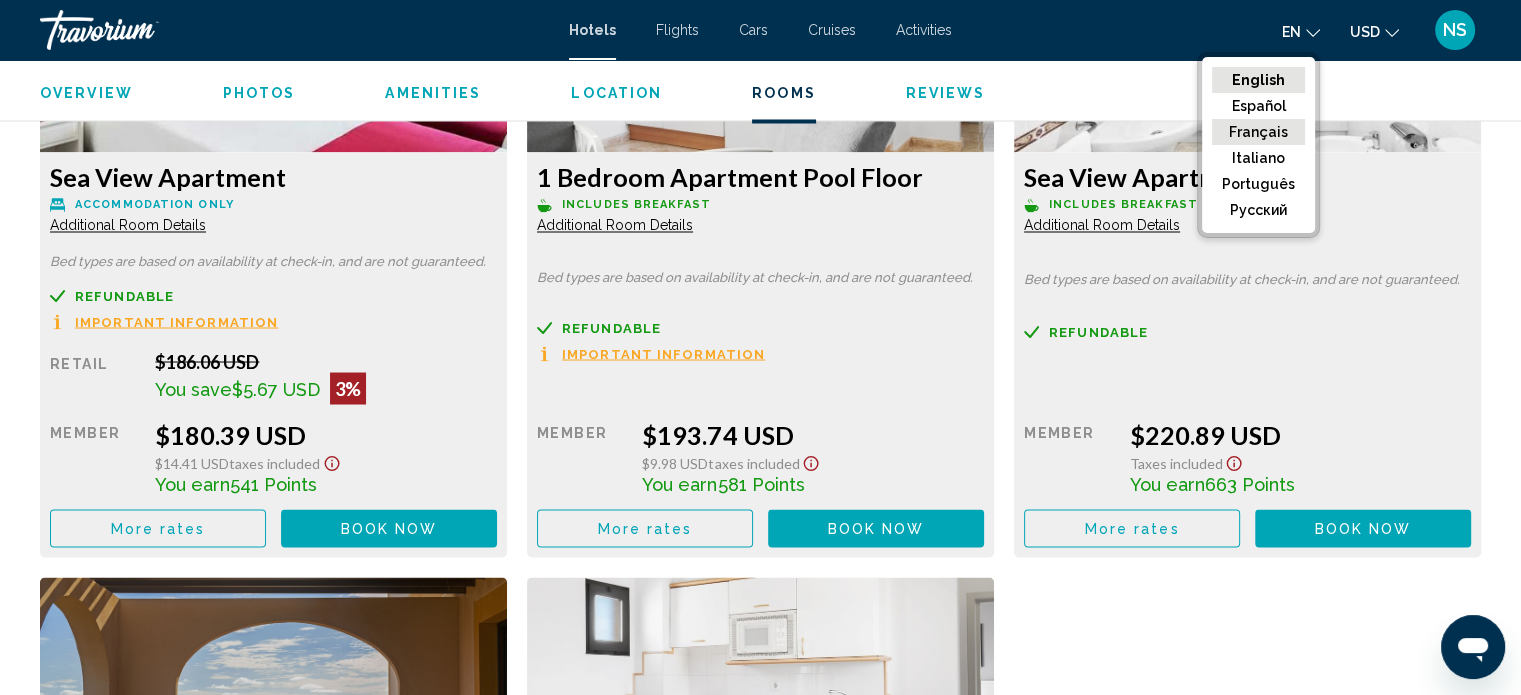 click on "Français" 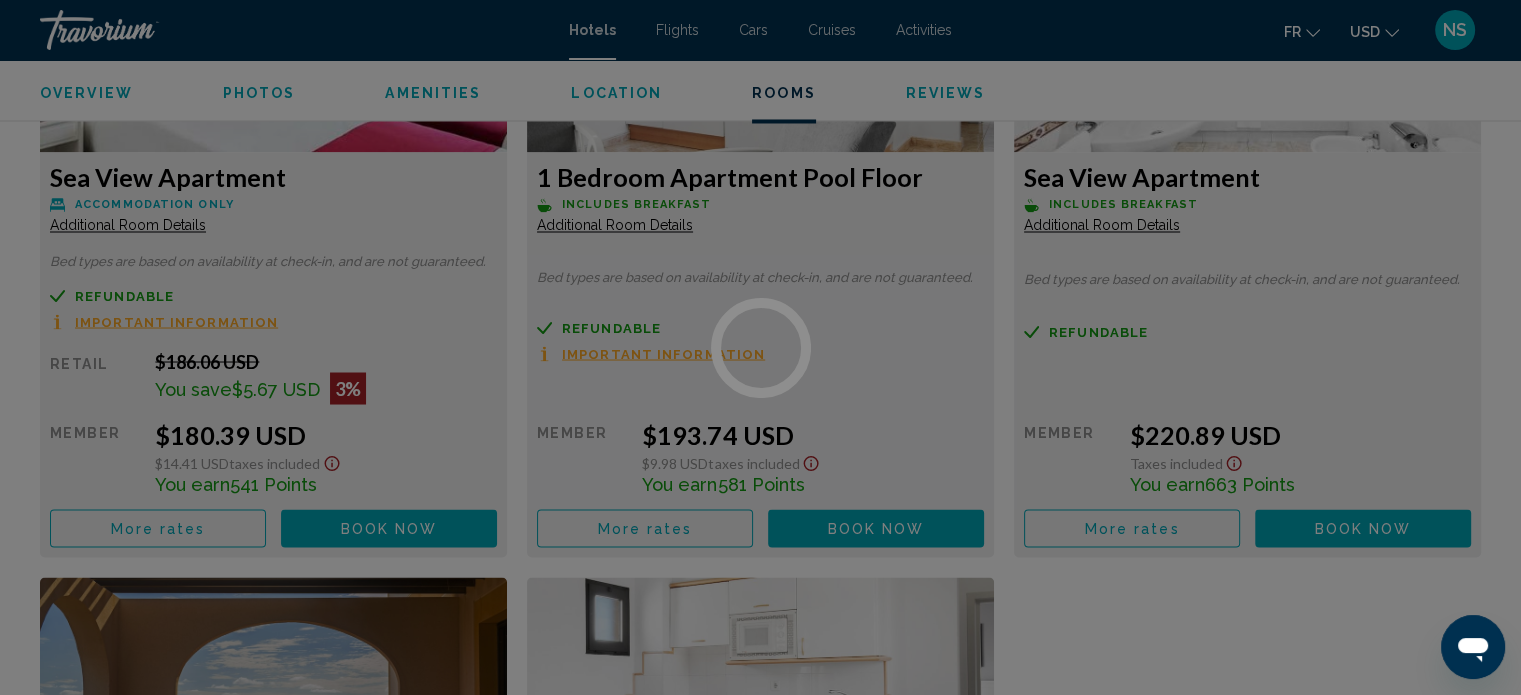 scroll, scrollTop: 3571, scrollLeft: 0, axis: vertical 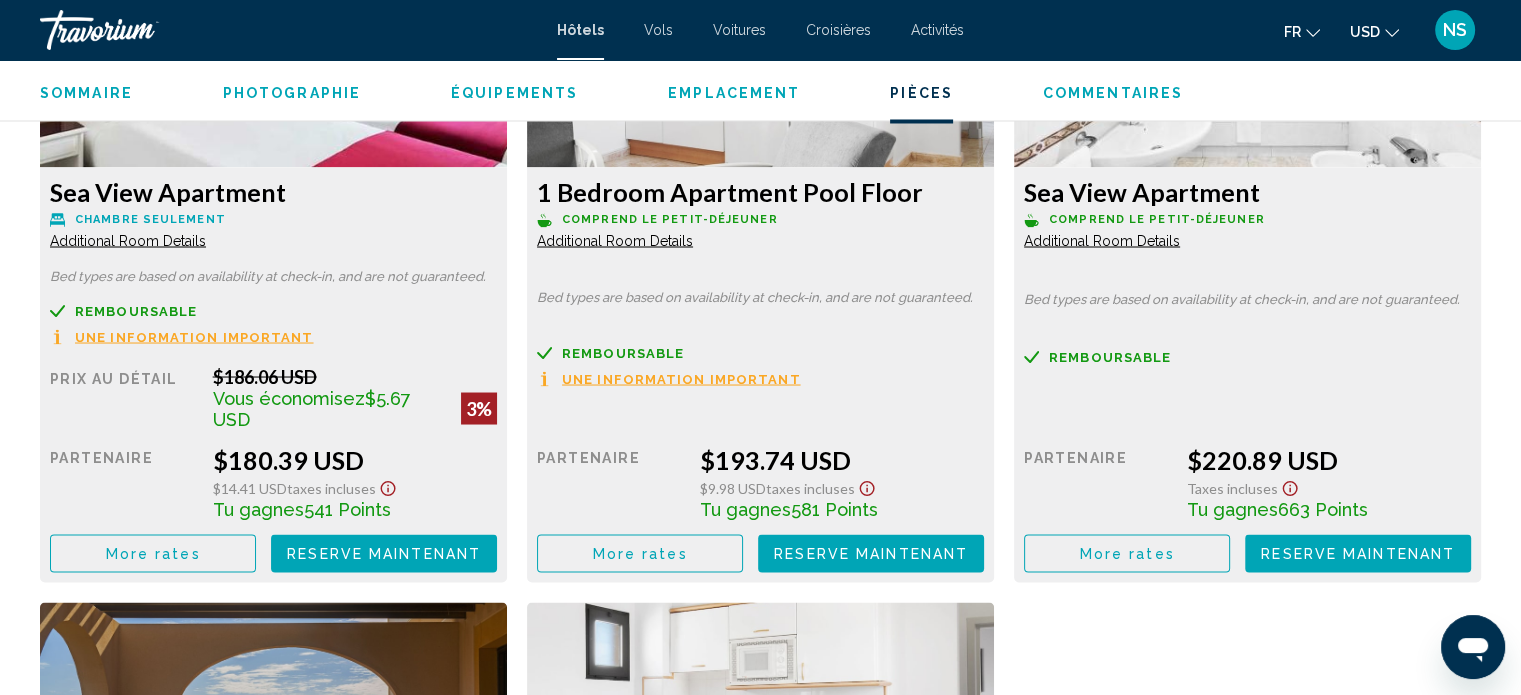 click on "Additional Room Details" at bounding box center (128, -444) 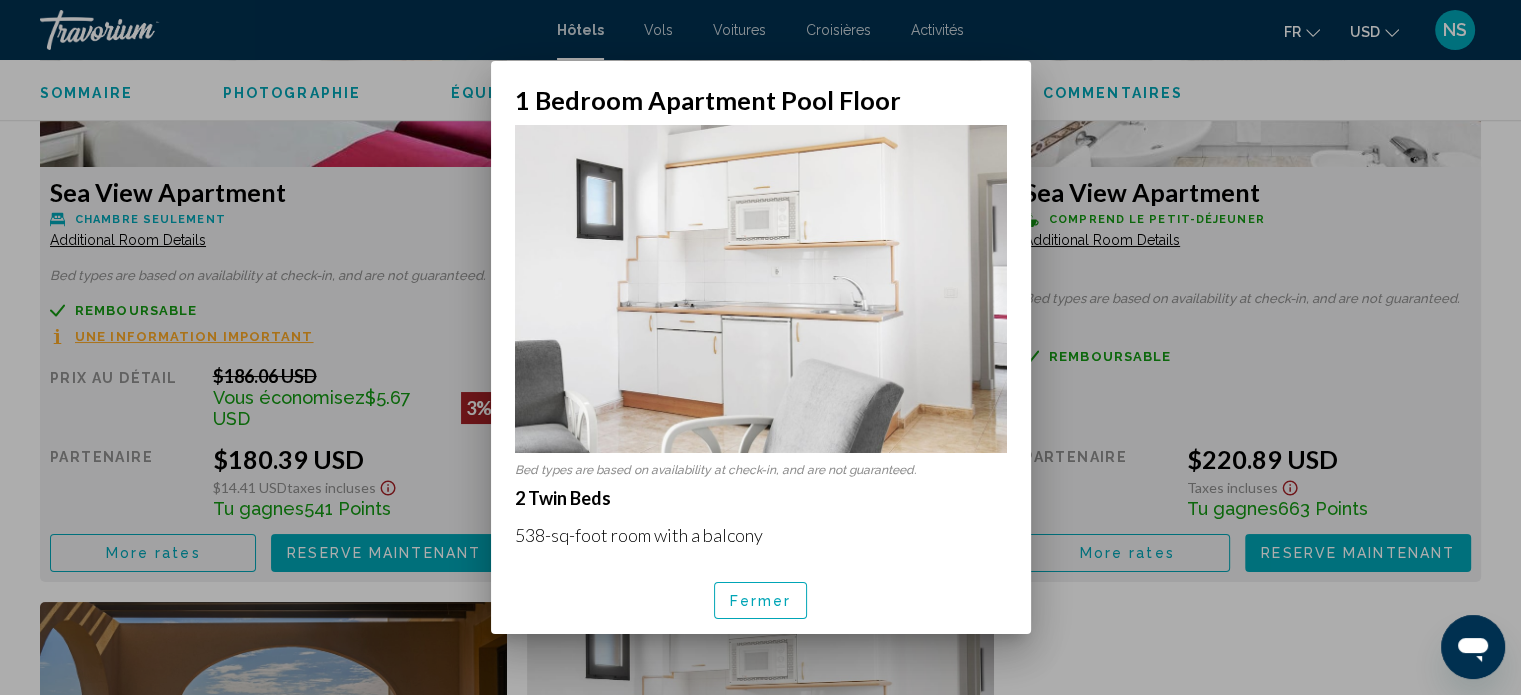click at bounding box center (760, 347) 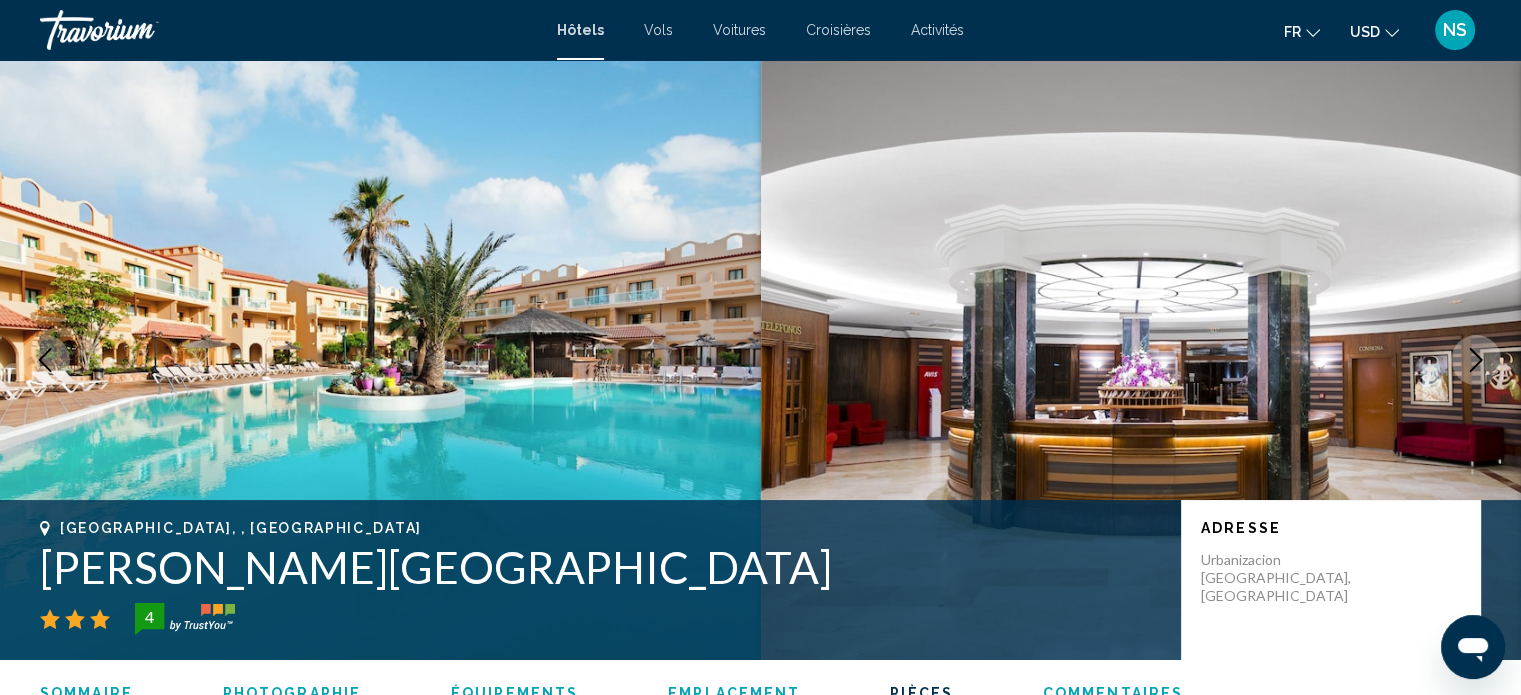 scroll, scrollTop: 3571, scrollLeft: 0, axis: vertical 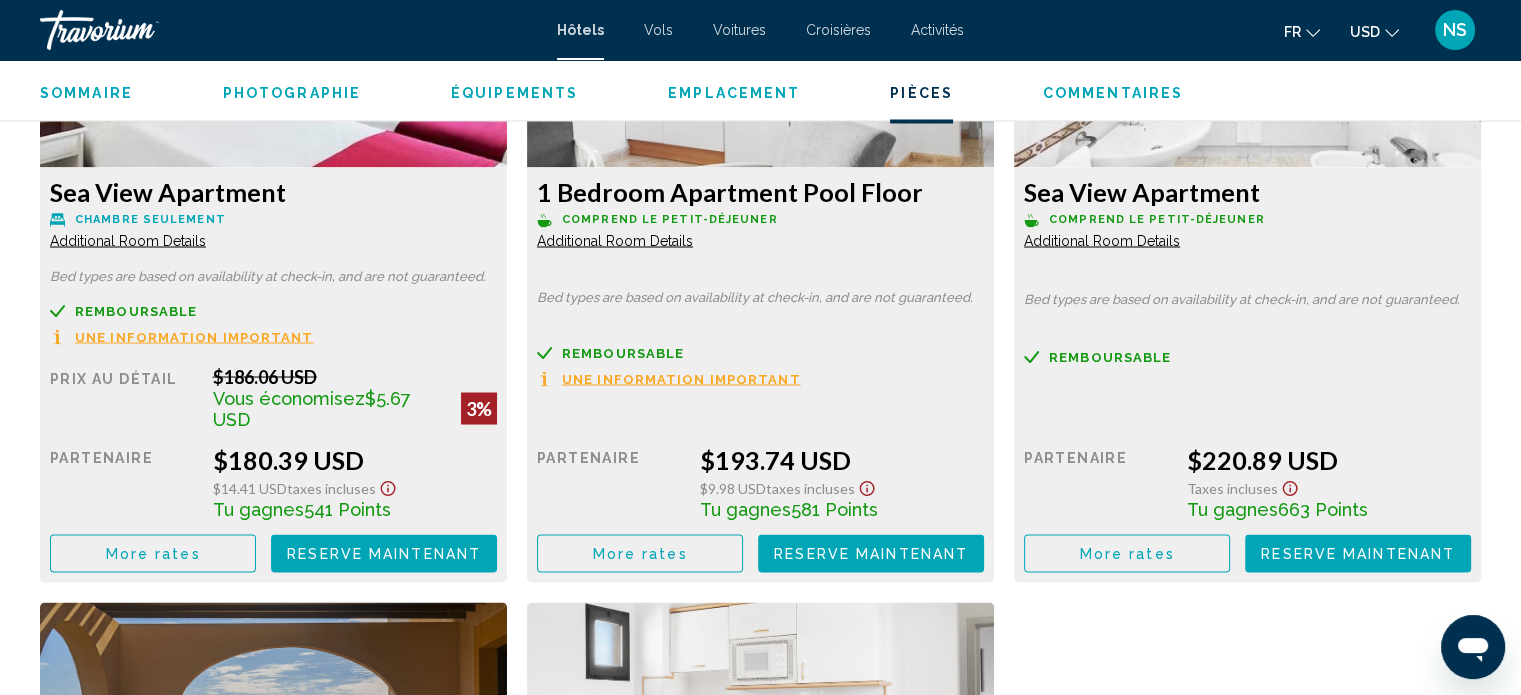 click on "Additional Room Details" at bounding box center [128, -444] 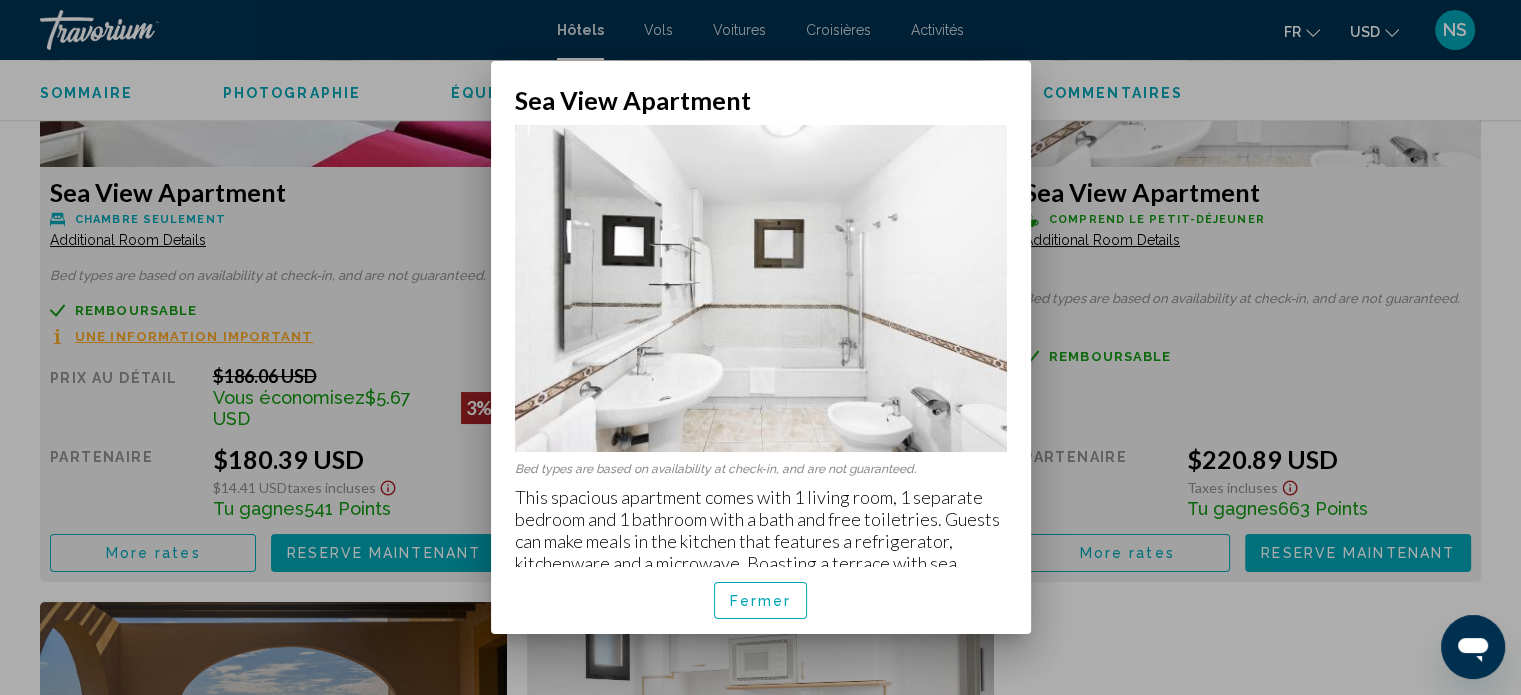 click at bounding box center (760, 347) 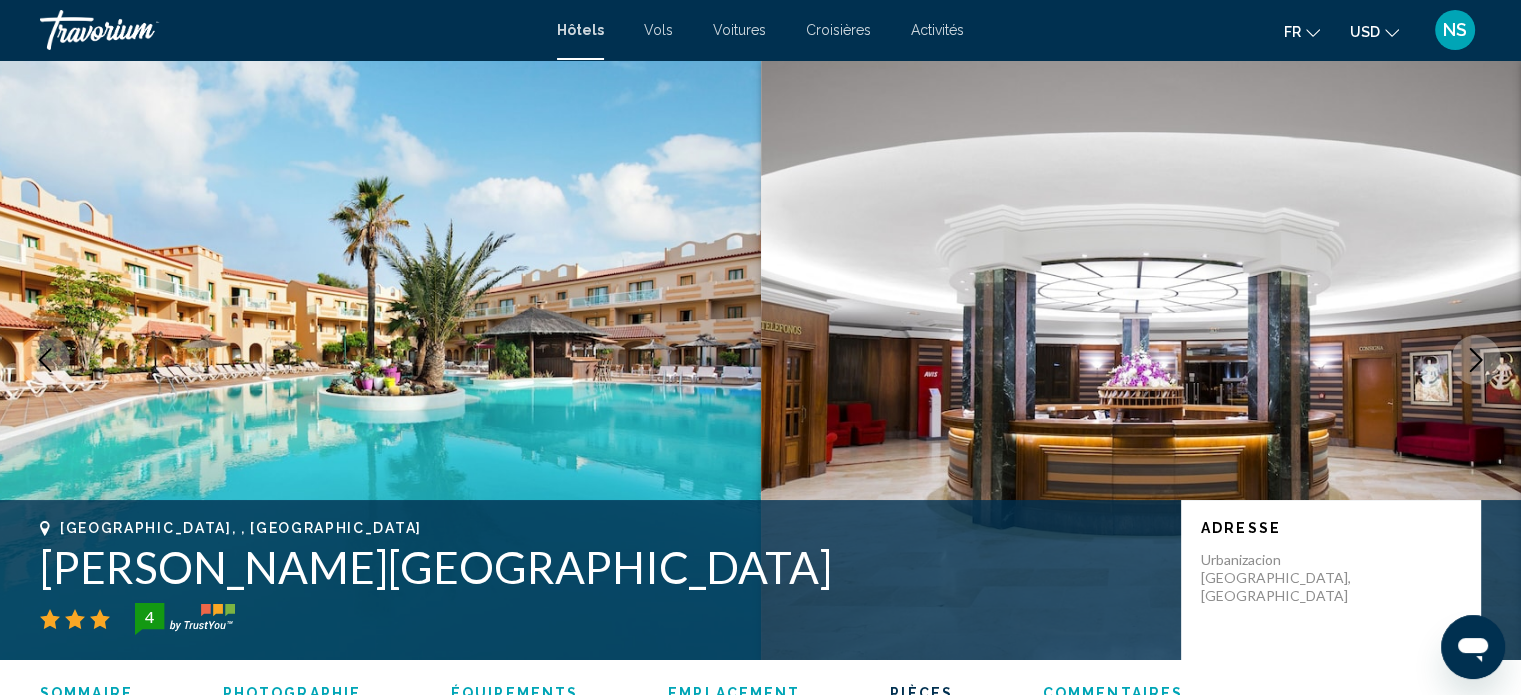 scroll, scrollTop: 3571, scrollLeft: 0, axis: vertical 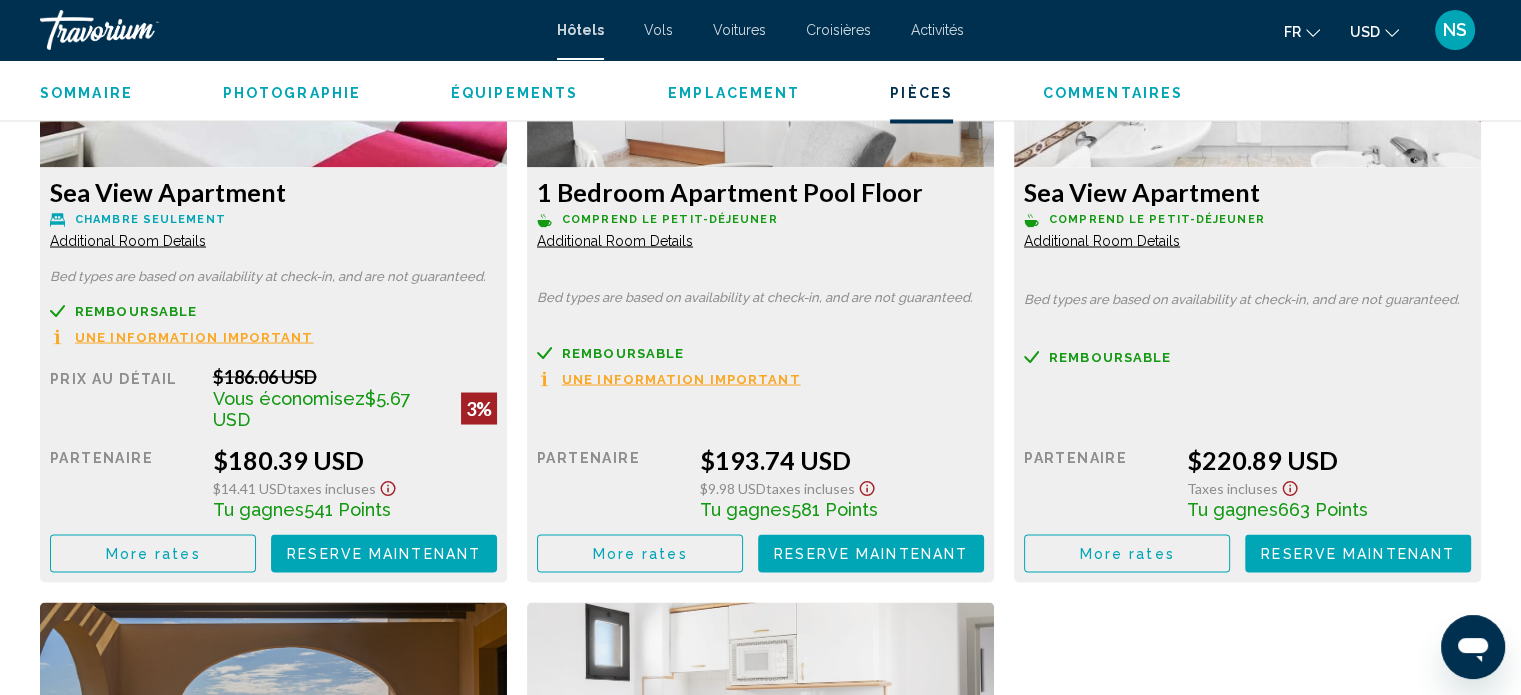 click on "Additional Room Details" at bounding box center (128, -444) 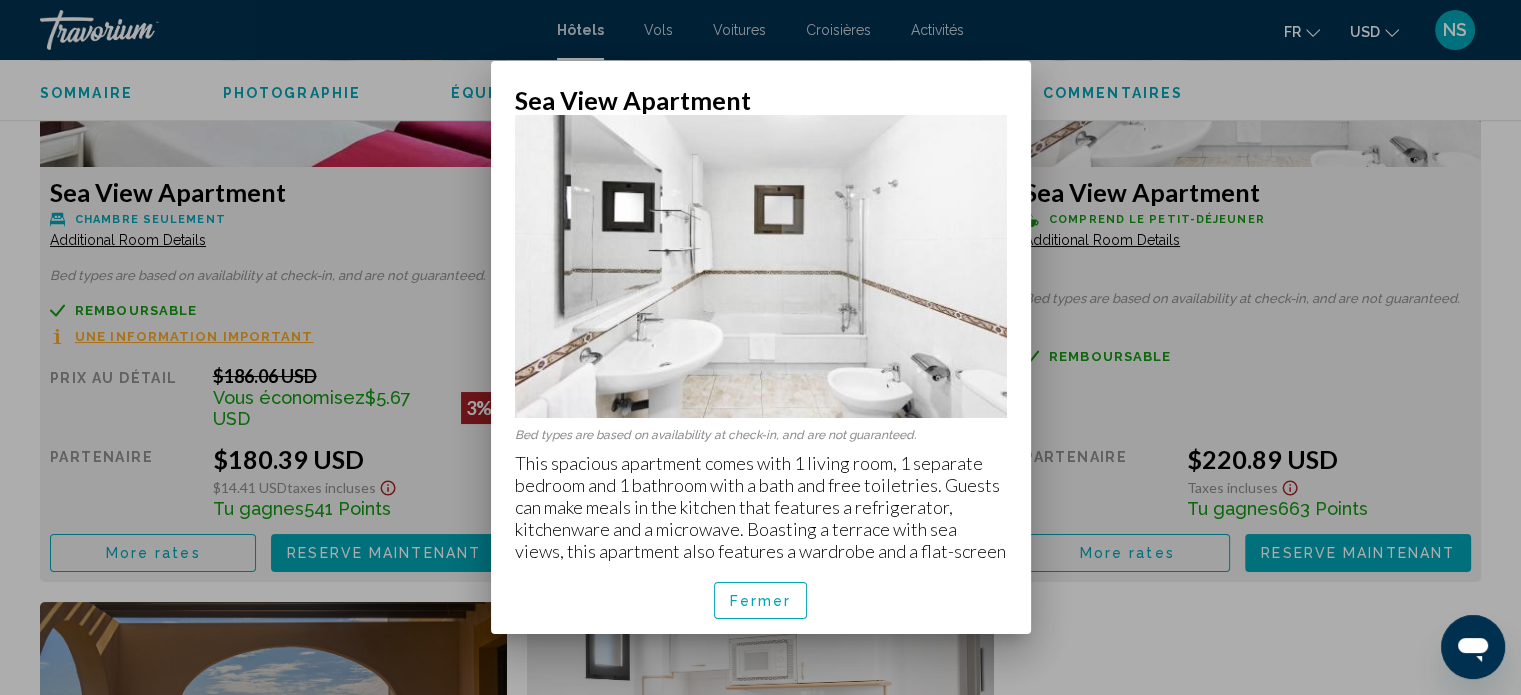 scroll, scrollTop: 41, scrollLeft: 0, axis: vertical 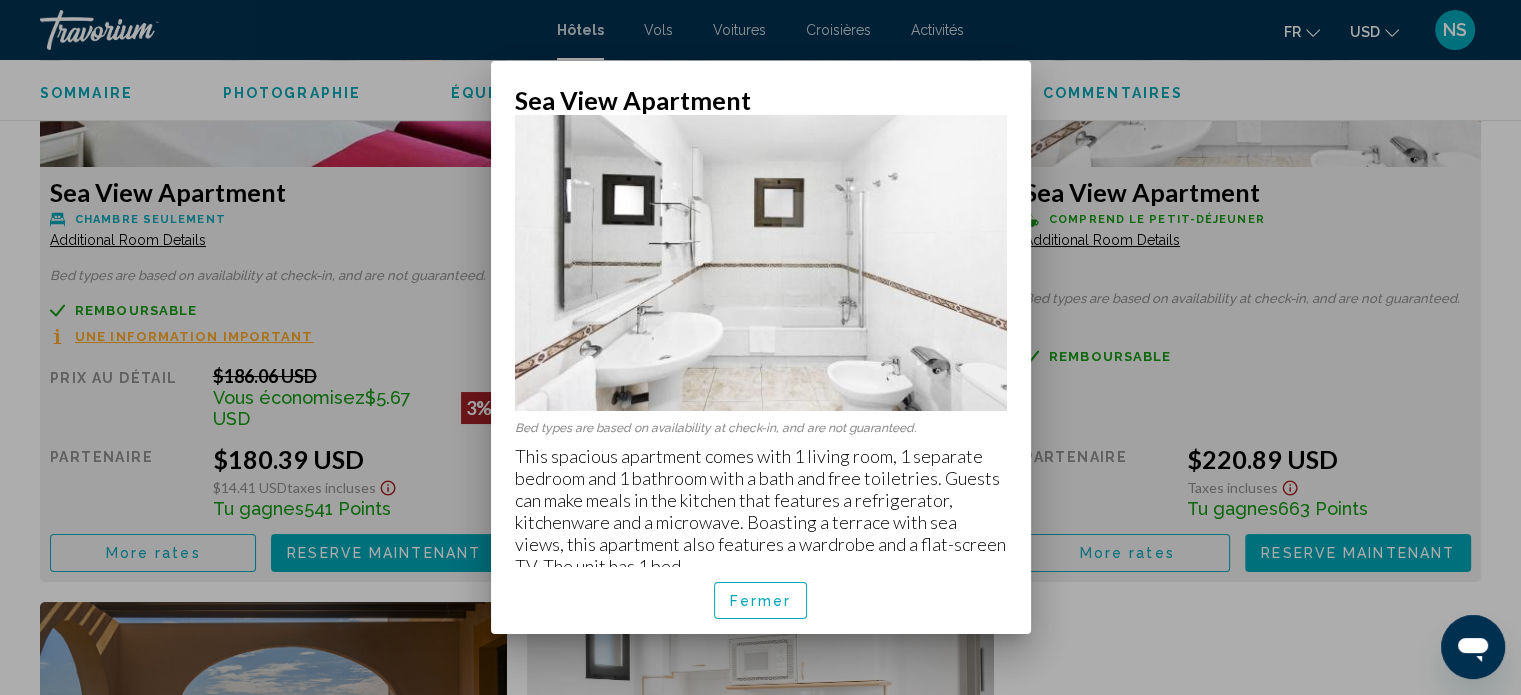 click at bounding box center [760, 347] 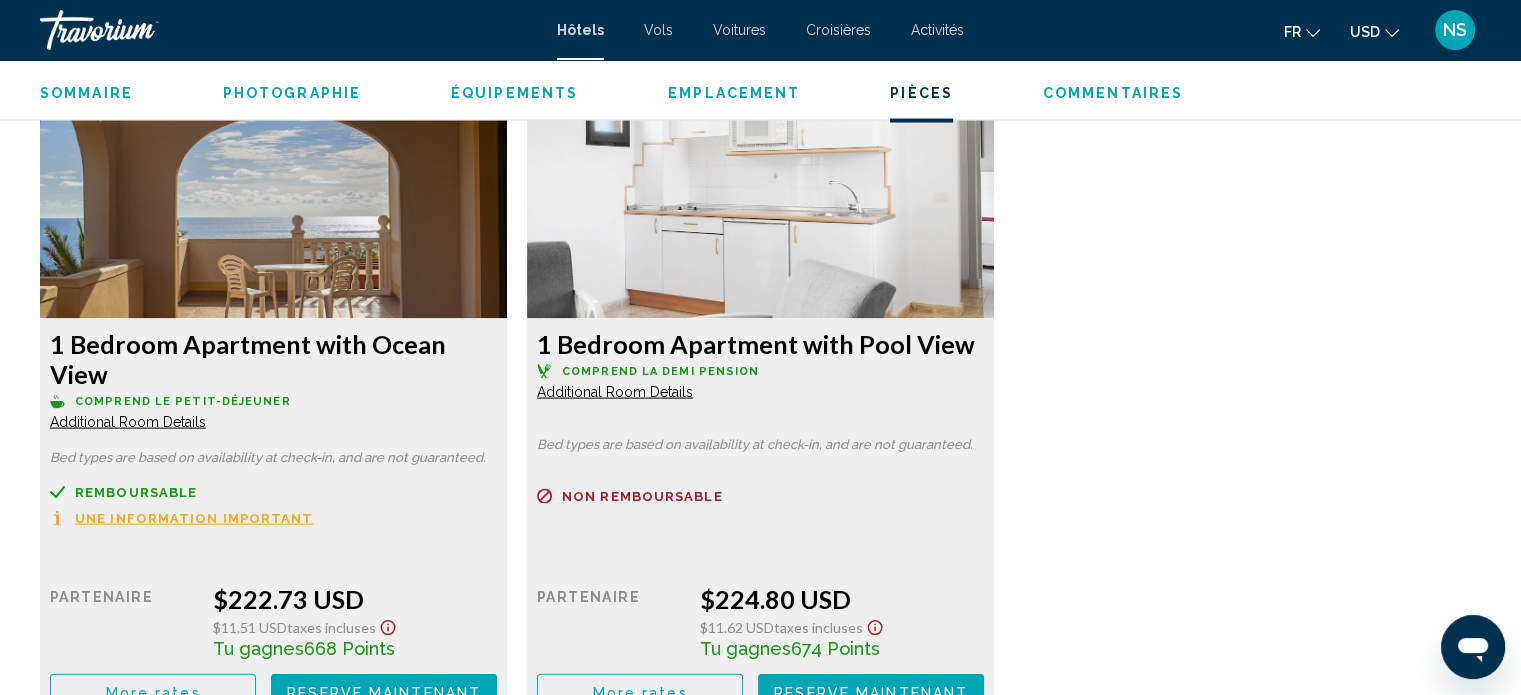scroll, scrollTop: 4035, scrollLeft: 0, axis: vertical 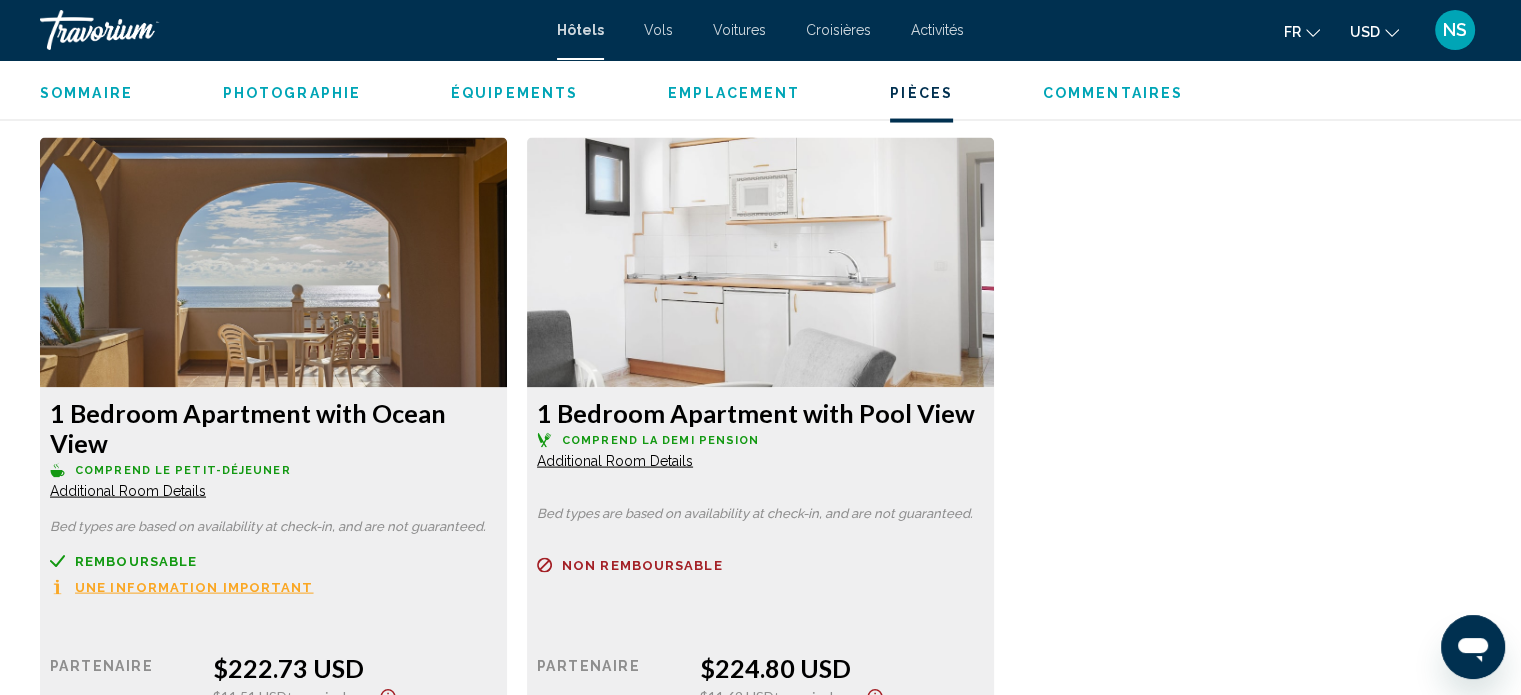 drag, startPoint x: 1188, startPoint y: 494, endPoint x: 184, endPoint y: 434, distance: 1005.79126 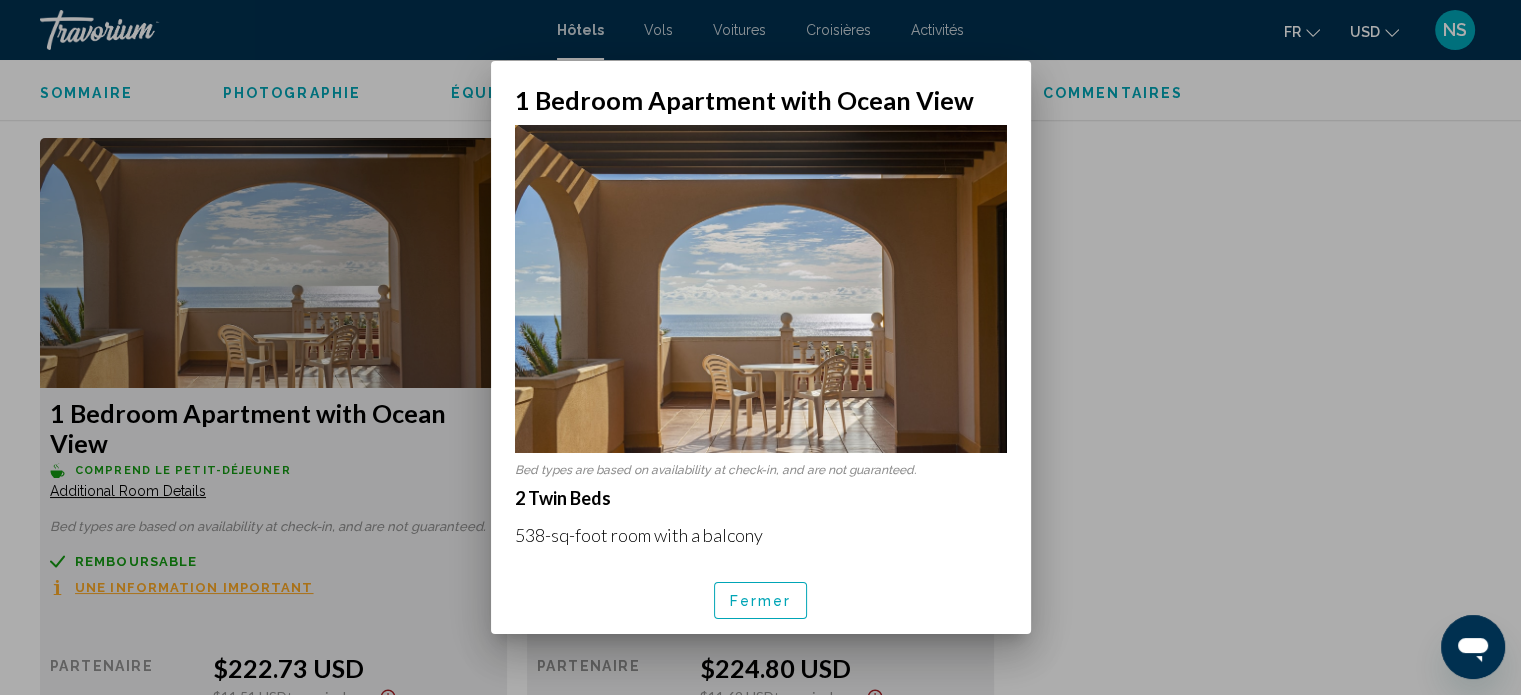 scroll, scrollTop: 0, scrollLeft: 0, axis: both 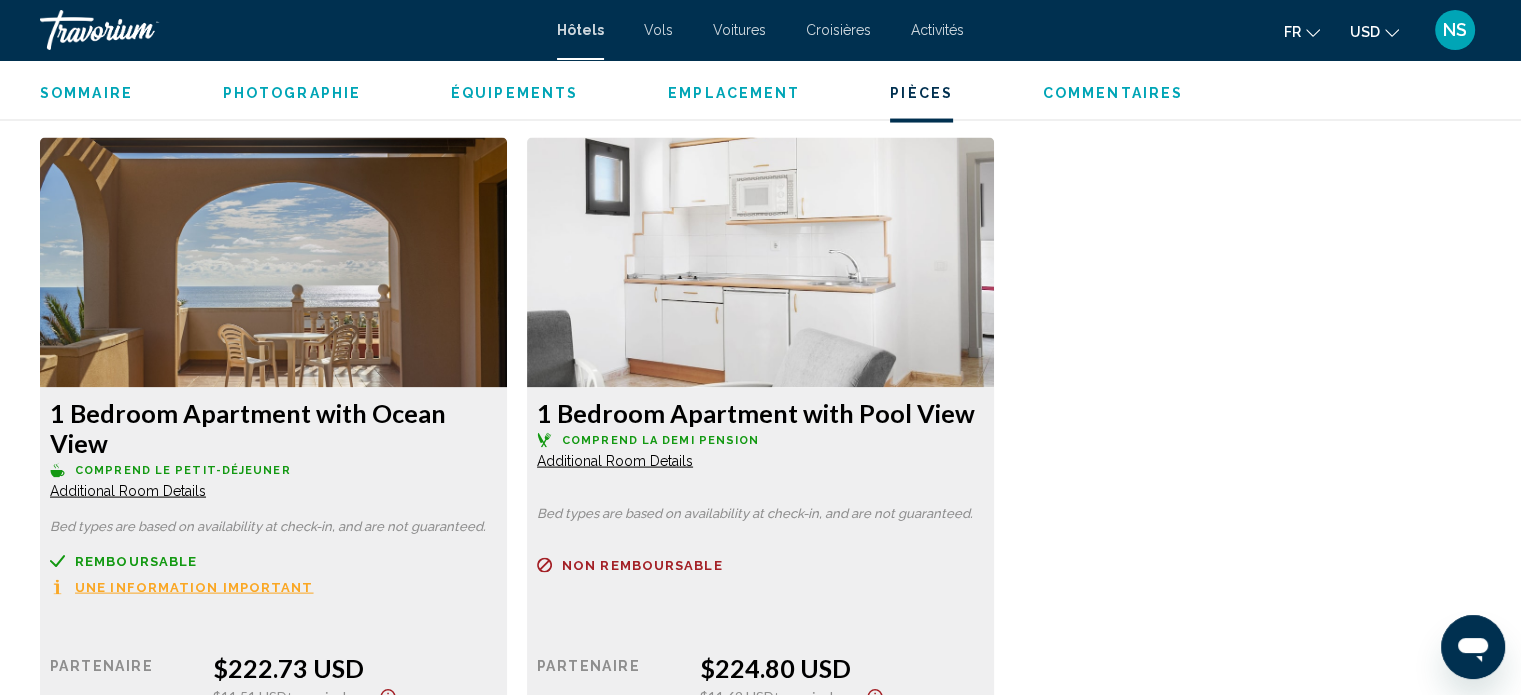 click on "Additional Room Details" at bounding box center [128, -908] 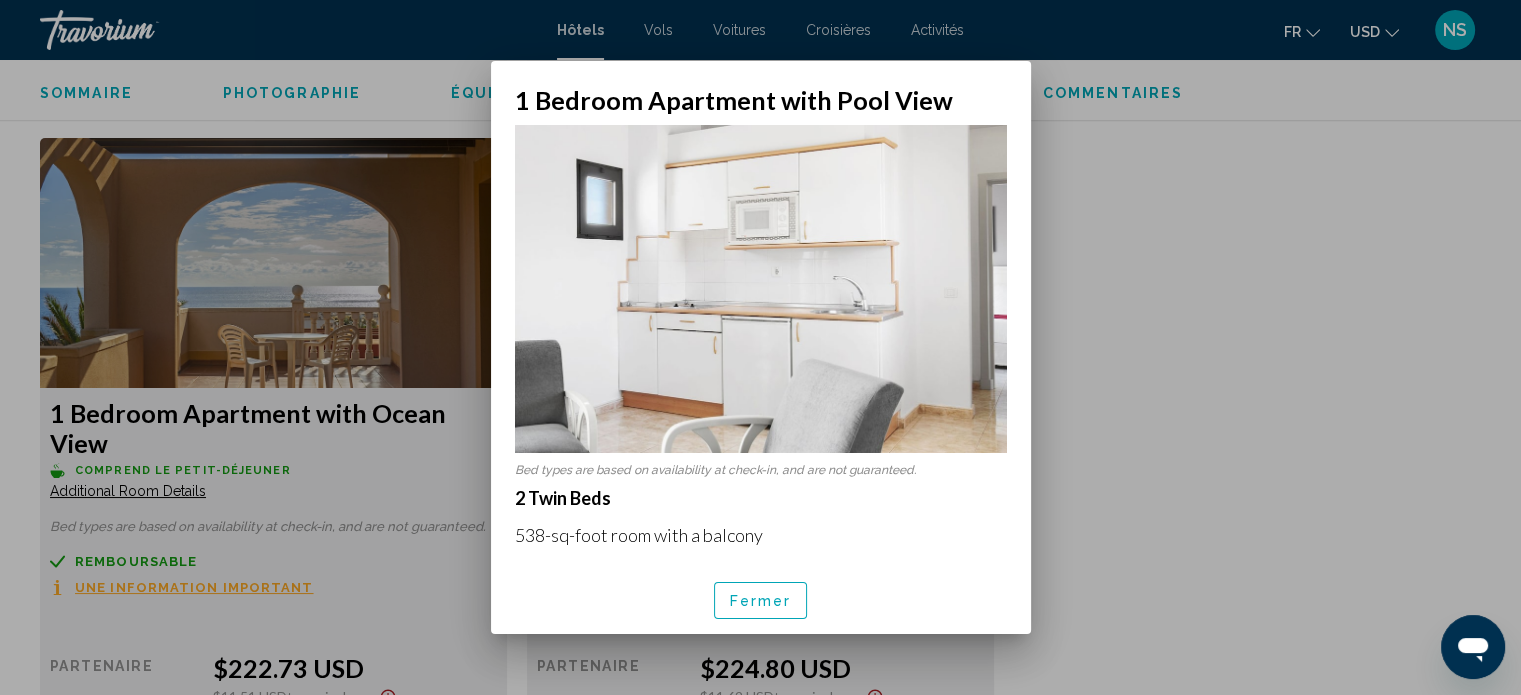 click at bounding box center [760, 347] 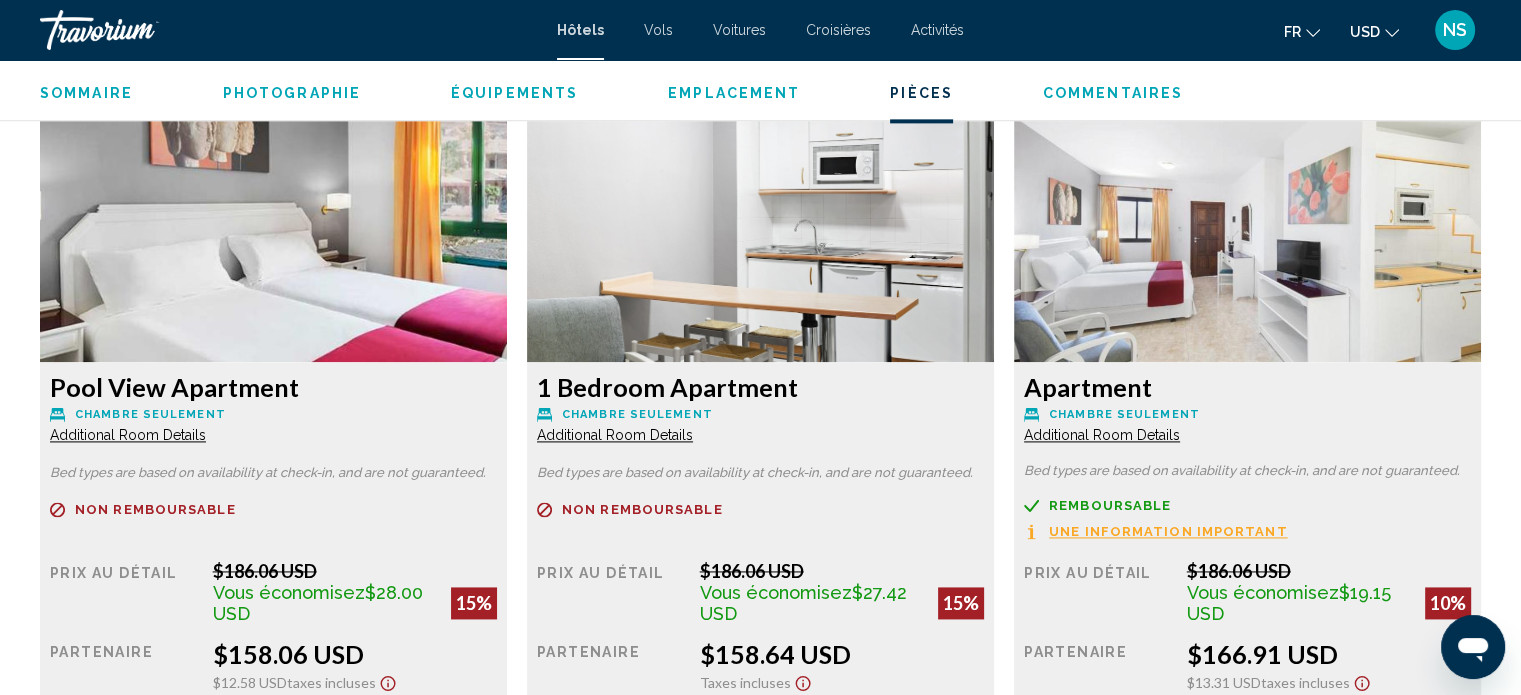 scroll, scrollTop: 2689, scrollLeft: 0, axis: vertical 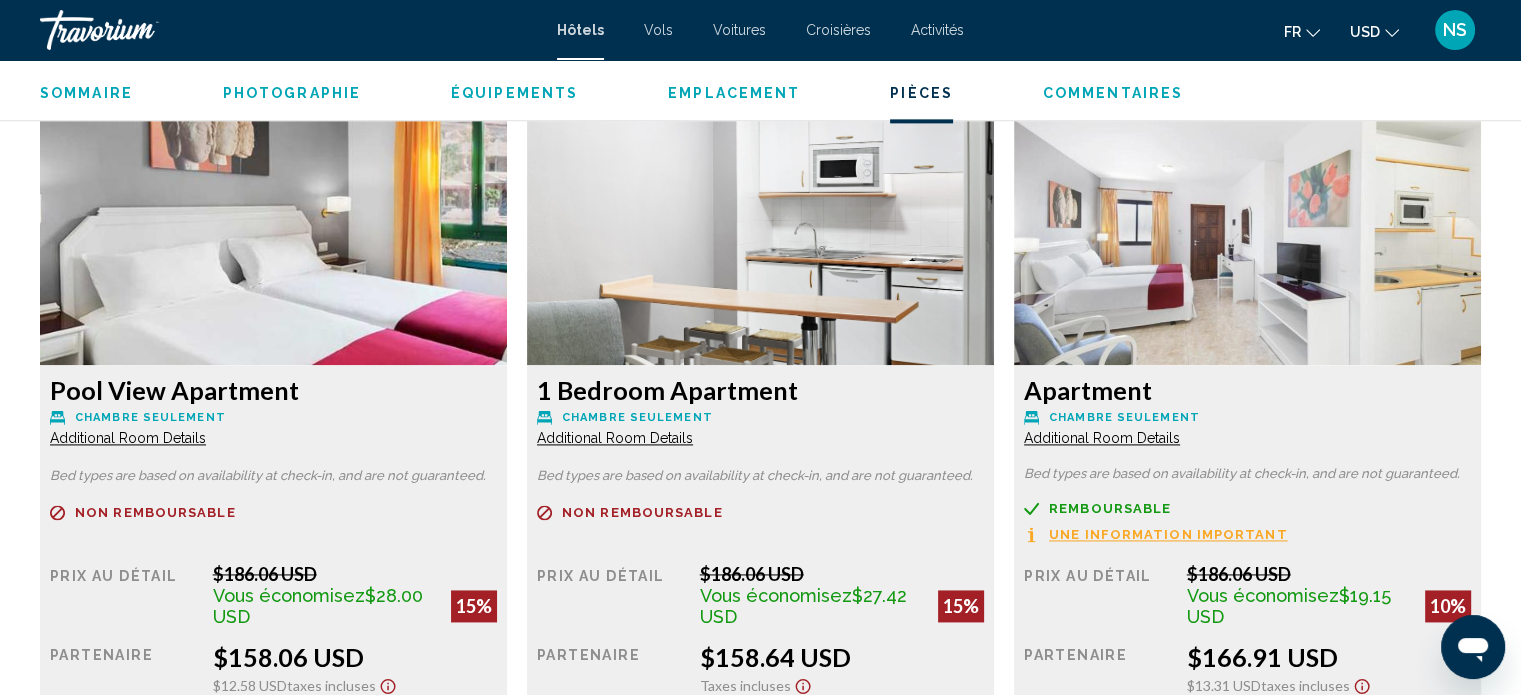 click on "Additional Room Details" at bounding box center (128, 438) 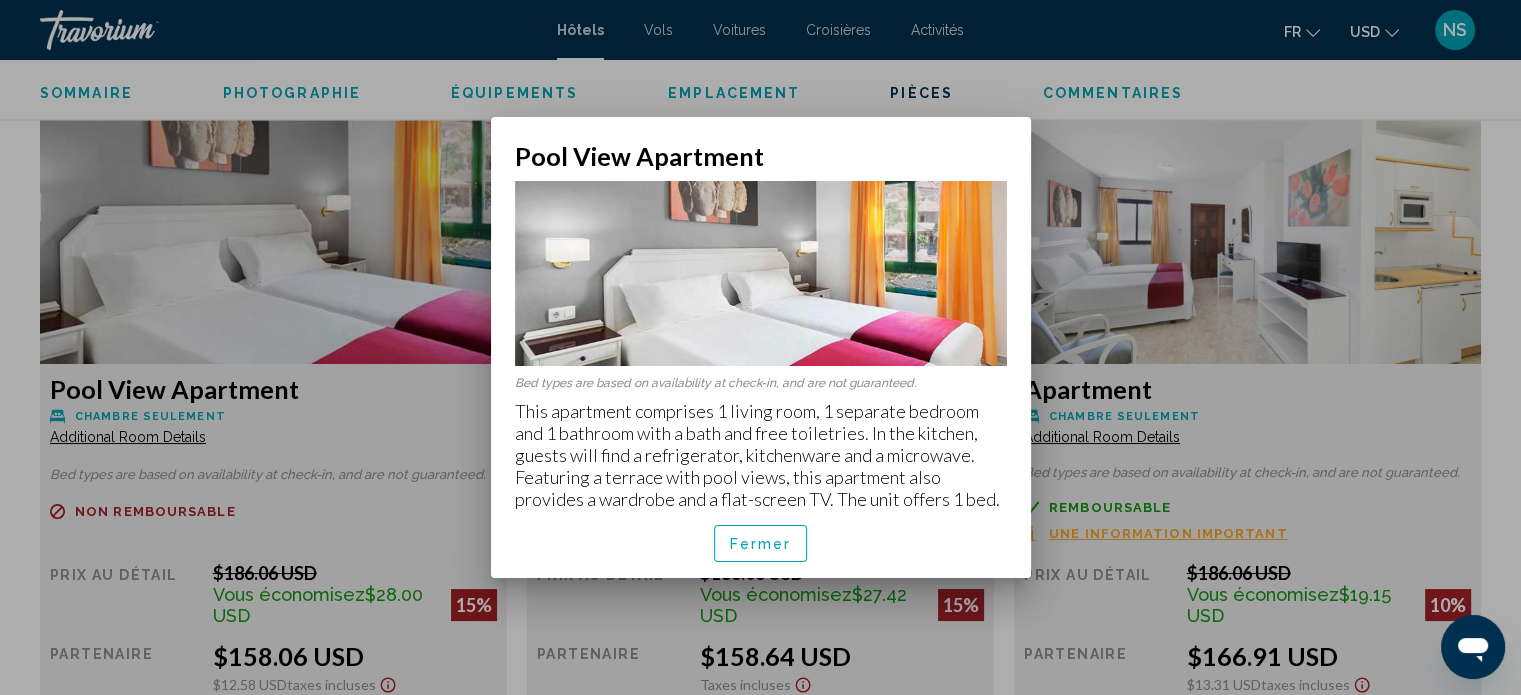 click at bounding box center (760, 347) 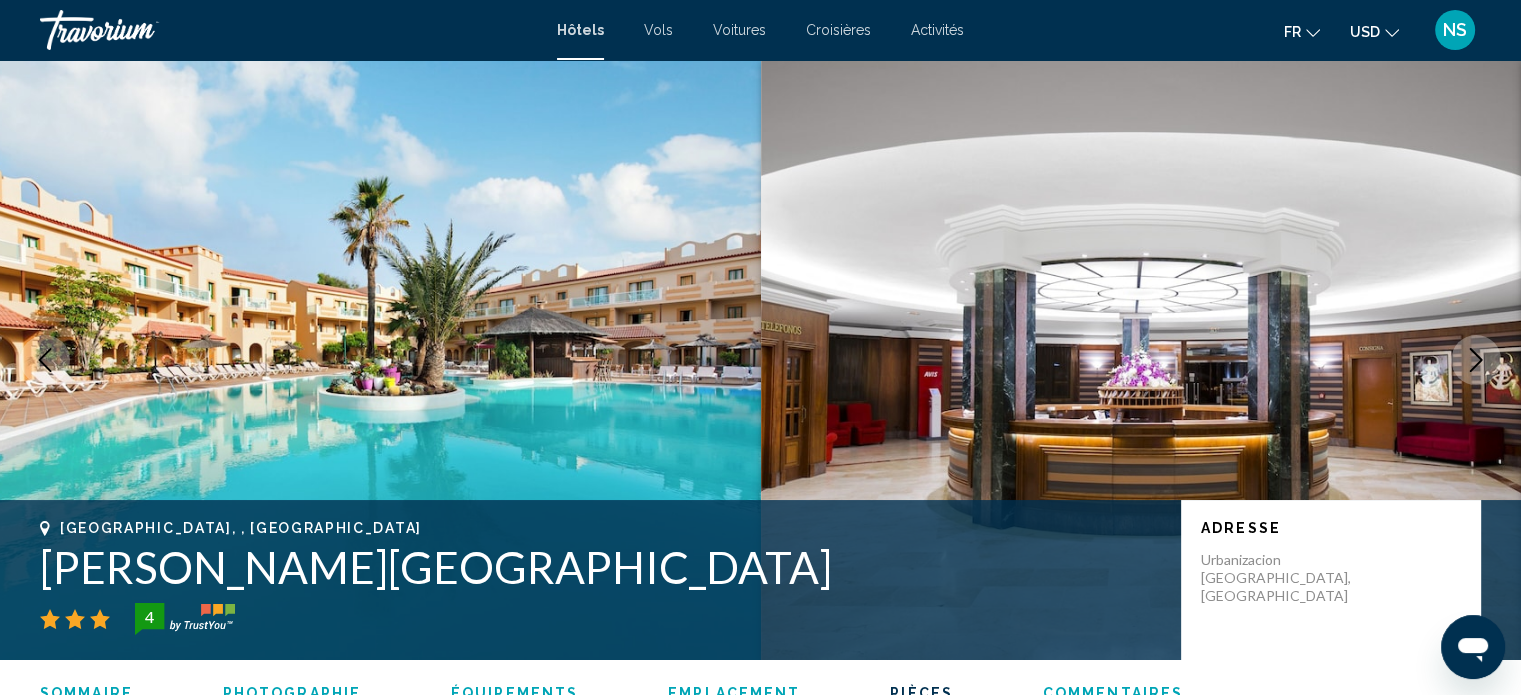 scroll, scrollTop: 2689, scrollLeft: 0, axis: vertical 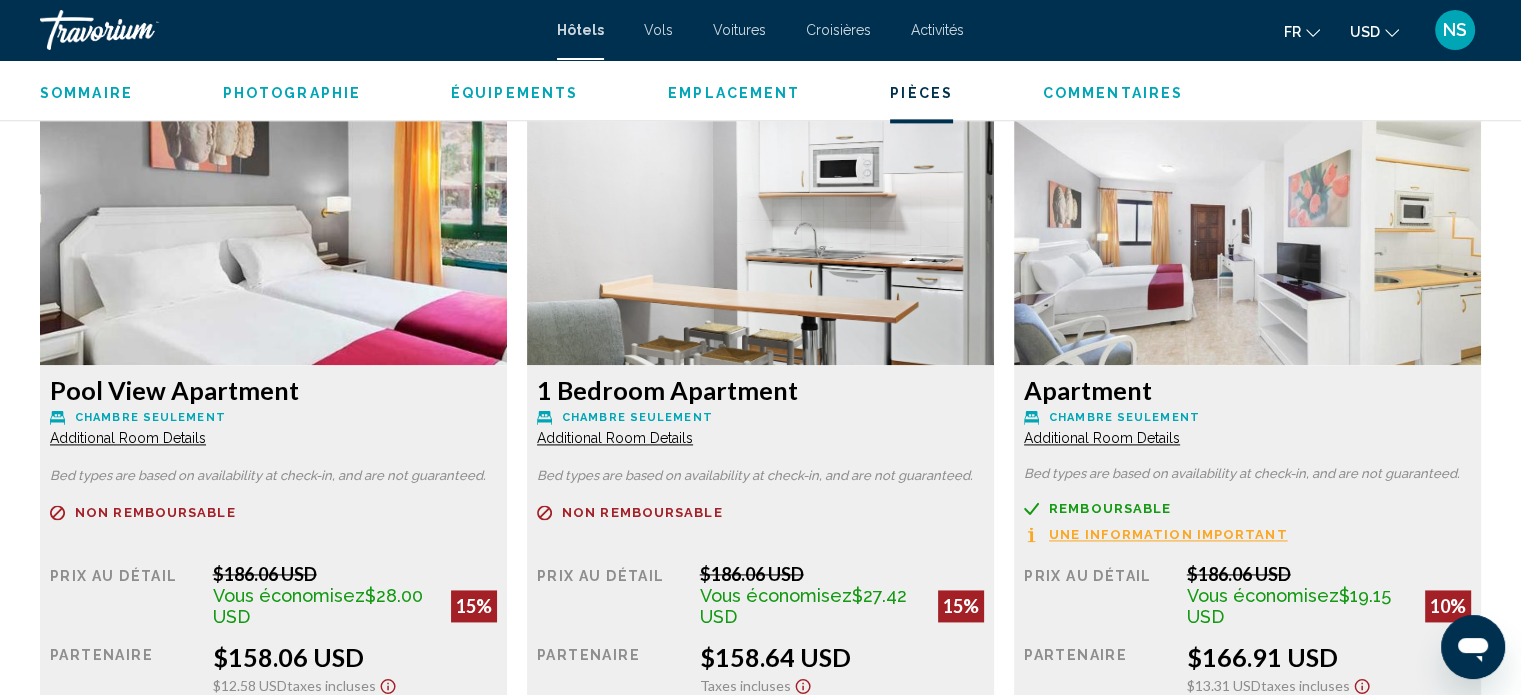 click on "Additional Room Details" at bounding box center (128, 438) 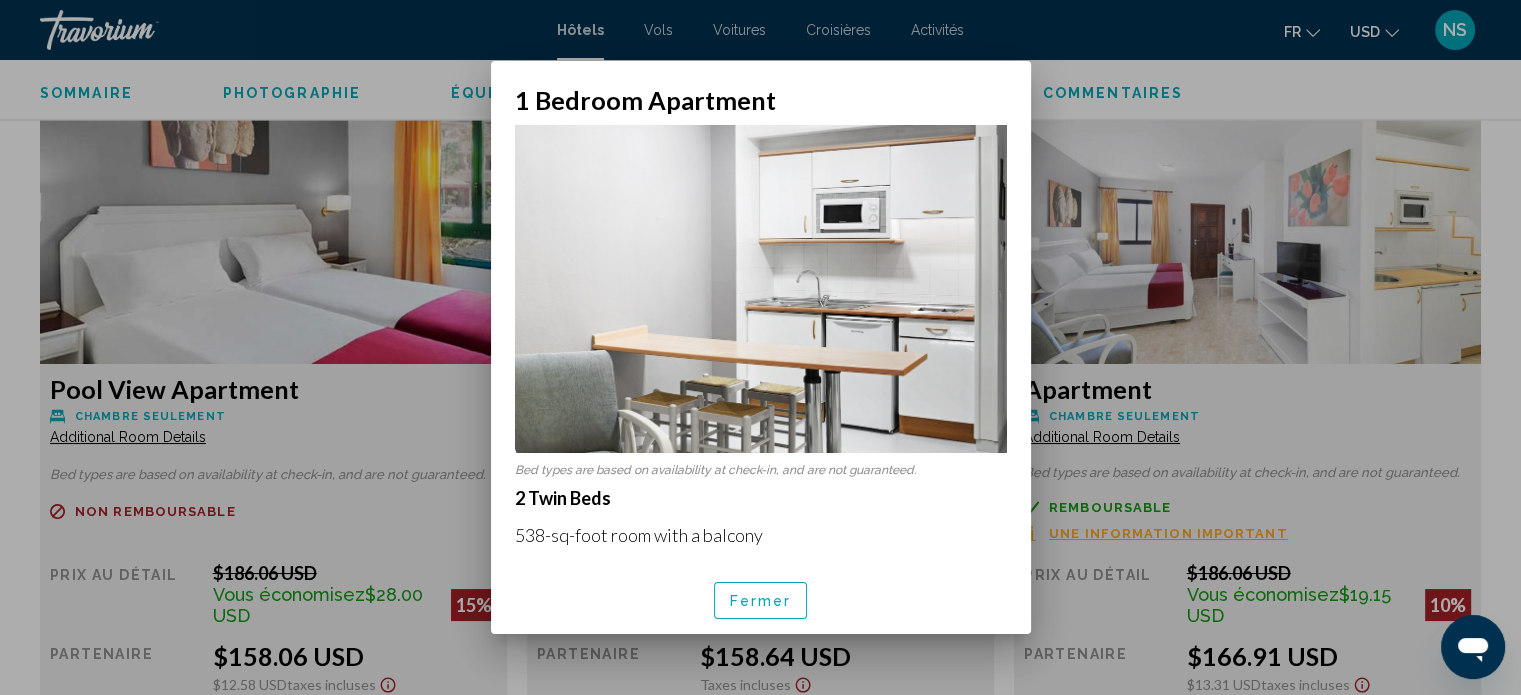 scroll, scrollTop: 0, scrollLeft: 0, axis: both 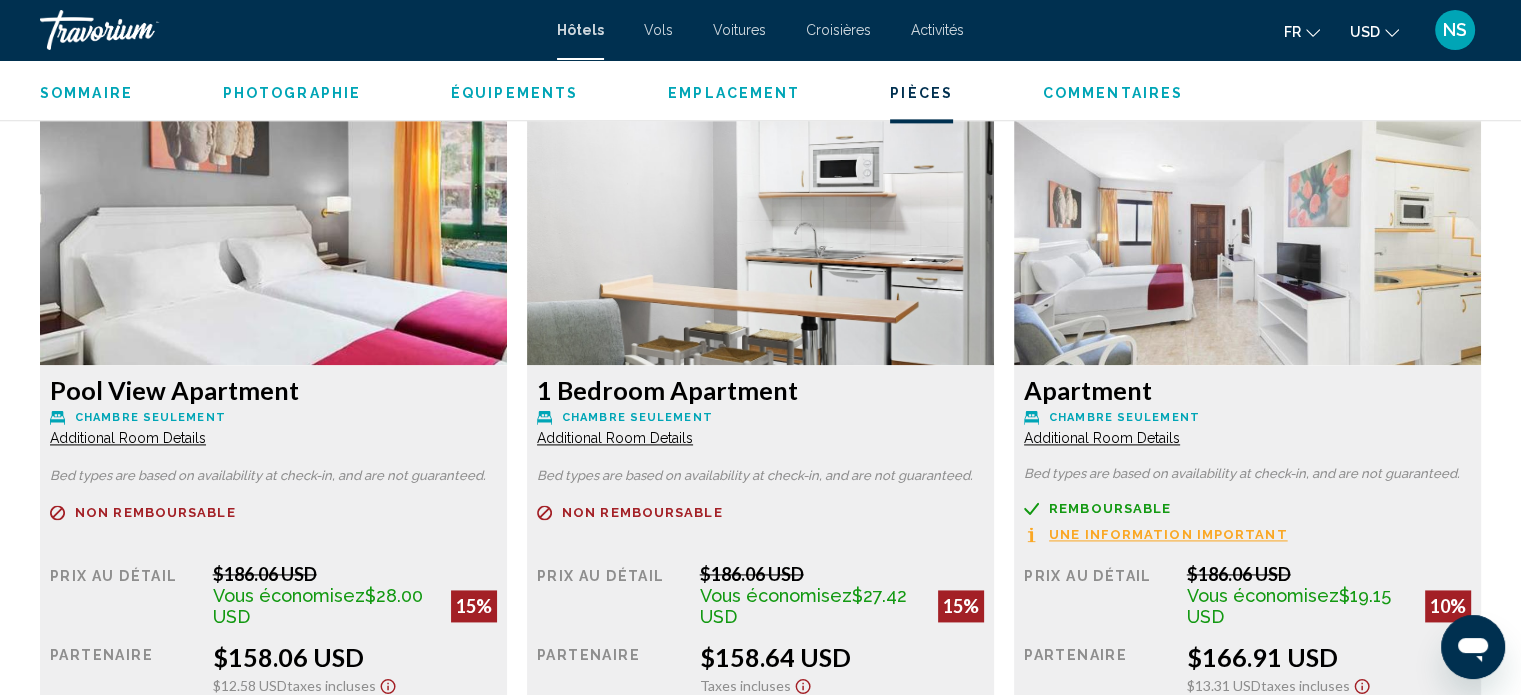 click on "Apartment
Chambre seulement Additional Room Details" at bounding box center (273, 411) 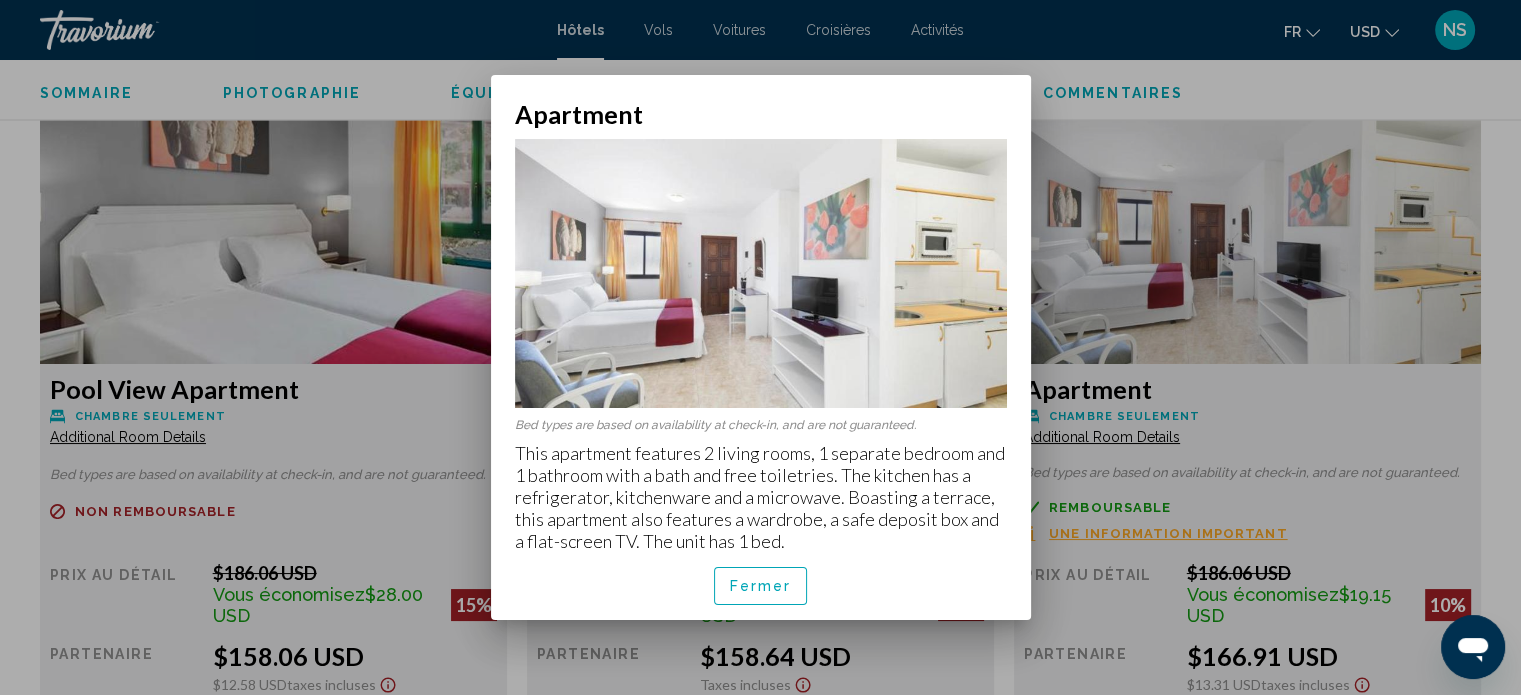 click at bounding box center (760, 347) 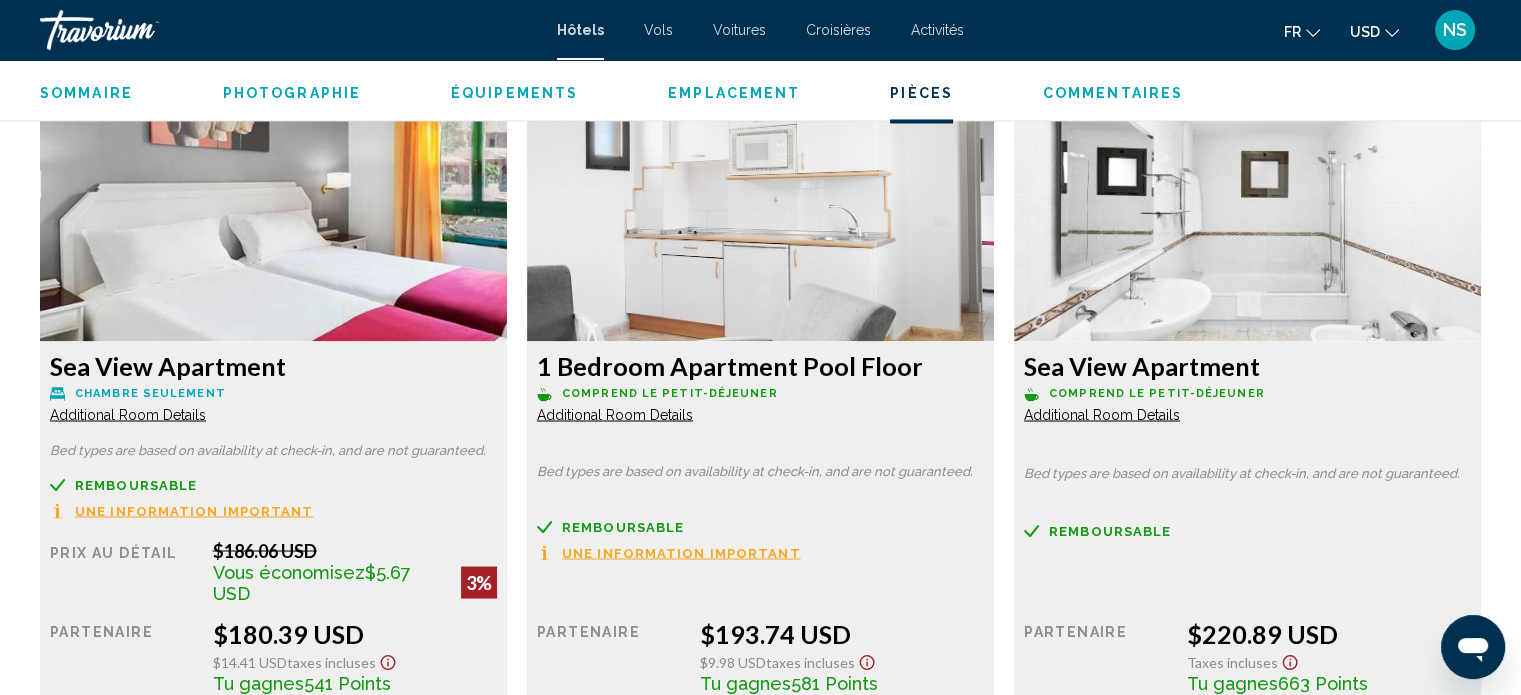 scroll, scrollTop: 3398, scrollLeft: 0, axis: vertical 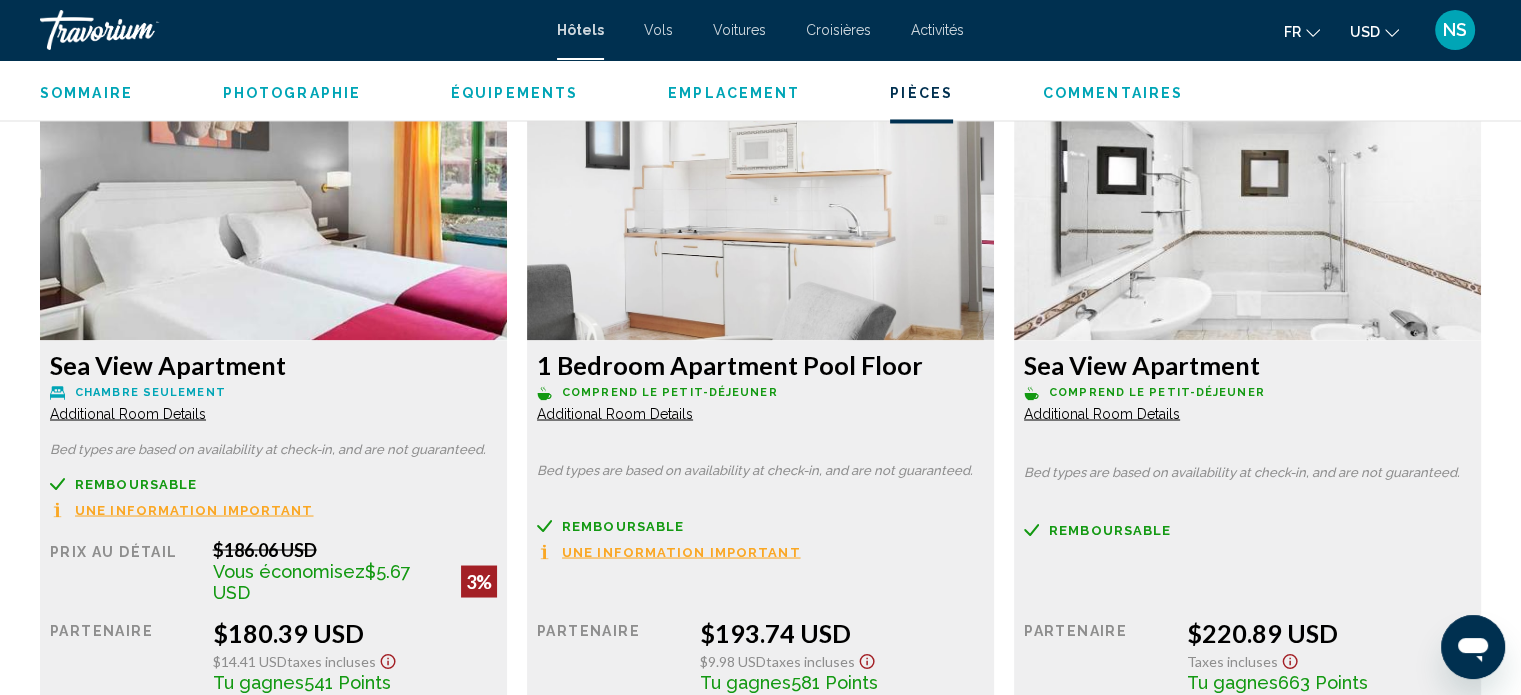 click on "Additional Room Details" at bounding box center (128, -271) 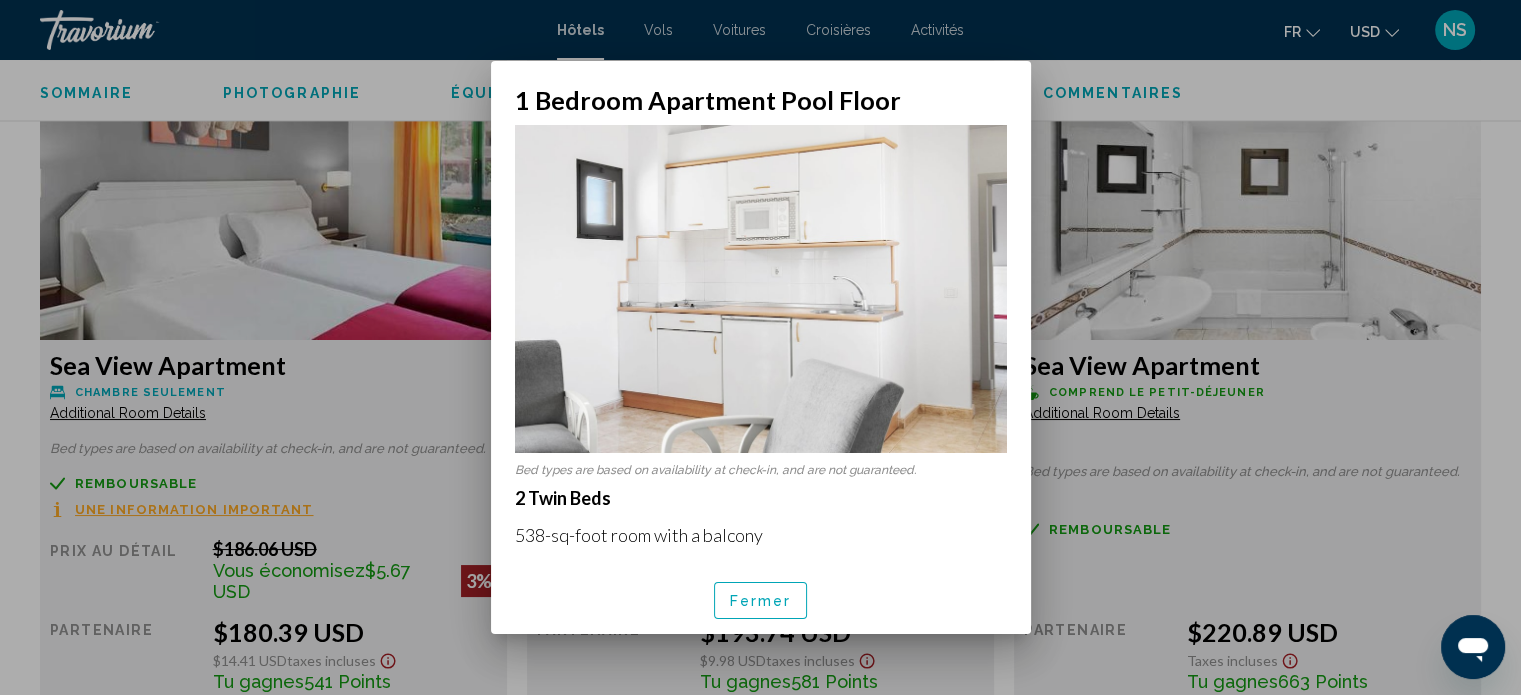 scroll, scrollTop: 0, scrollLeft: 0, axis: both 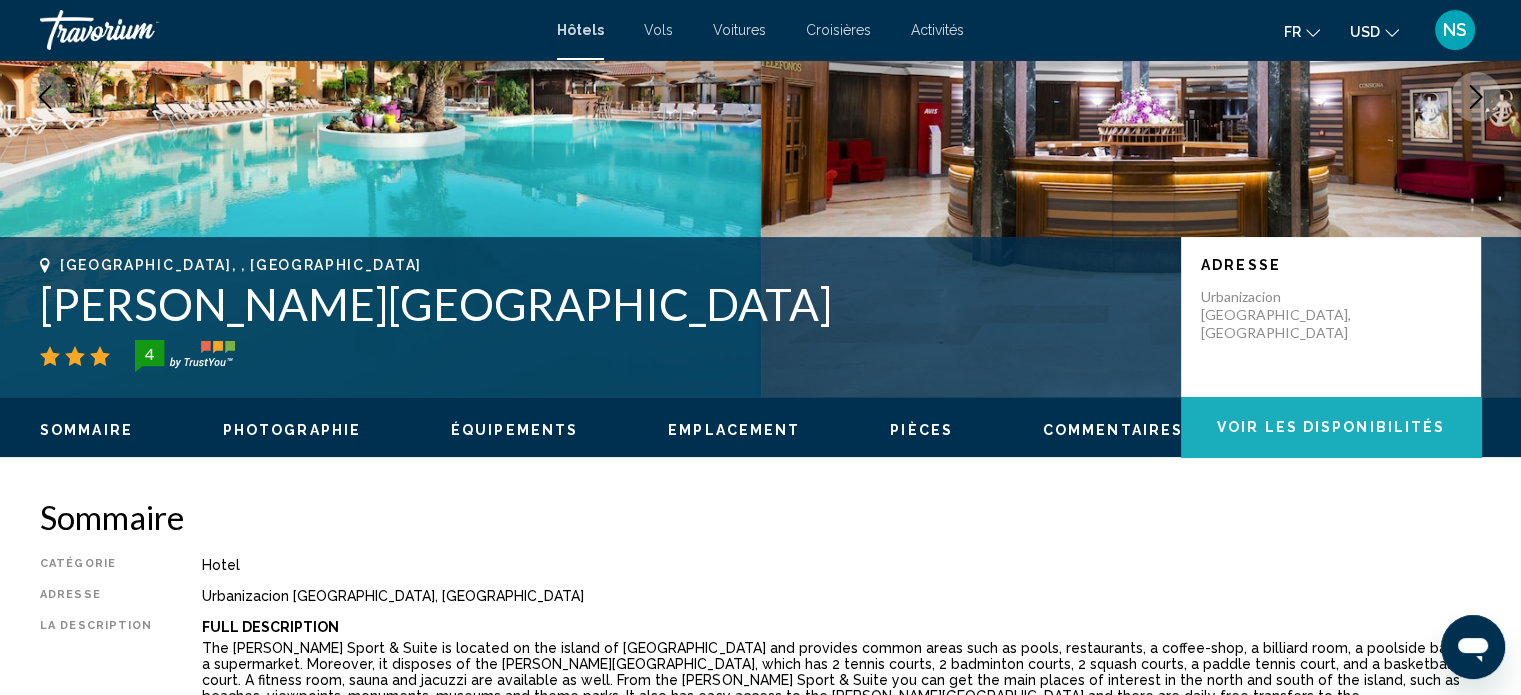 click on "Voir les disponibilités" 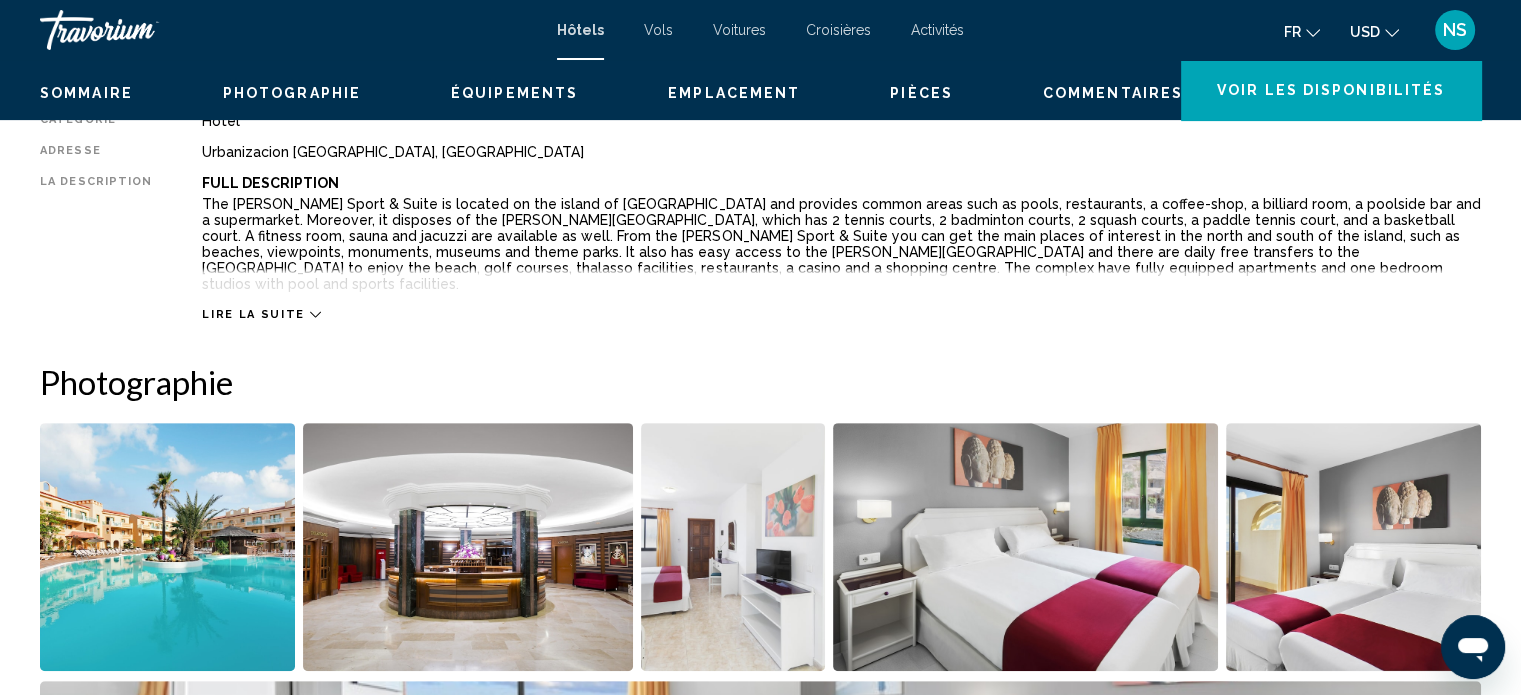 click on "[GEOGRAPHIC_DATA], , [GEOGRAPHIC_DATA] [PERSON_NAME][GEOGRAPHIC_DATA]
4 Adresse Urbanizacion [GEOGRAPHIC_DATA], [GEOGRAPHIC_DATA] Sommaire
Photographie
Équipements
Emplacement
Pièces
Commentaires
Voir les disponibilités Voir les disponibilités Sommaire Catégorie Hotel Adresse Urbanizacion [GEOGRAPHIC_DATA], [GEOGRAPHIC_DATA] La description  Full Description Lire la suite
Photographie Équipements
[GEOGRAPHIC_DATA]
Kitchenette
Kitchenette
← +" at bounding box center [760, 2297] 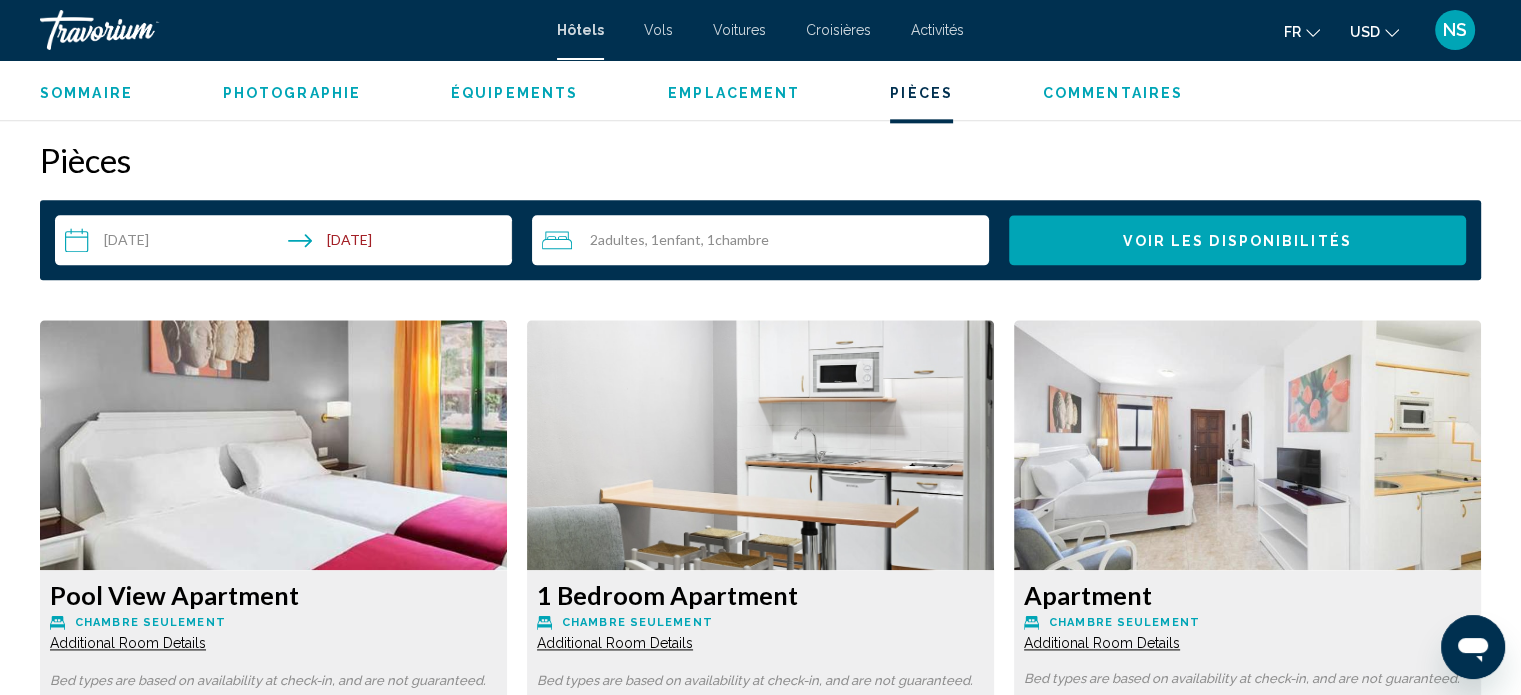 scroll, scrollTop: 2487, scrollLeft: 0, axis: vertical 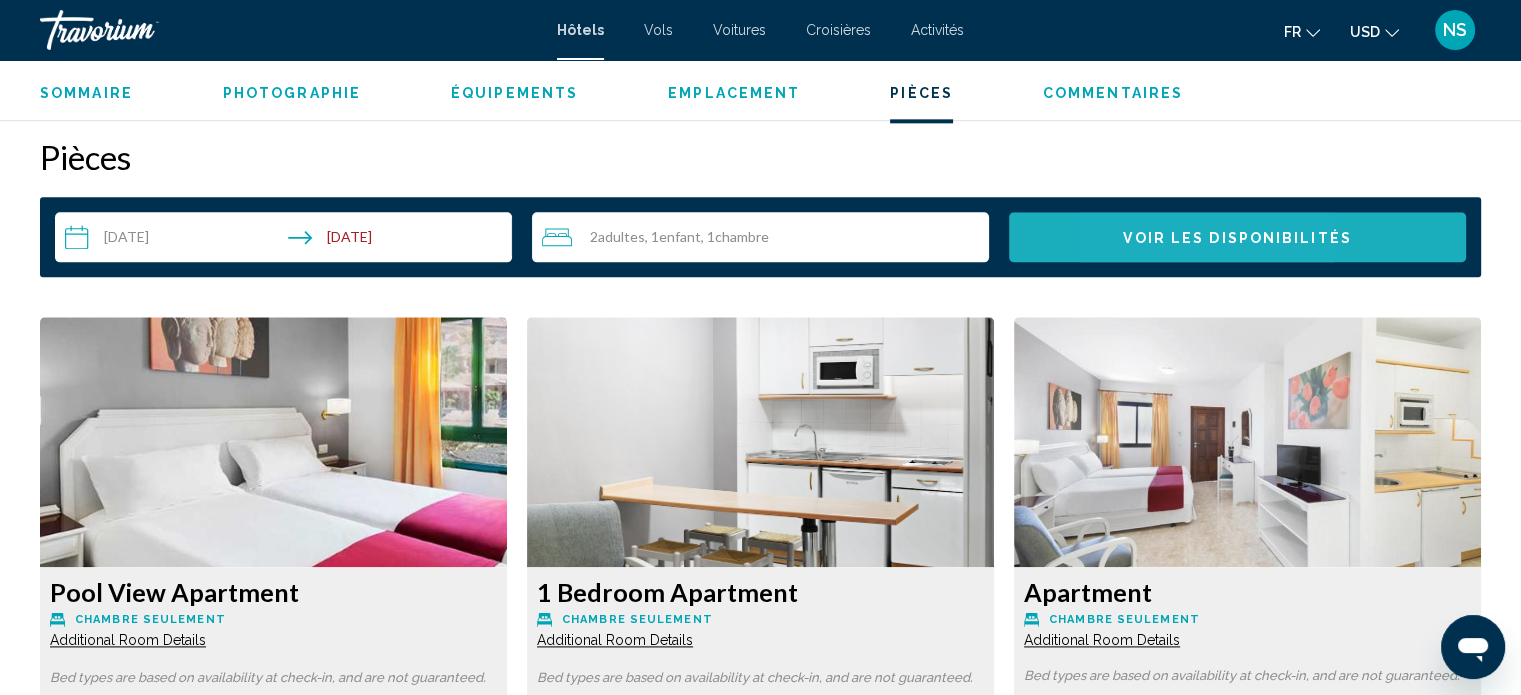 click on "Voir les disponibilités" at bounding box center [1237, 238] 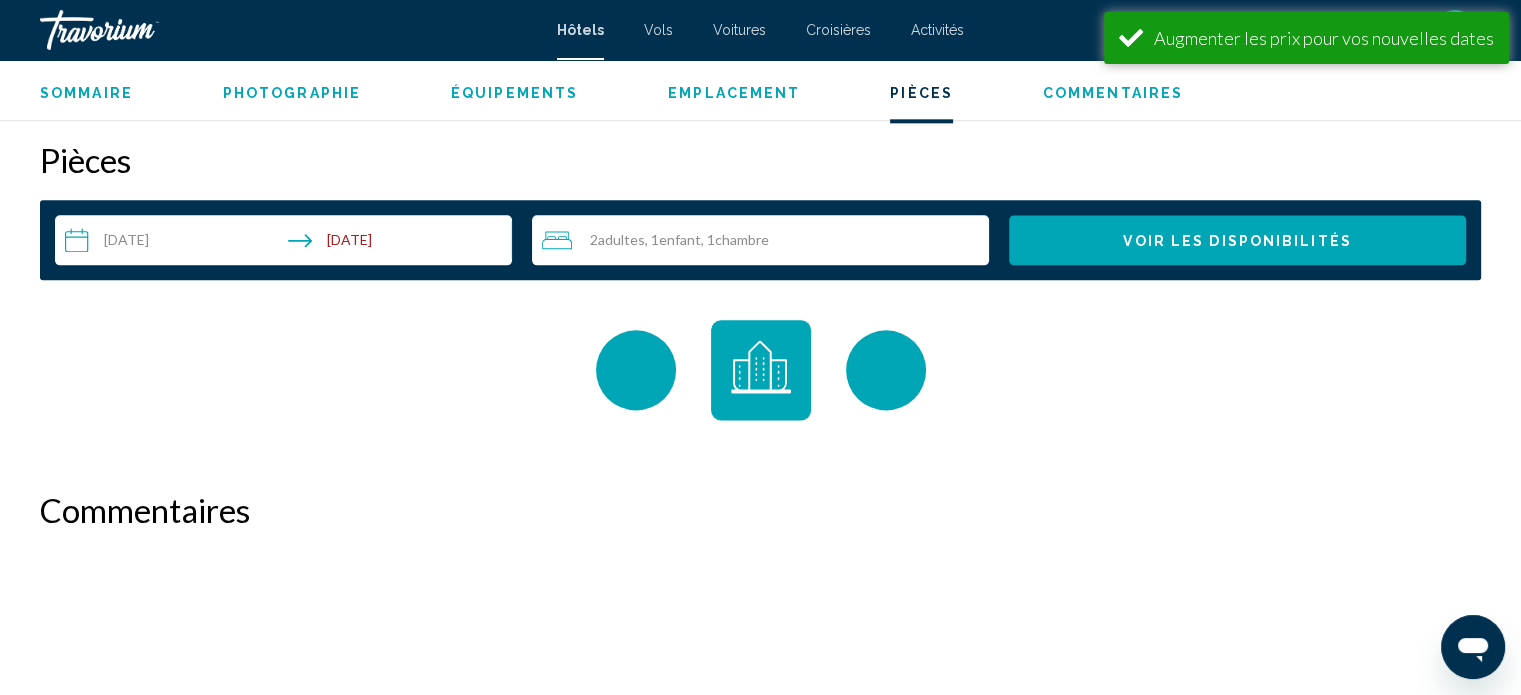 scroll, scrollTop: 2487, scrollLeft: 0, axis: vertical 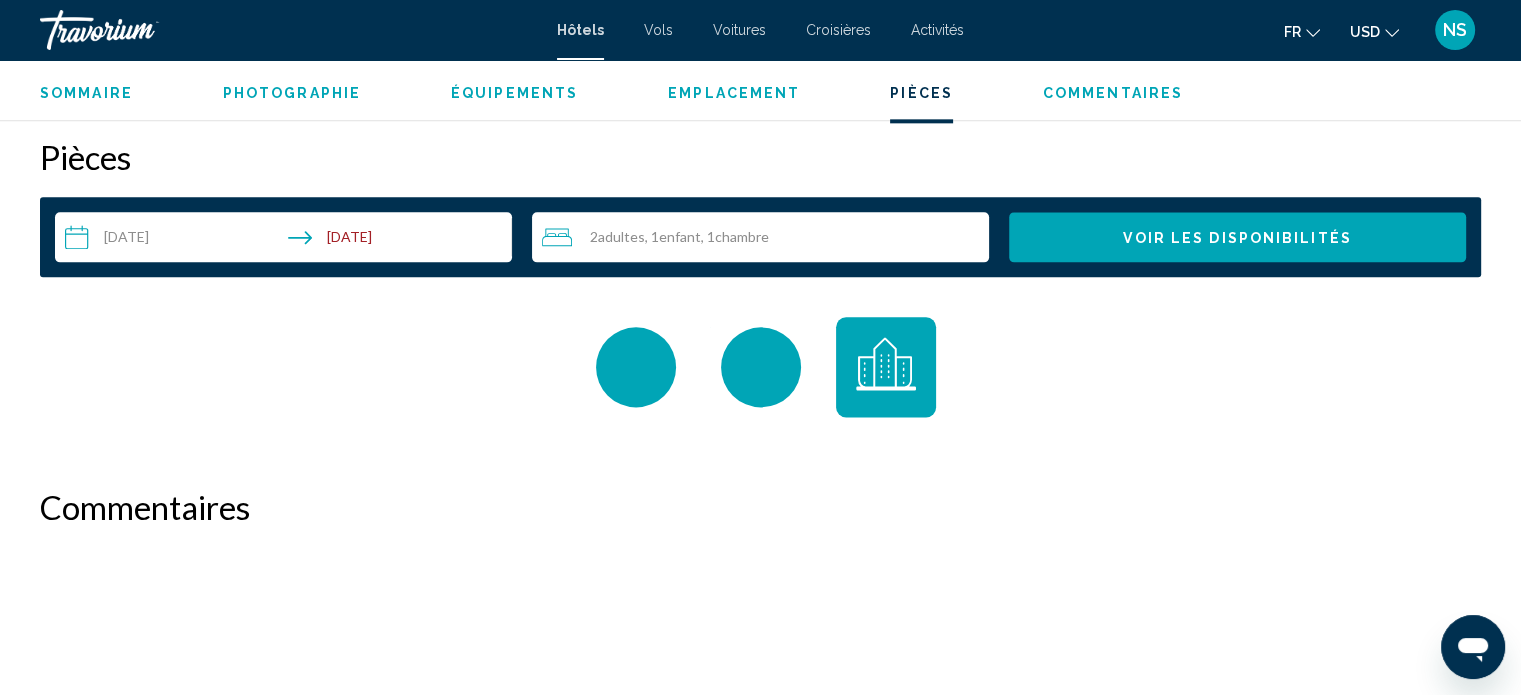 click on "Enfant" at bounding box center [680, 236] 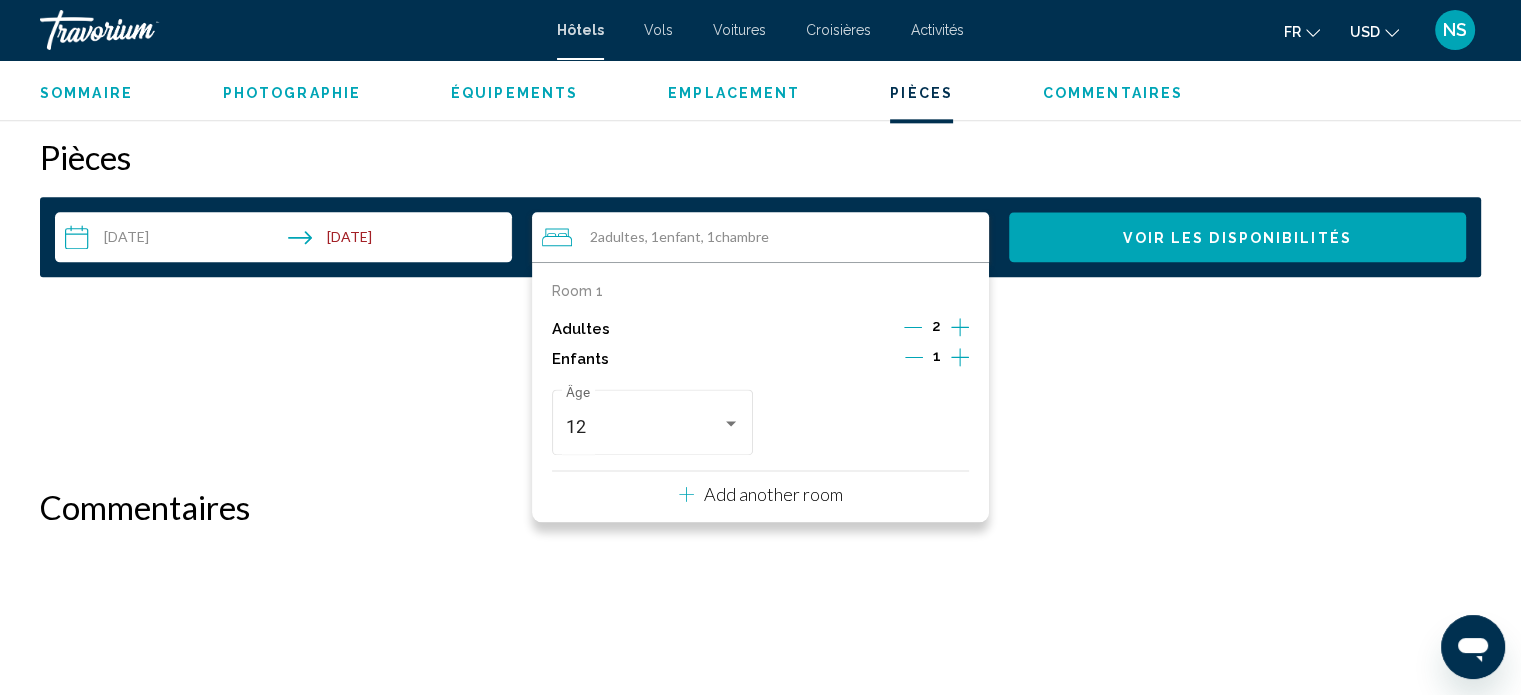 click on "12 Âge" at bounding box center (760, 422) 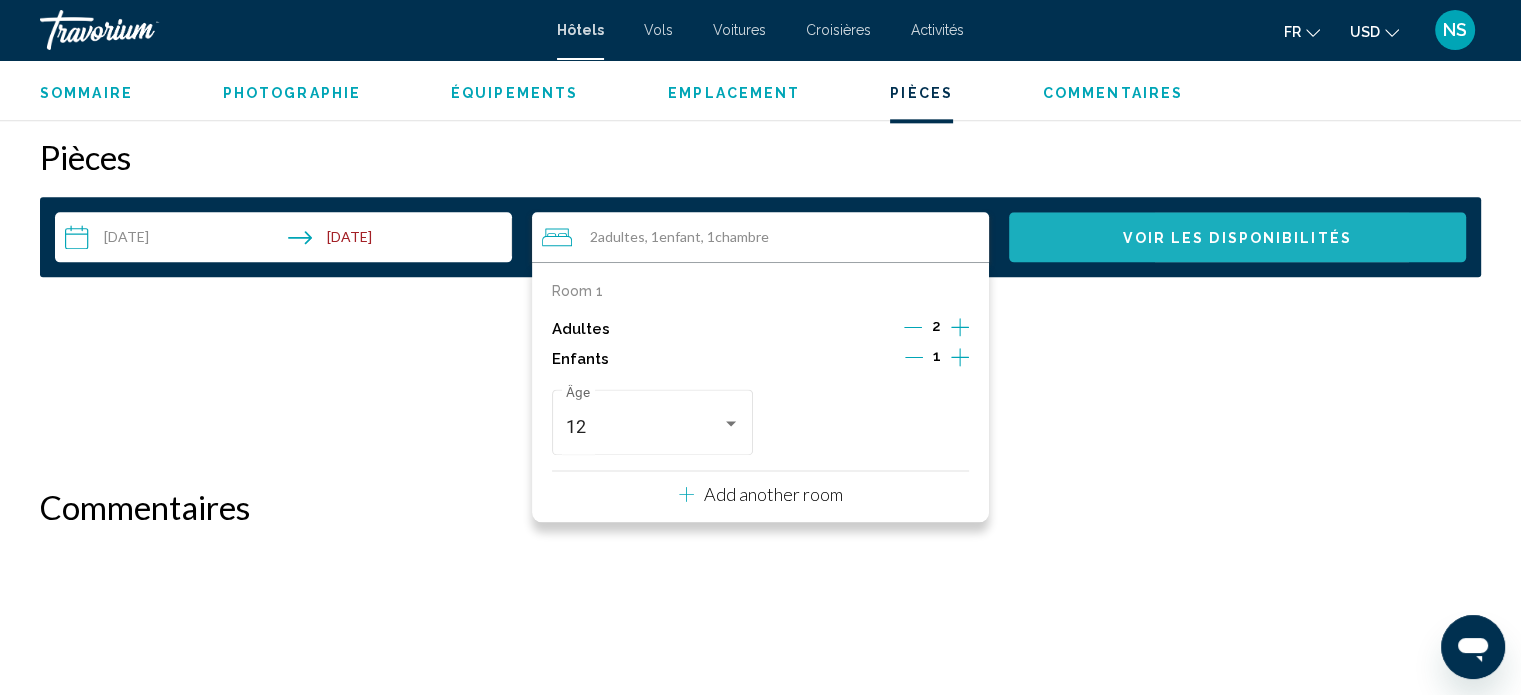 click on "Voir les disponibilités" at bounding box center (1237, 237) 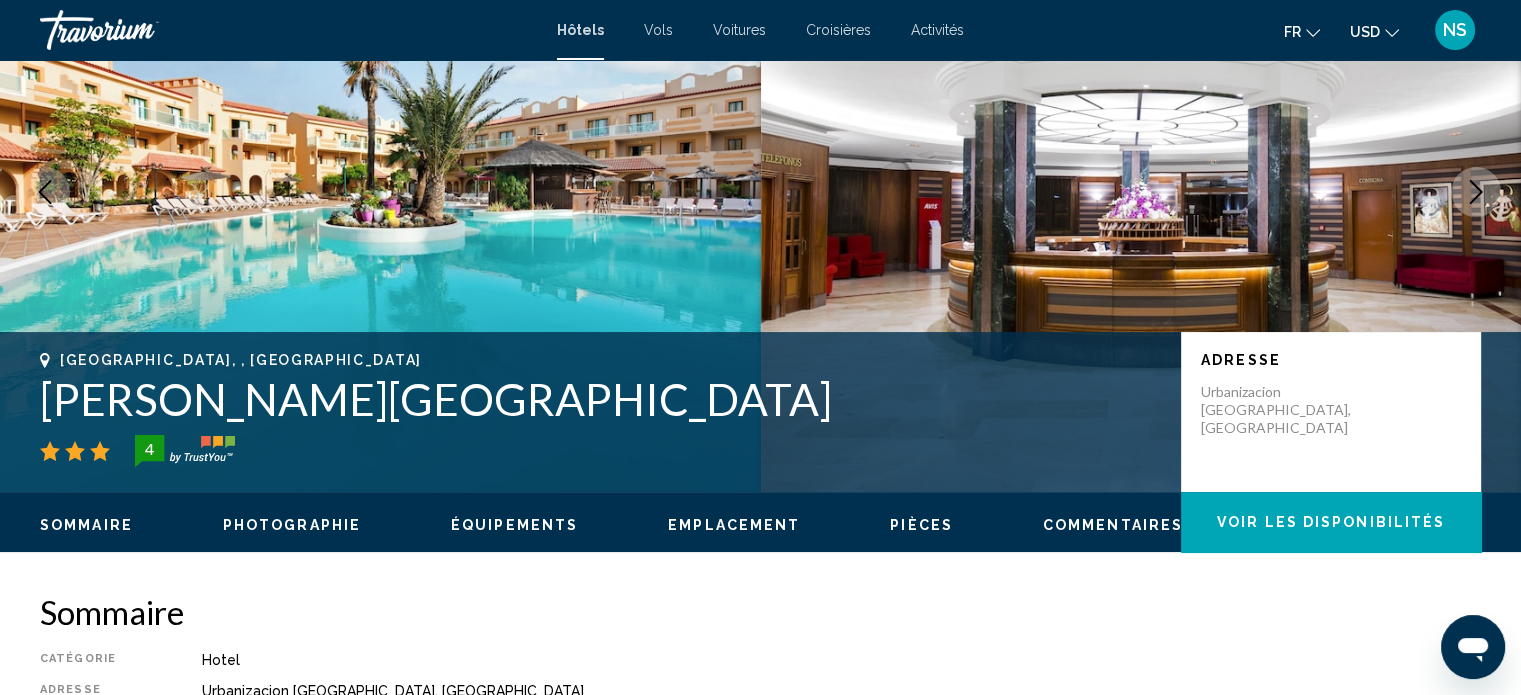 scroll, scrollTop: 0, scrollLeft: 0, axis: both 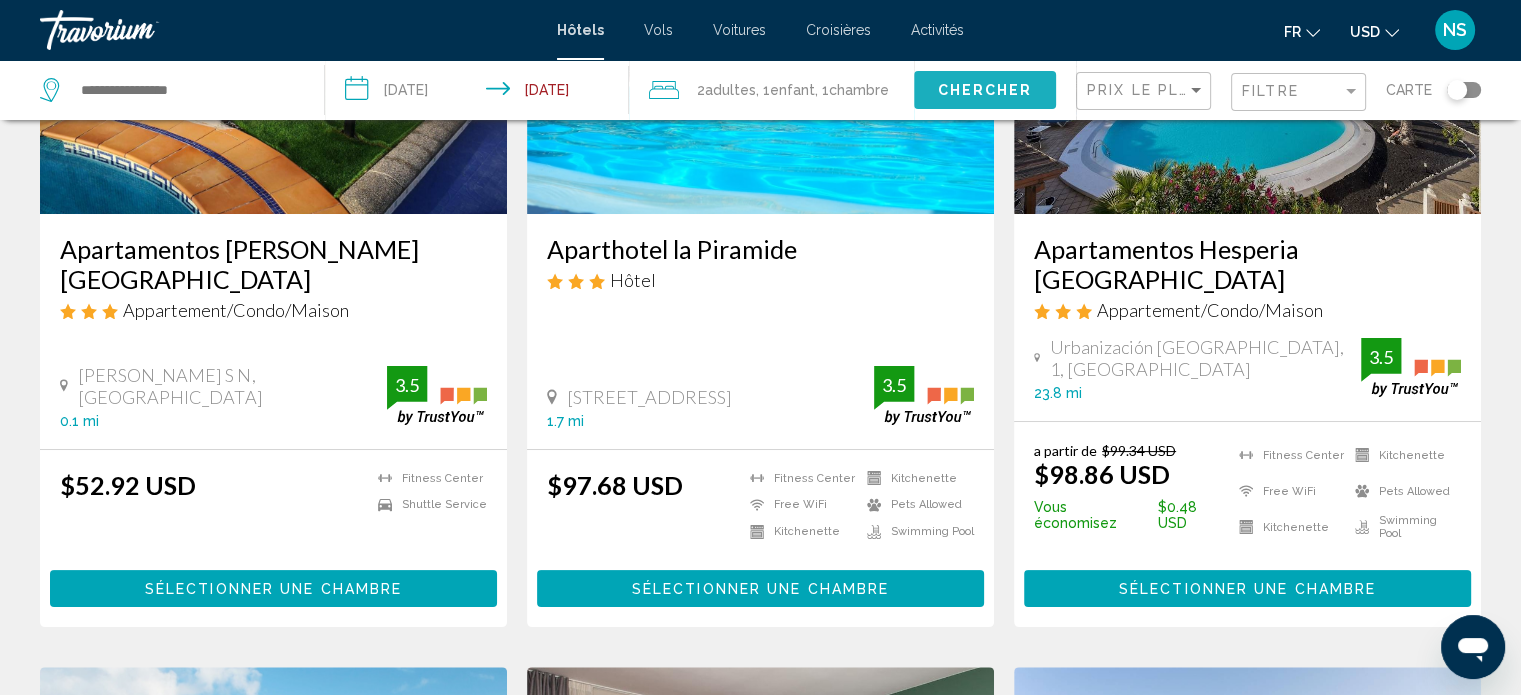 click on "Chercher" 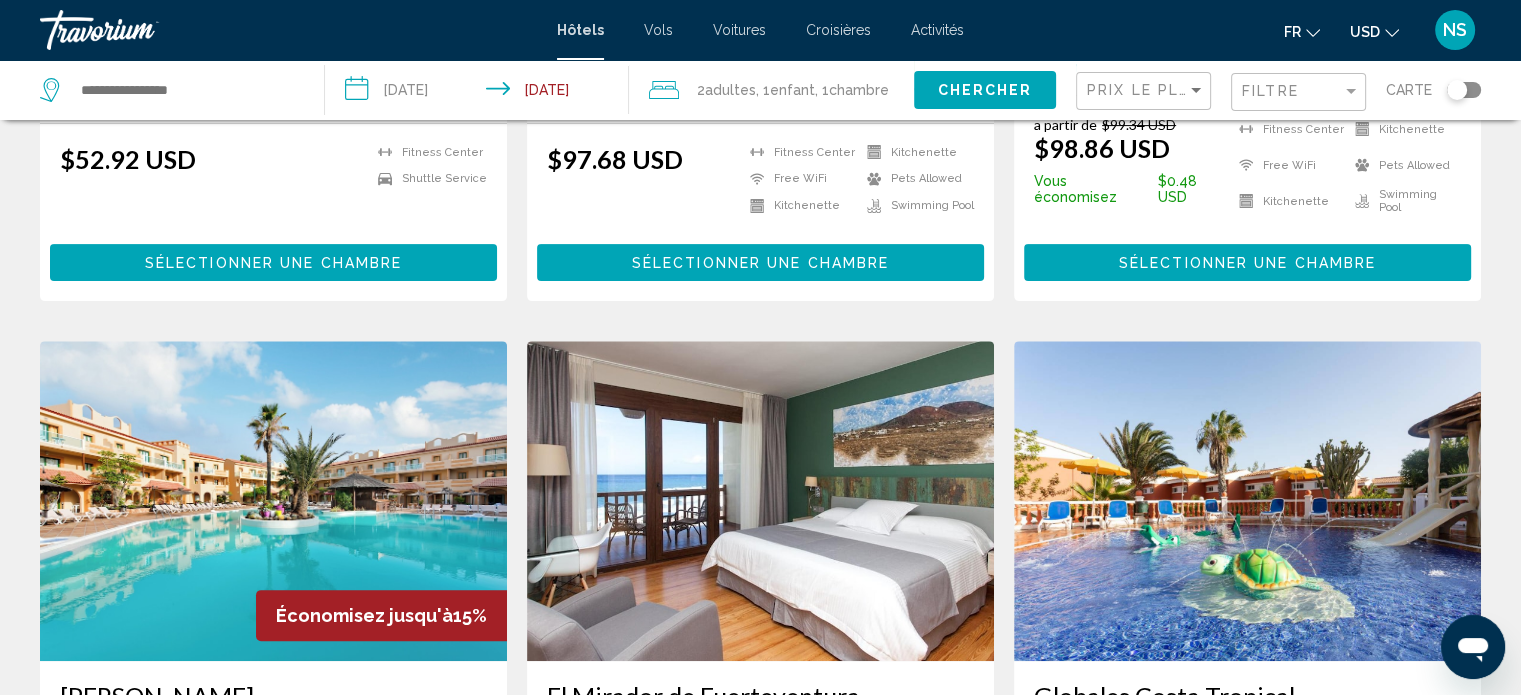 scroll, scrollTop: 627, scrollLeft: 0, axis: vertical 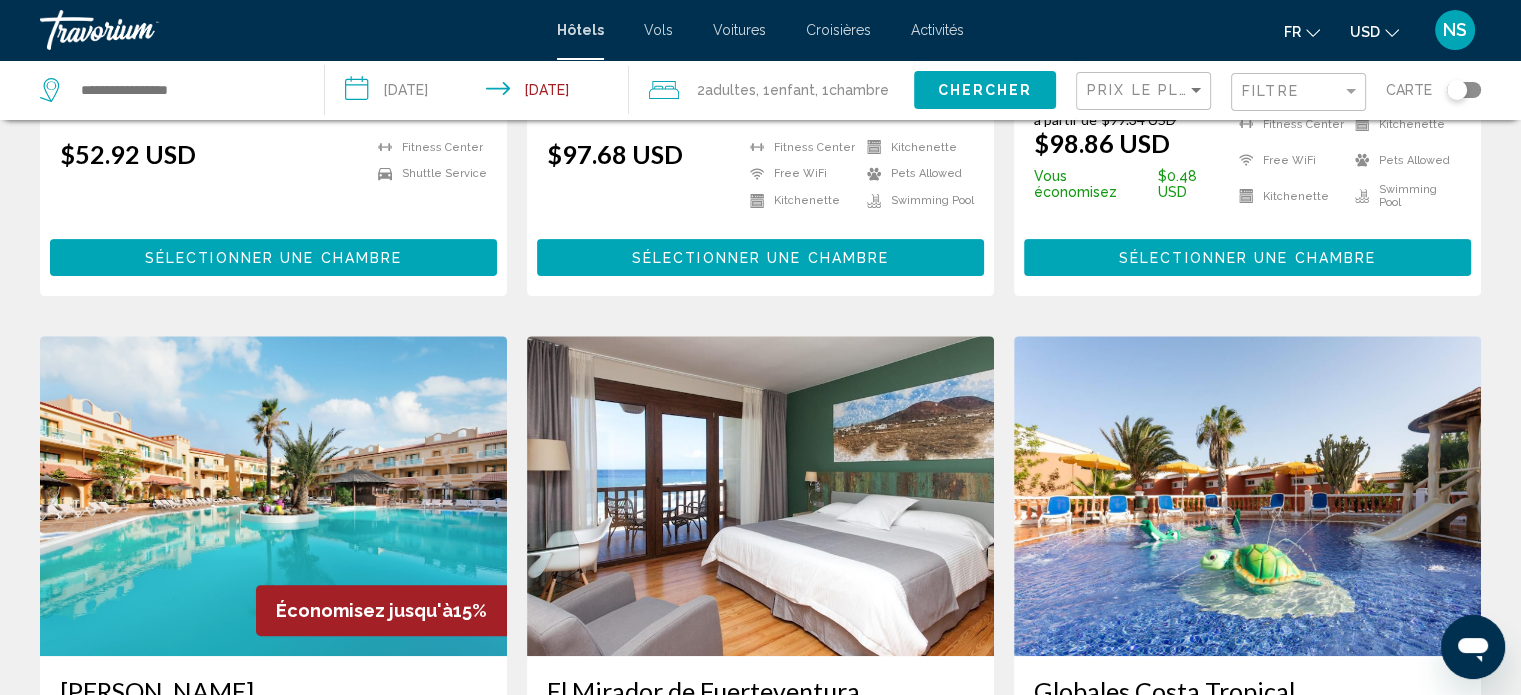 click at bounding box center [273, 496] 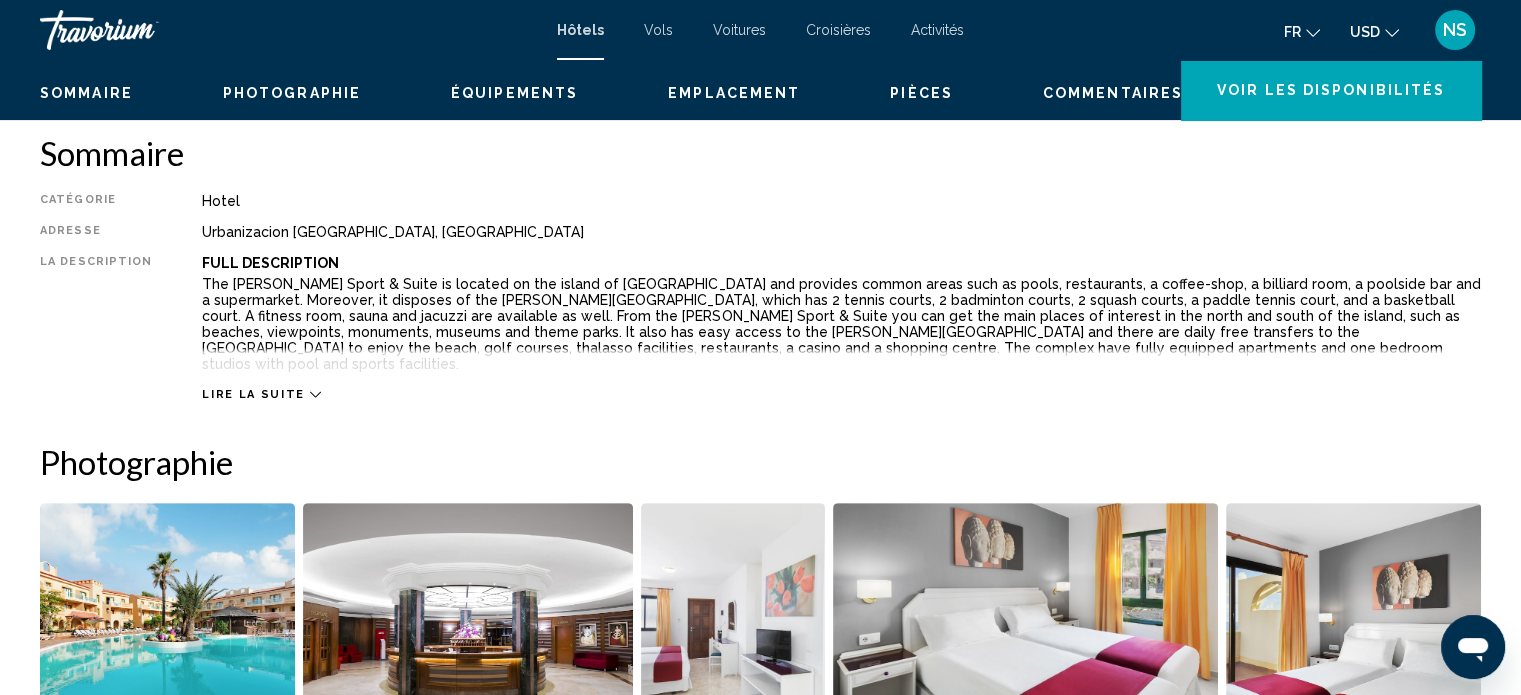 scroll, scrollTop: 0, scrollLeft: 0, axis: both 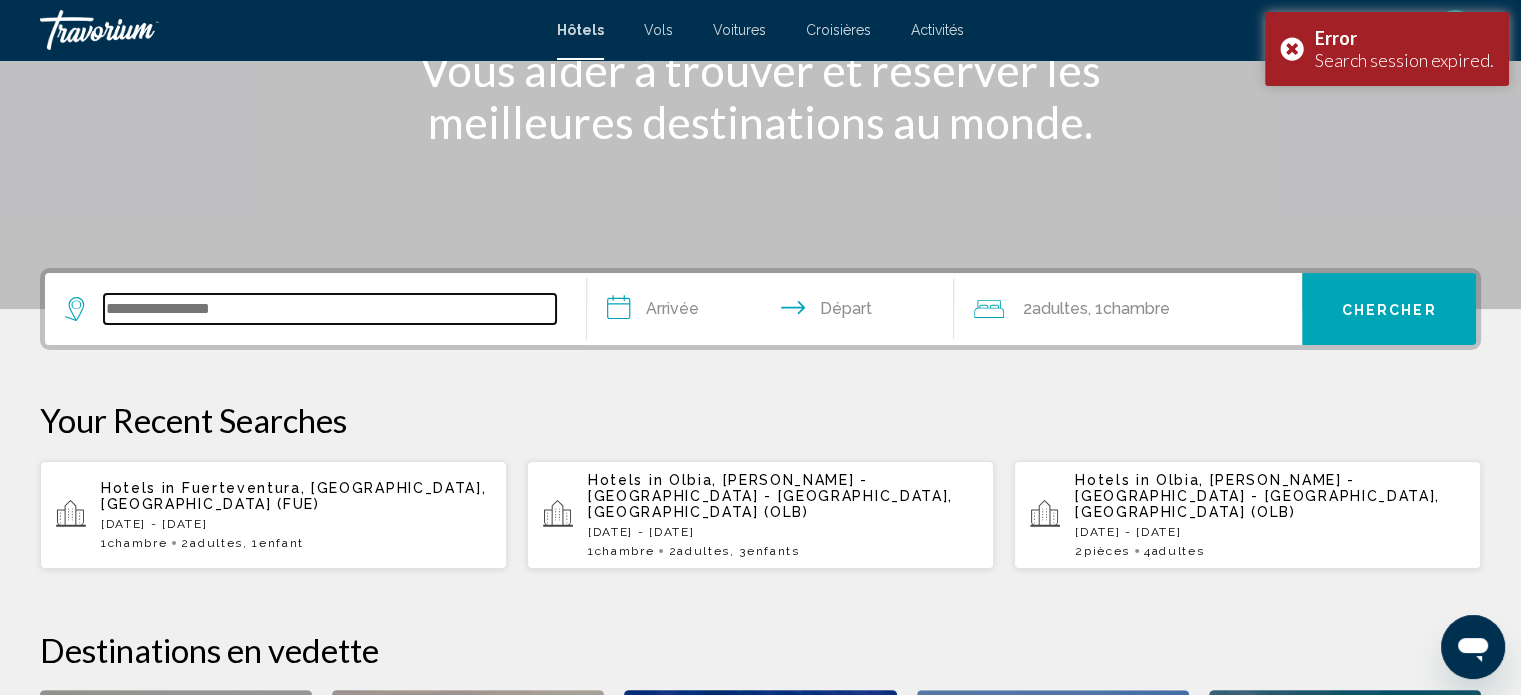 click at bounding box center [330, 309] 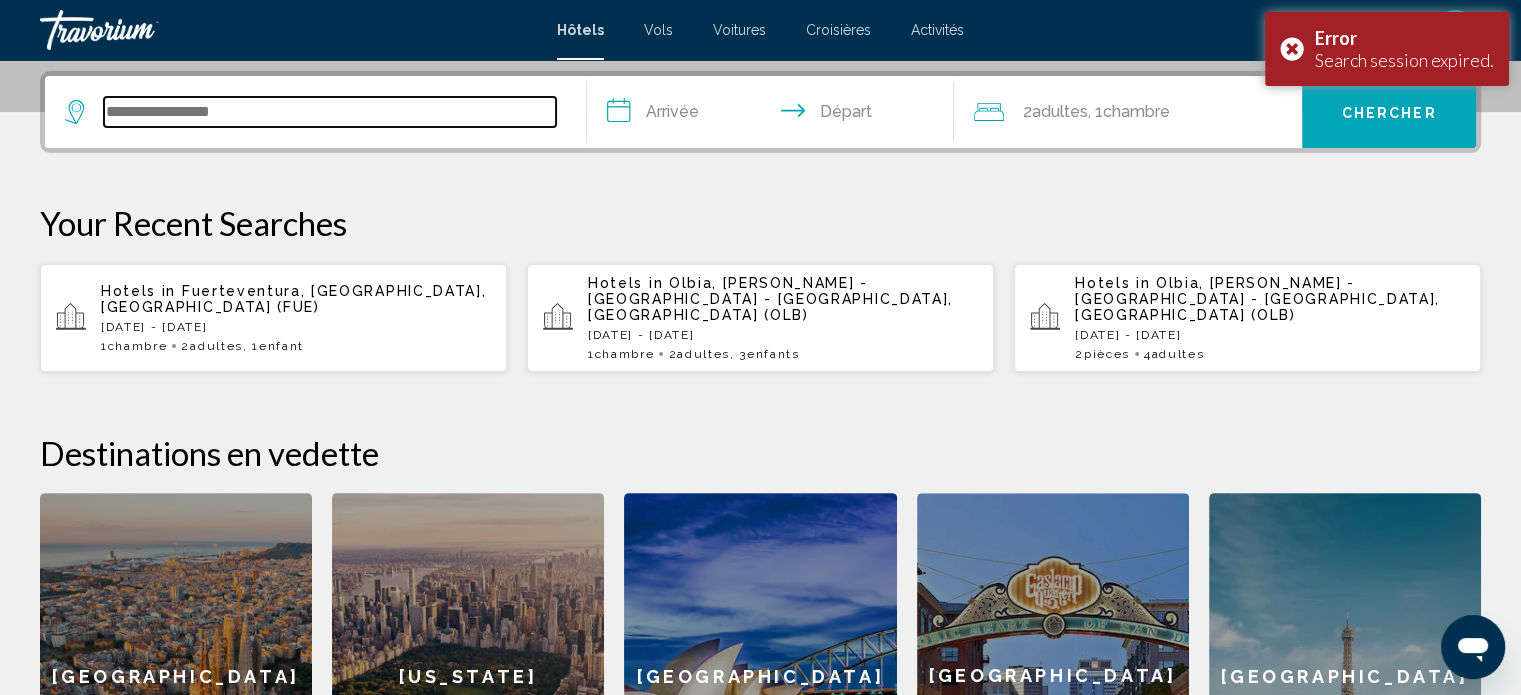 scroll, scrollTop: 493, scrollLeft: 0, axis: vertical 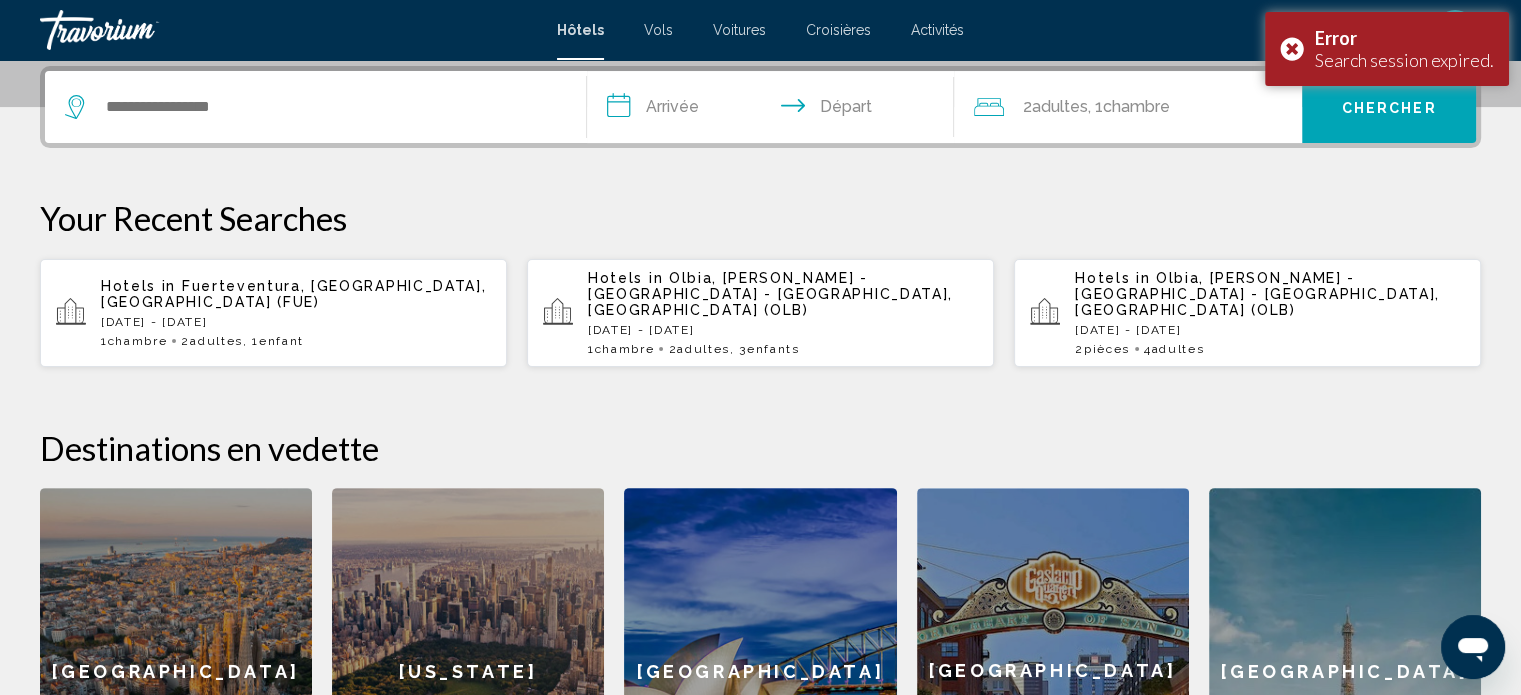click on "Hotels in    [GEOGRAPHIC_DATA], [GEOGRAPHIC_DATA], [GEOGRAPHIC_DATA] (FUE)" at bounding box center (296, 294) 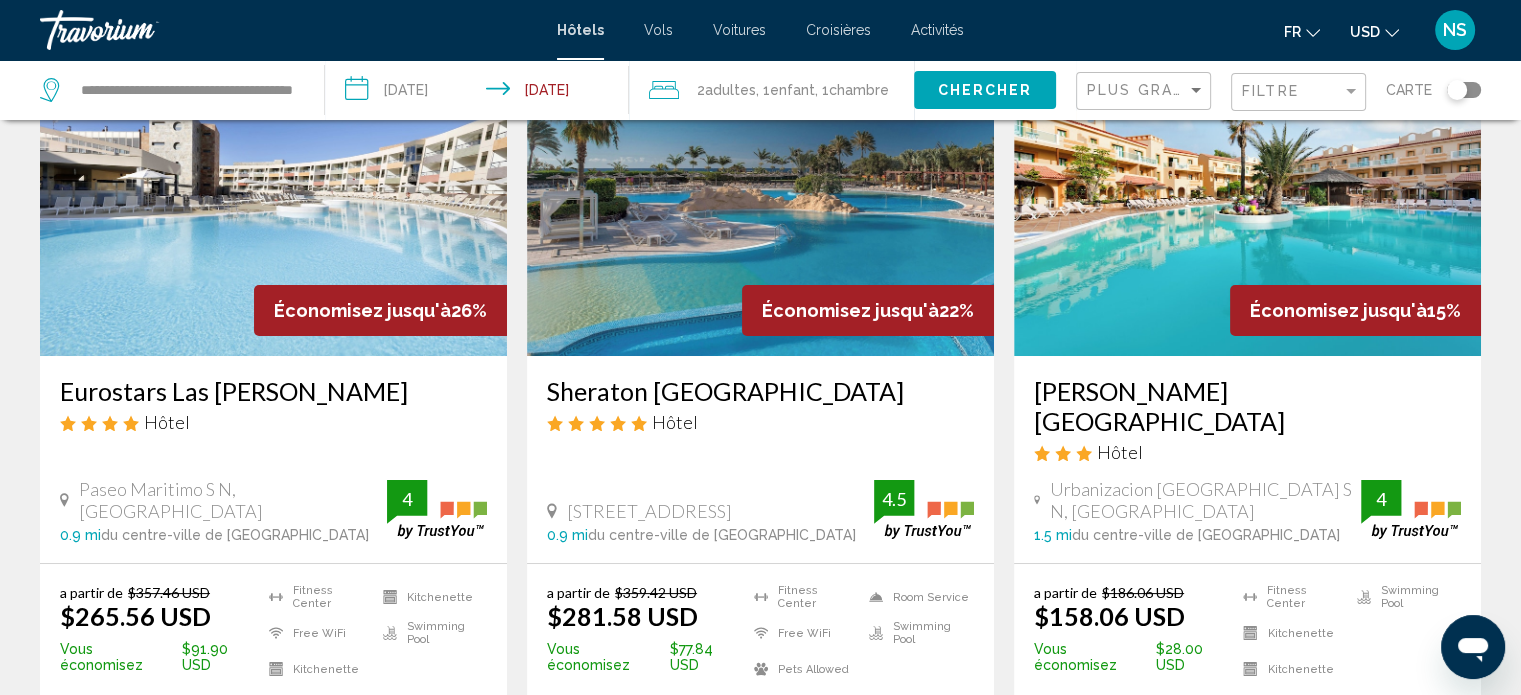 scroll, scrollTop: 155, scrollLeft: 0, axis: vertical 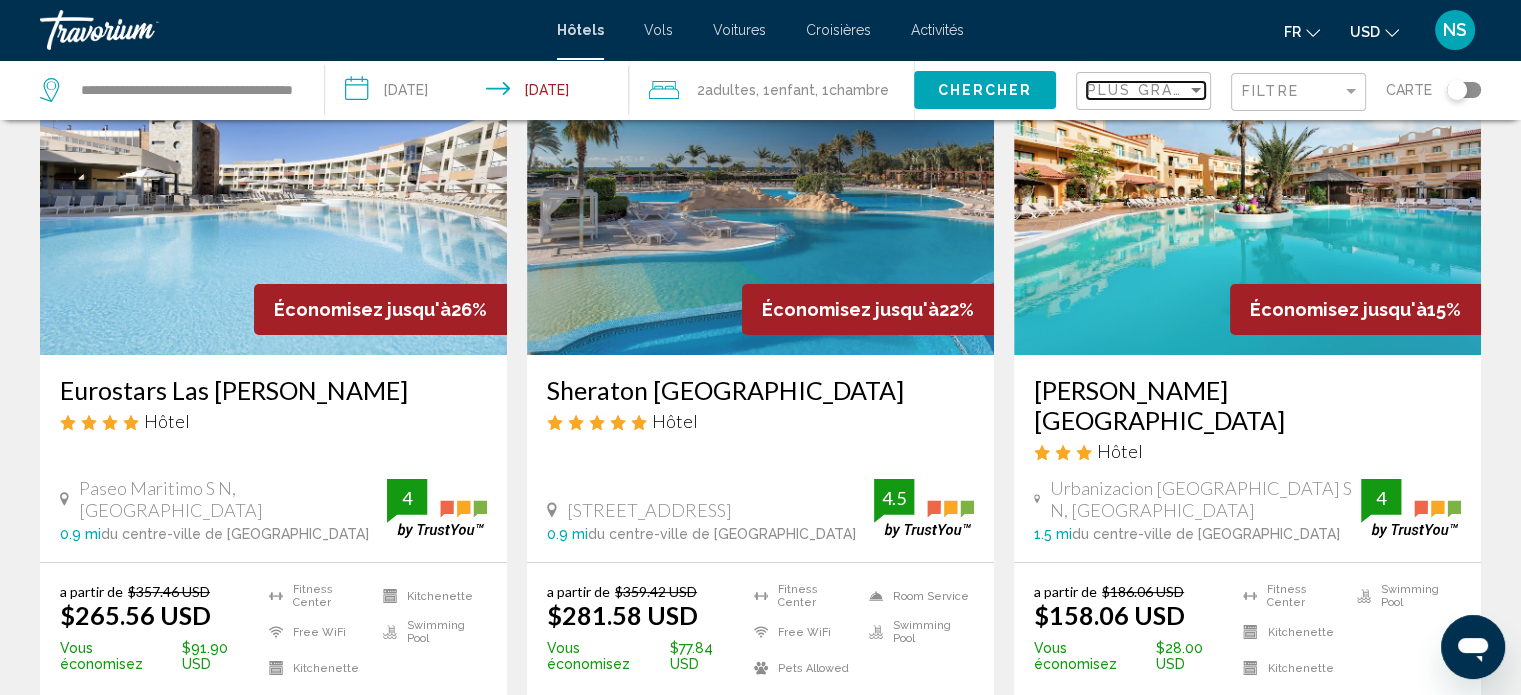 click on "Plus grandes économies" at bounding box center [1206, 90] 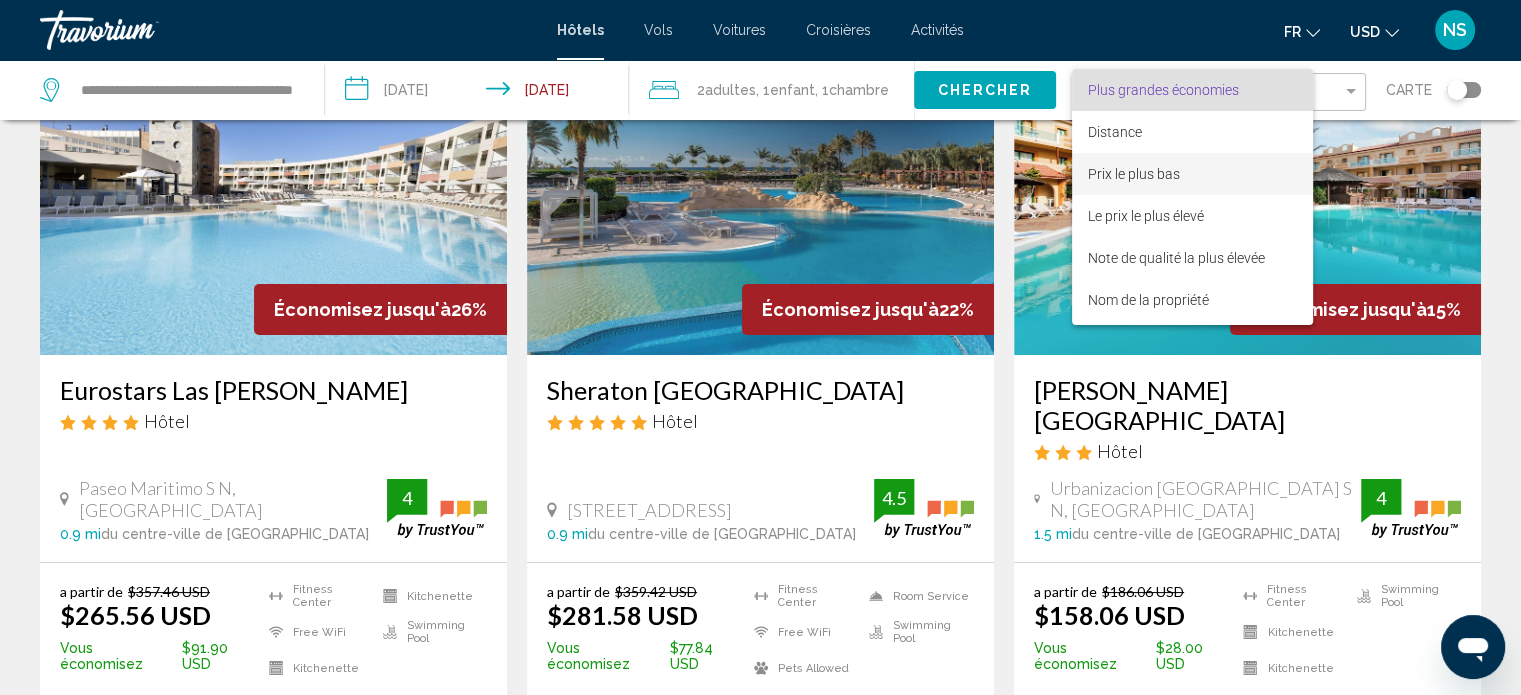 click on "Prix le plus bas" at bounding box center [1134, 174] 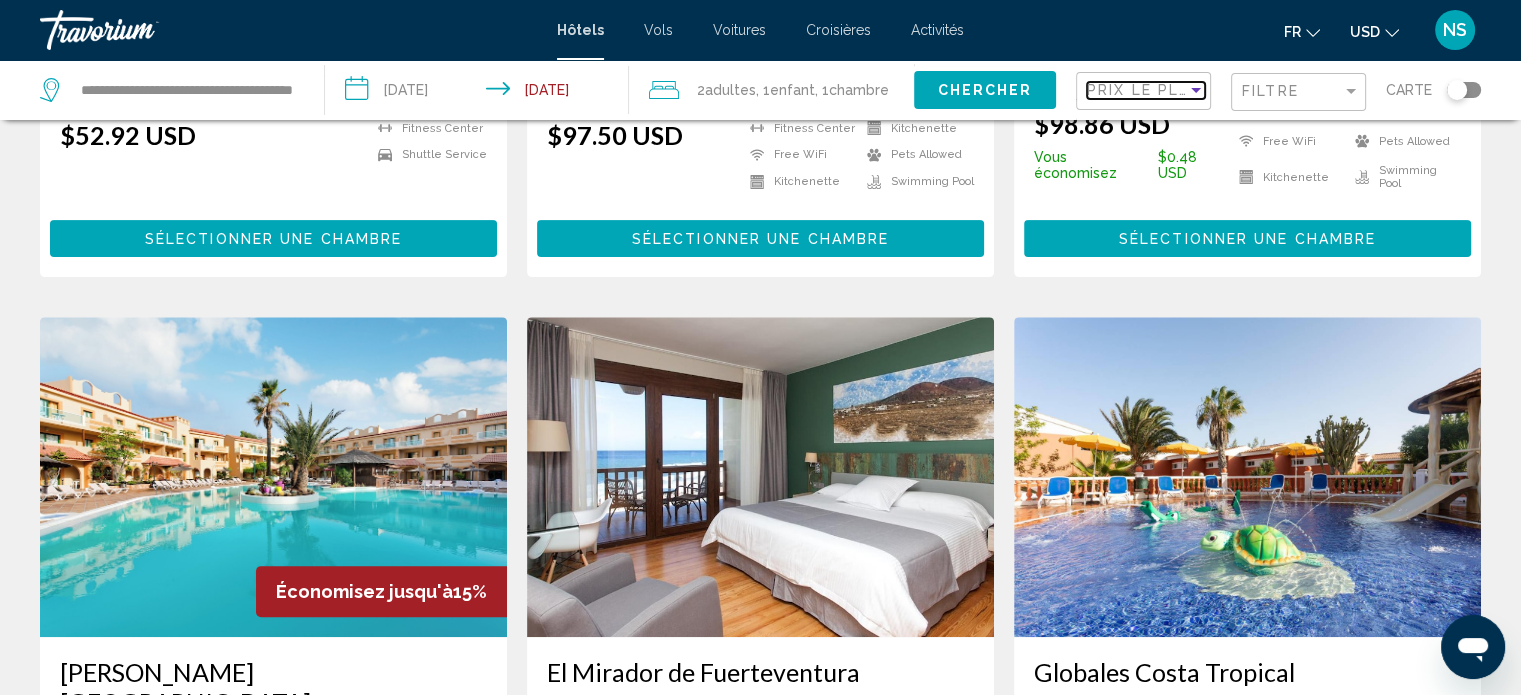 scroll, scrollTop: 649, scrollLeft: 0, axis: vertical 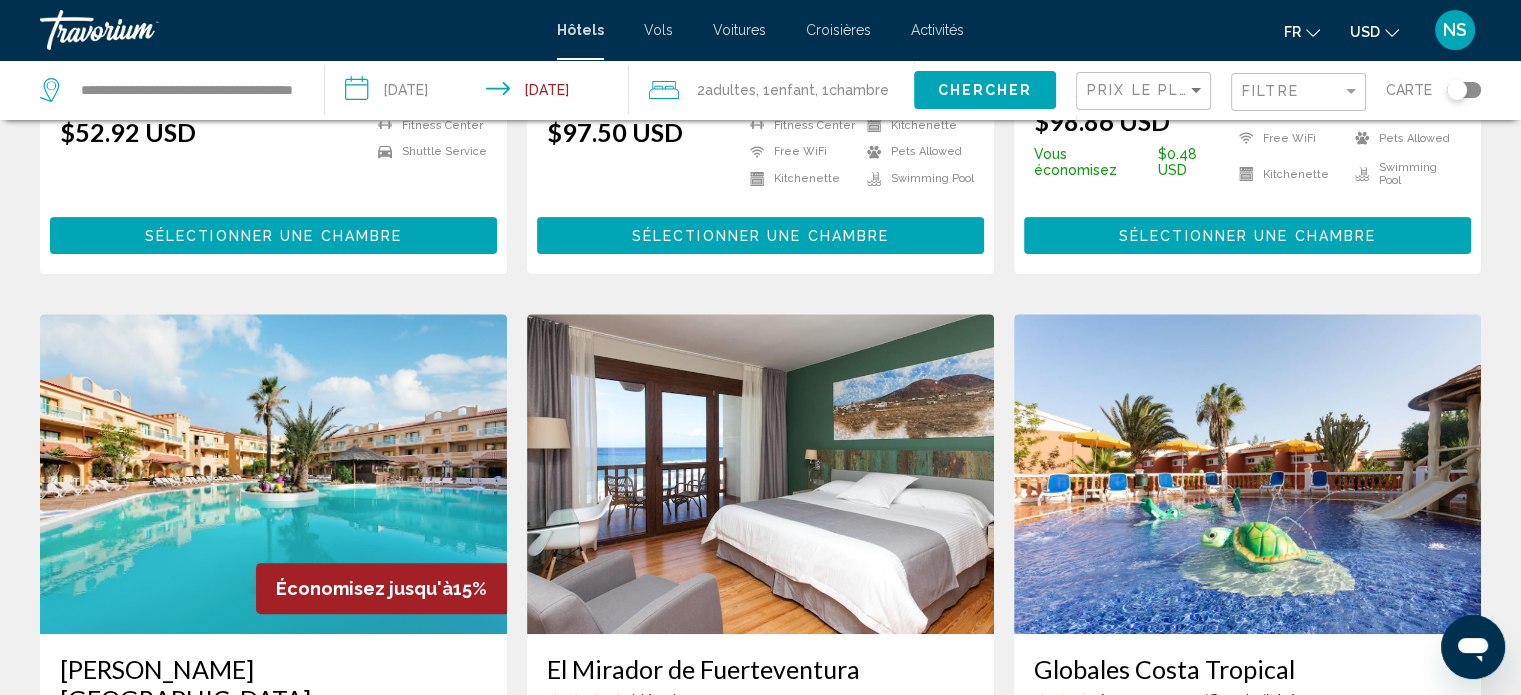 click at bounding box center (273, 474) 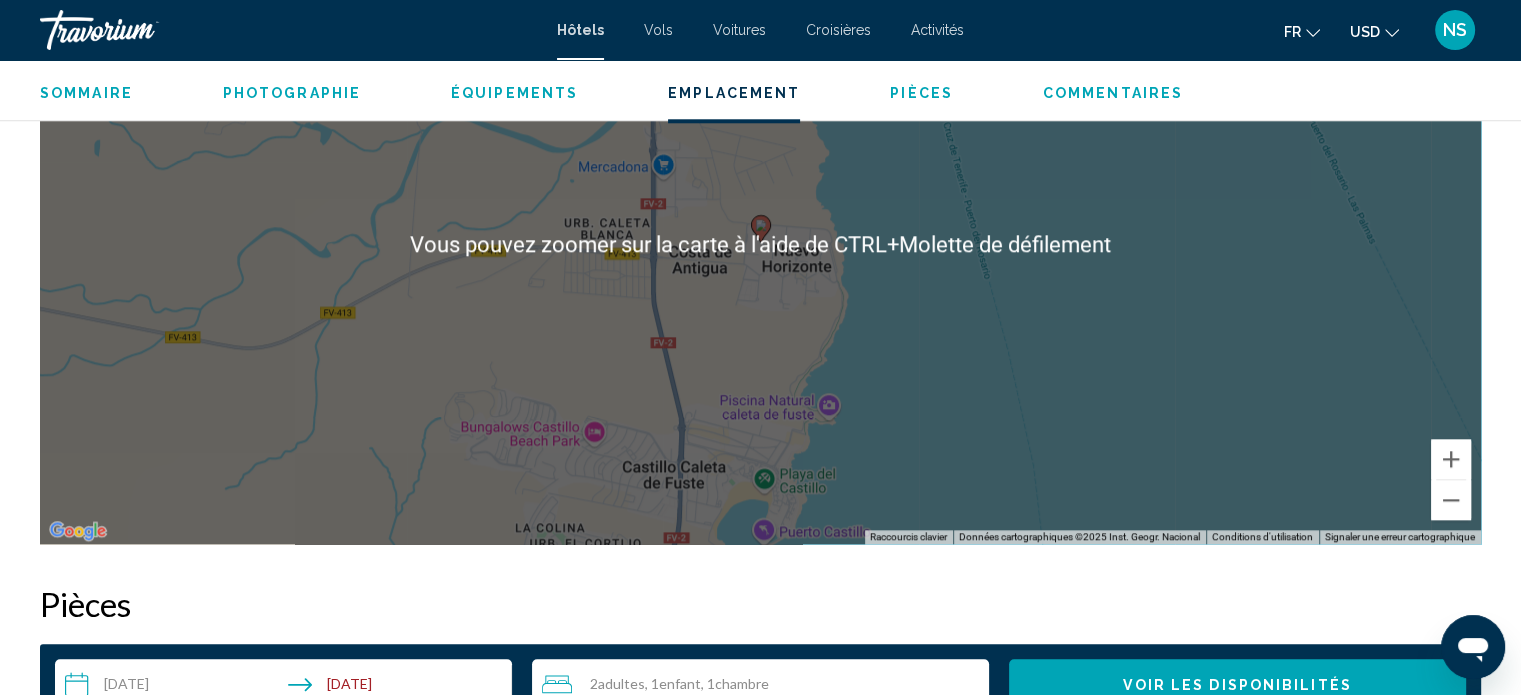 scroll, scrollTop: 2059, scrollLeft: 0, axis: vertical 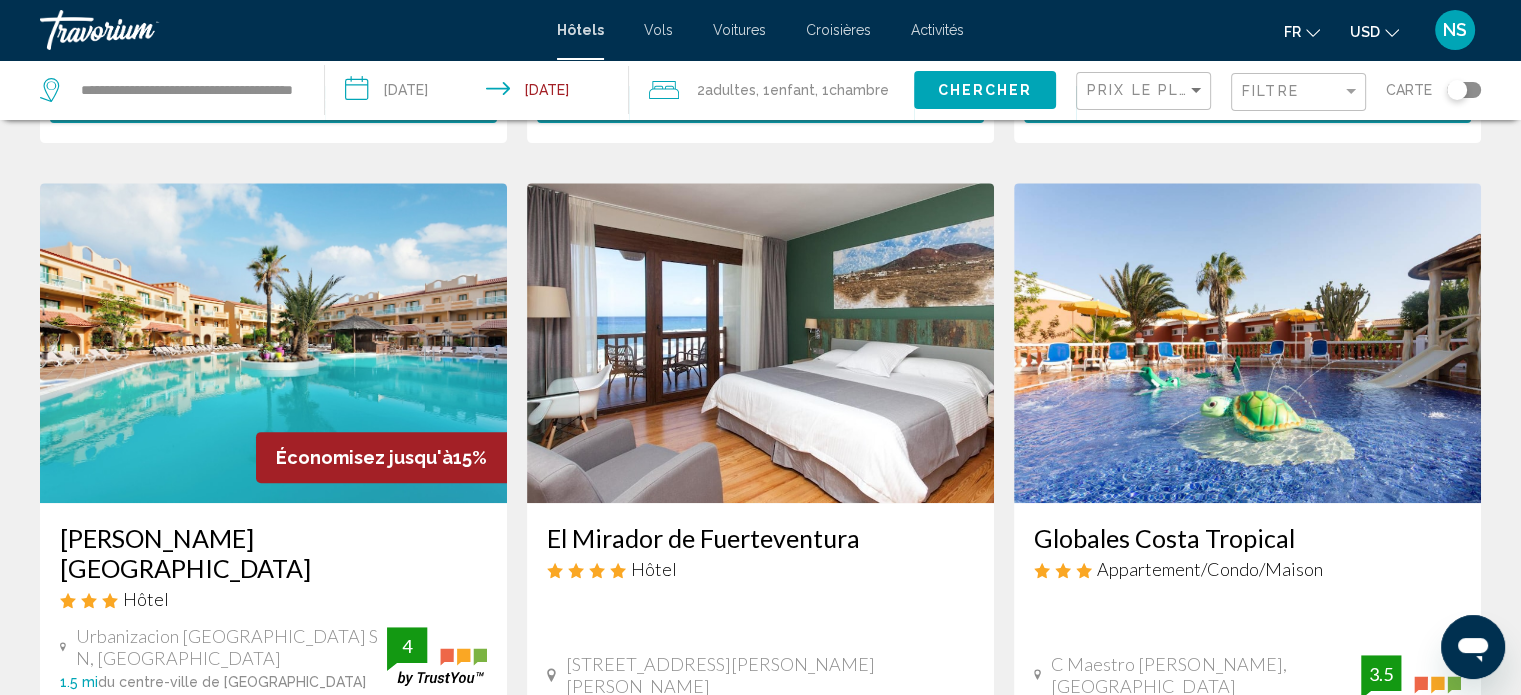 click at bounding box center (1247, 343) 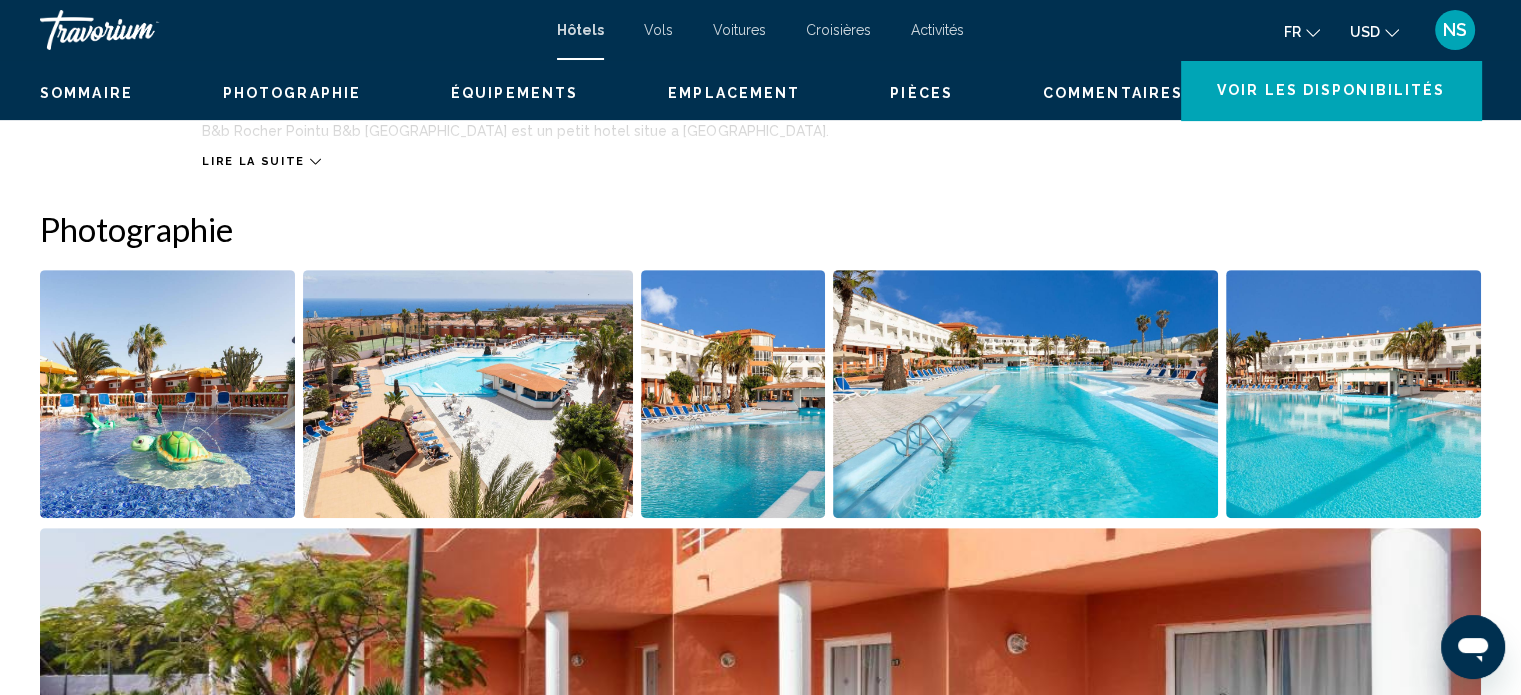 scroll, scrollTop: 0, scrollLeft: 0, axis: both 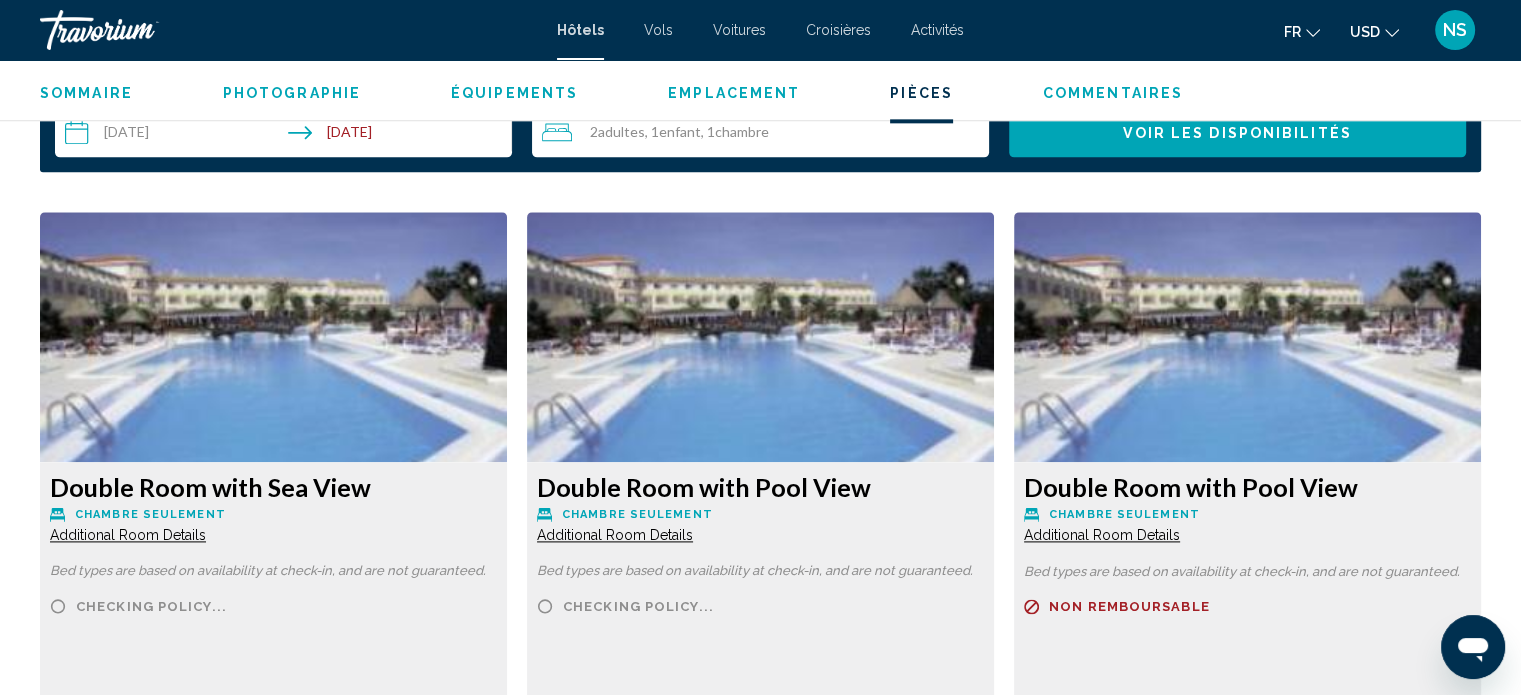 click at bounding box center [273, 337] 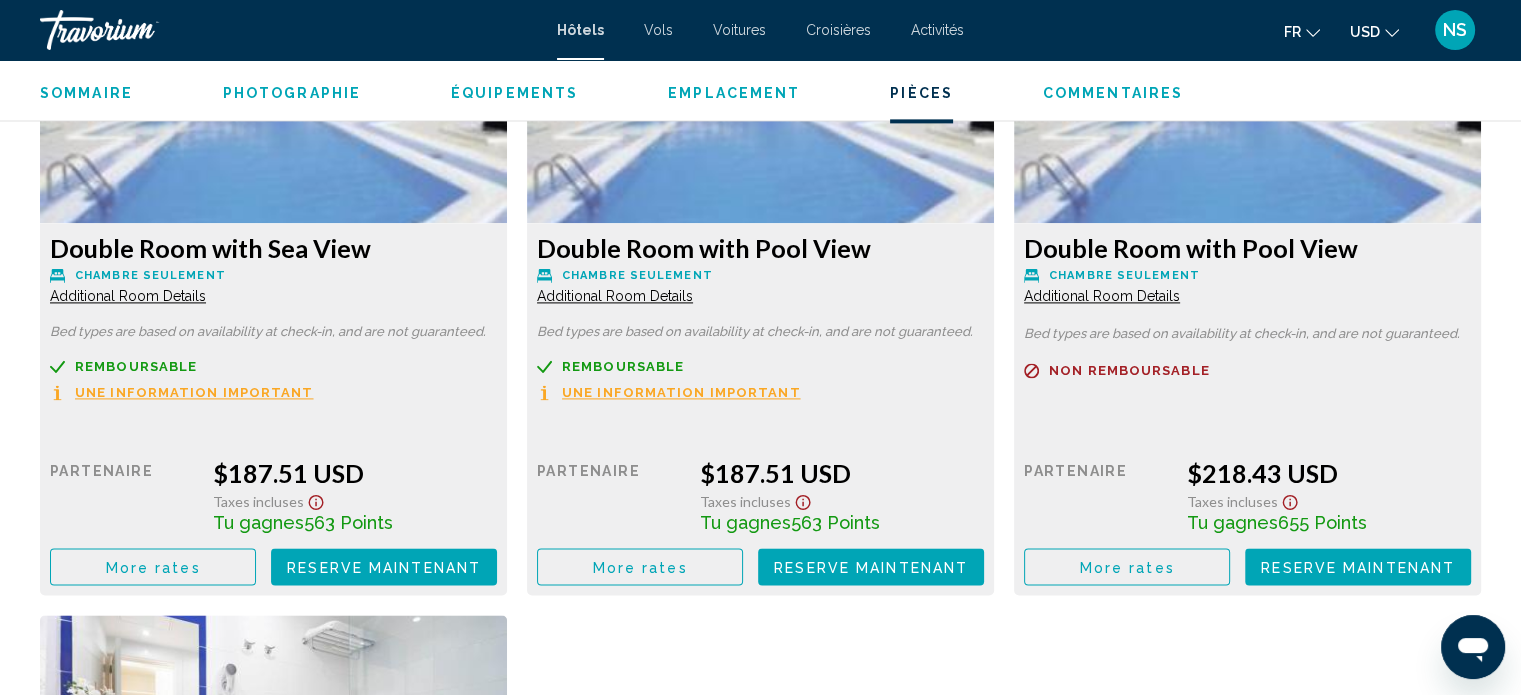 scroll, scrollTop: 2752, scrollLeft: 0, axis: vertical 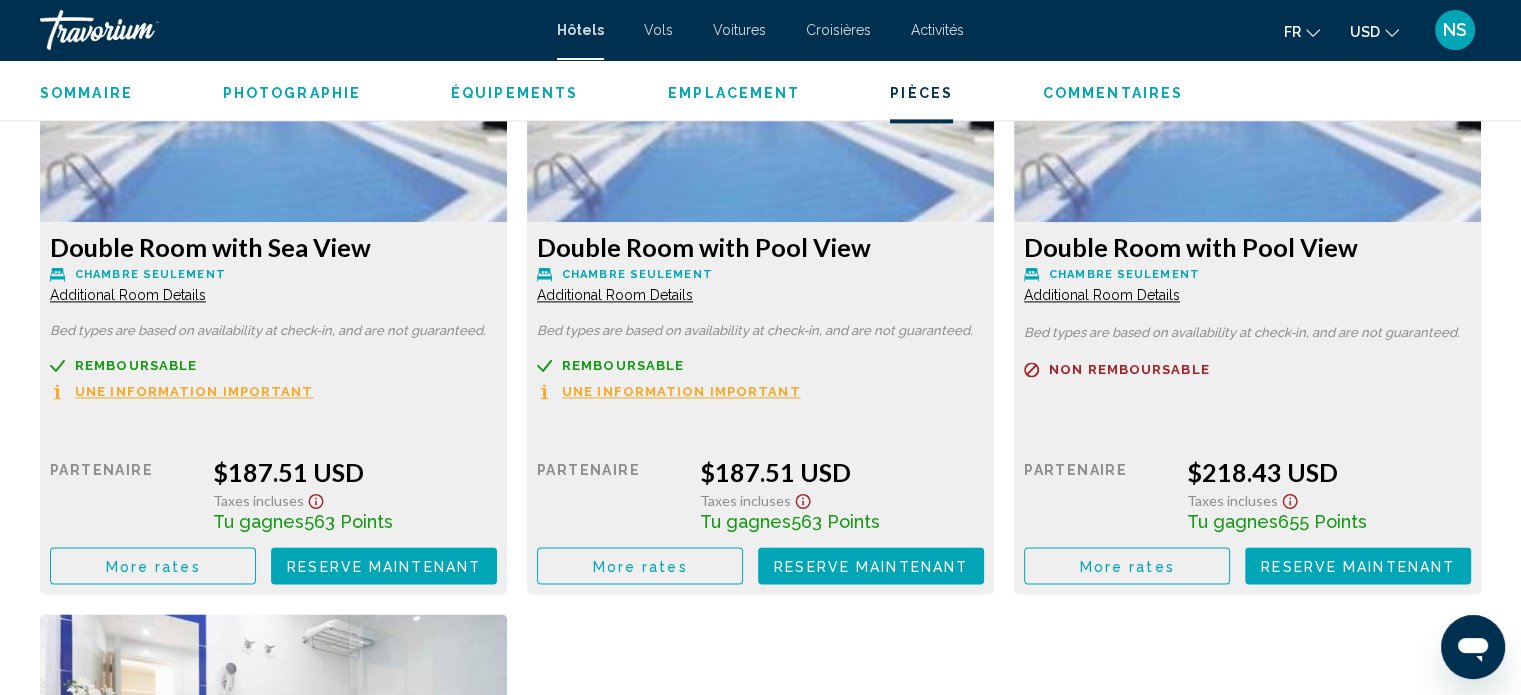 click on "Additional Room Details" at bounding box center [128, 295] 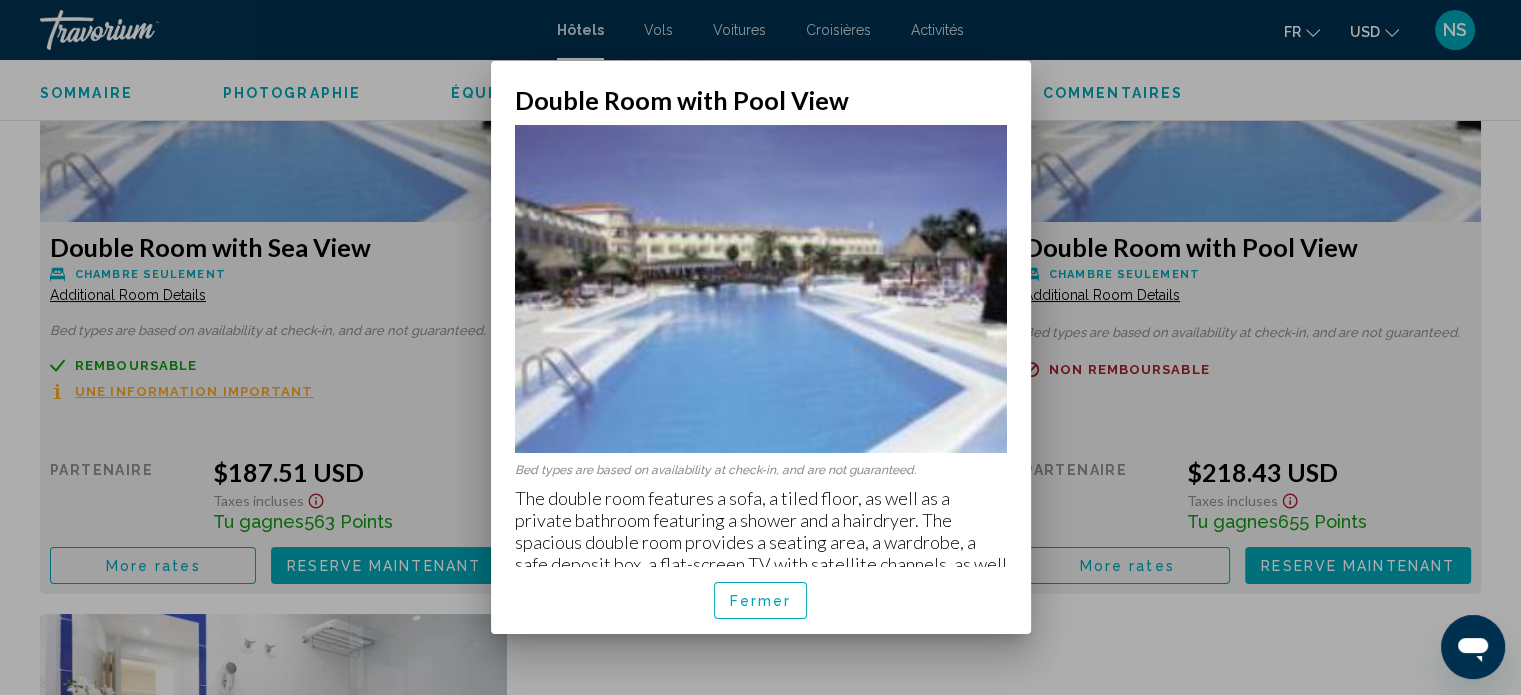 scroll, scrollTop: 0, scrollLeft: 0, axis: both 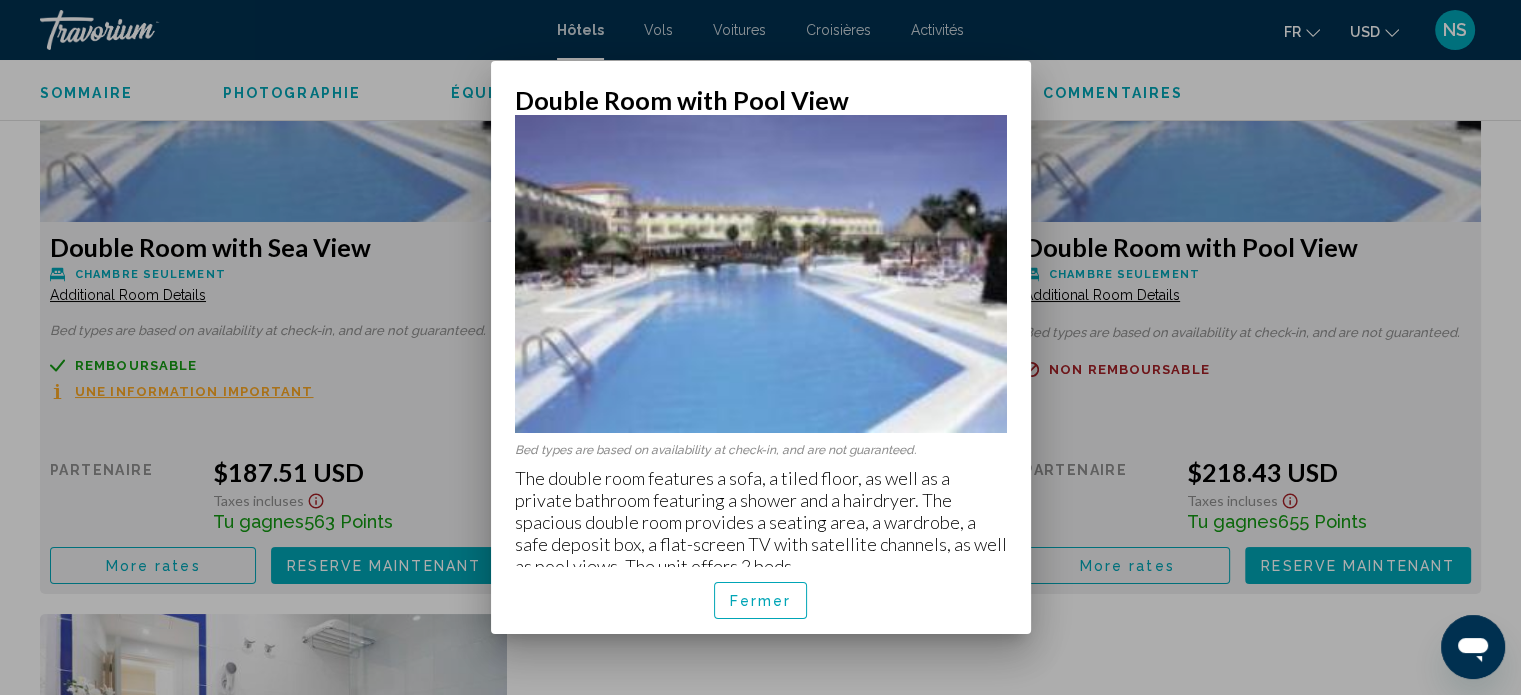 click on "Double Room with Pool View Bed types are based on availability at check-in, and are not guaranteed. The double room features a sofa, a tiled floor, as well as a private bathroom featuring a shower and a hairdryer. The spacious double room provides a seating area, a wardrobe, a safe deposit box, a flat-screen TV with satellite channels, as well as pool views. The unit offers 2 beds. [GEOGRAPHIC_DATA]" at bounding box center (761, 348) 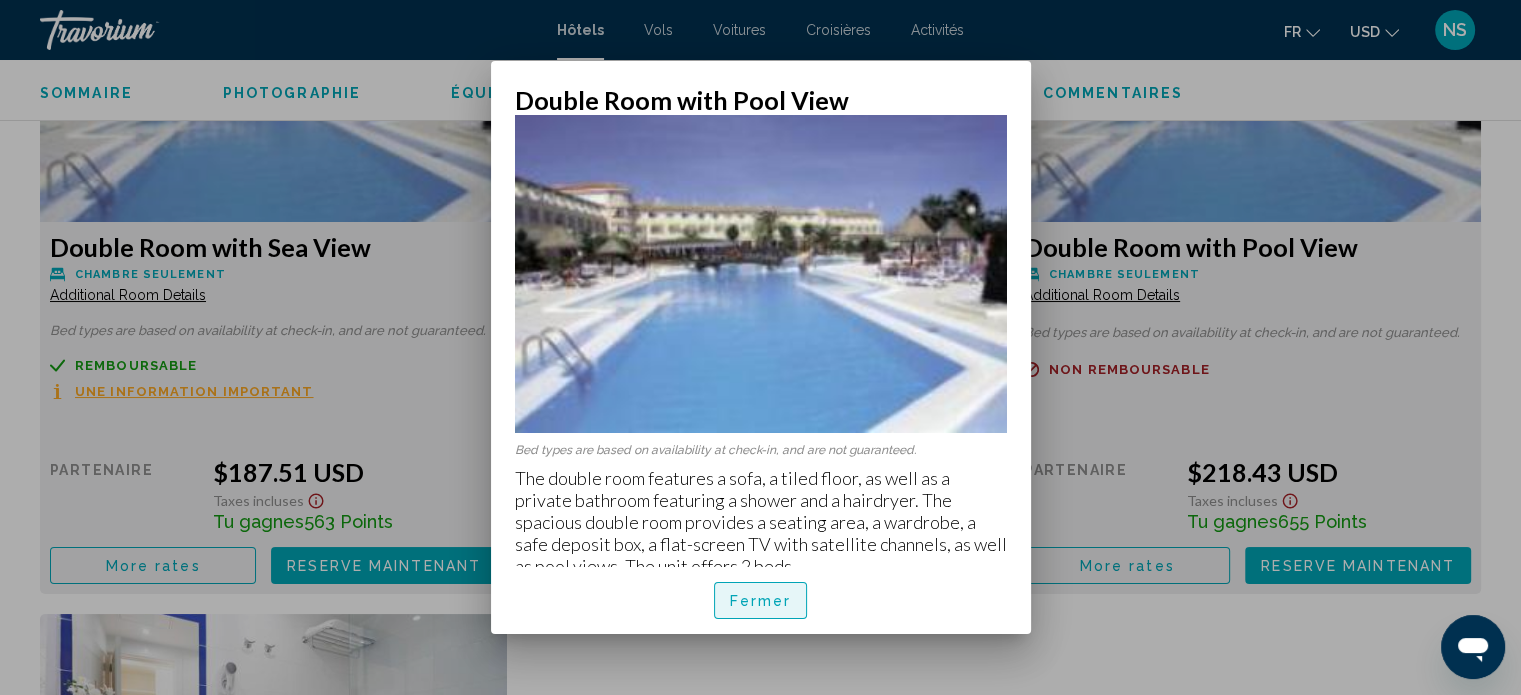 click on "Fermer" at bounding box center [761, 601] 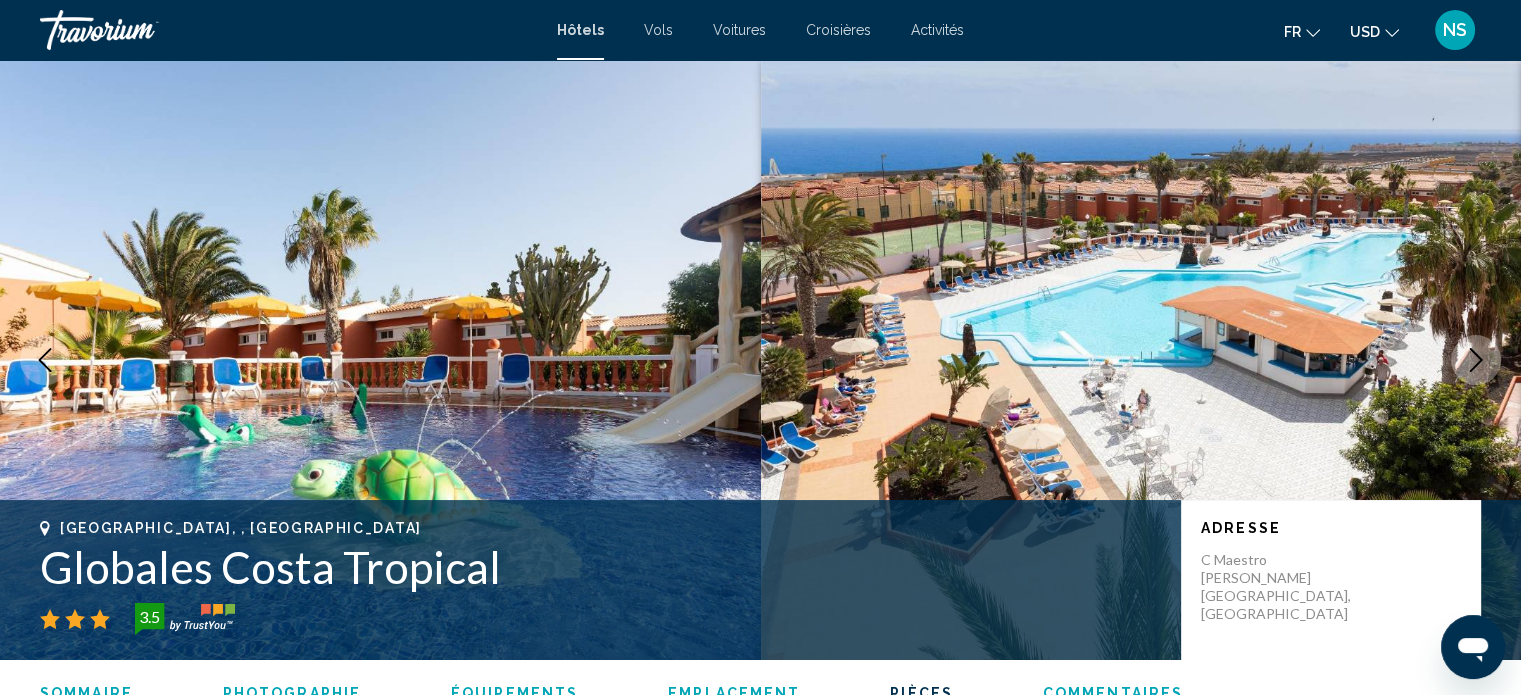 scroll, scrollTop: 2752, scrollLeft: 0, axis: vertical 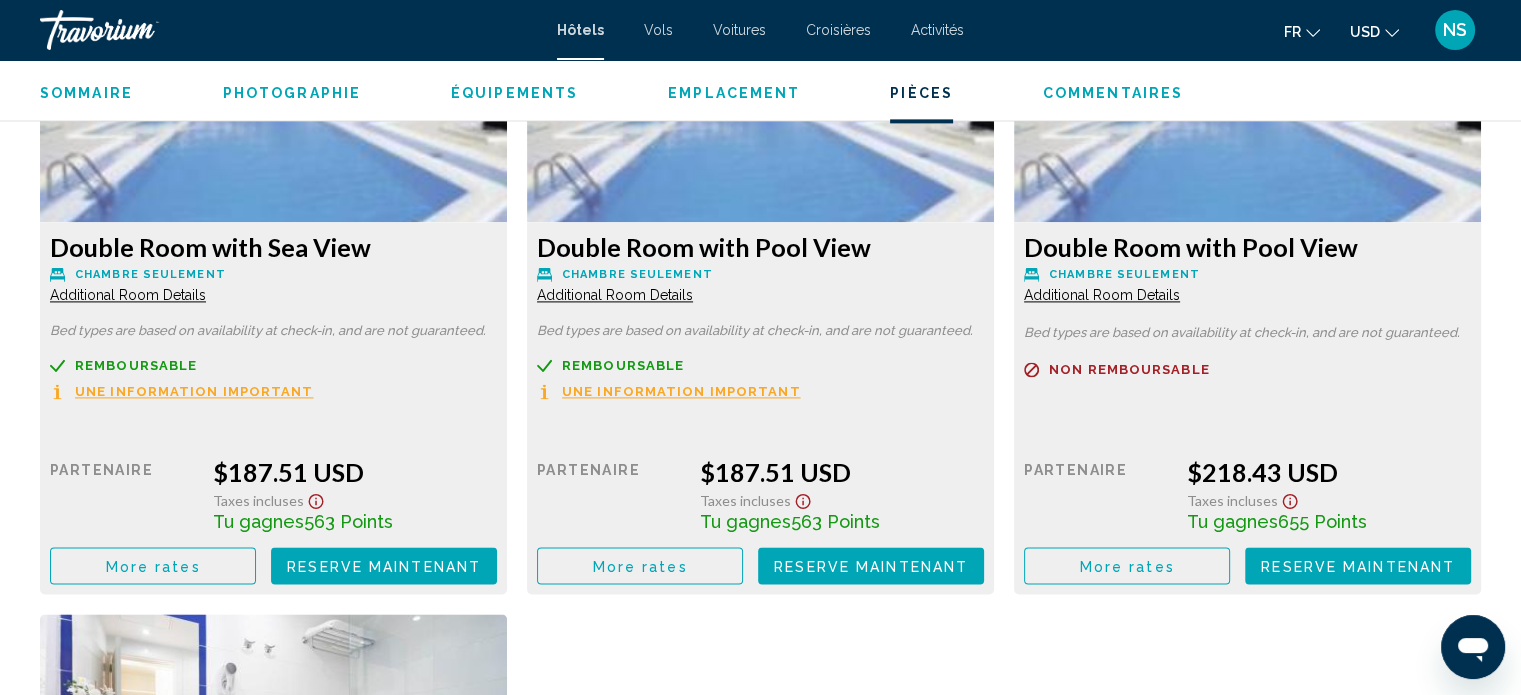 click on "Additional Room Details" at bounding box center [128, 295] 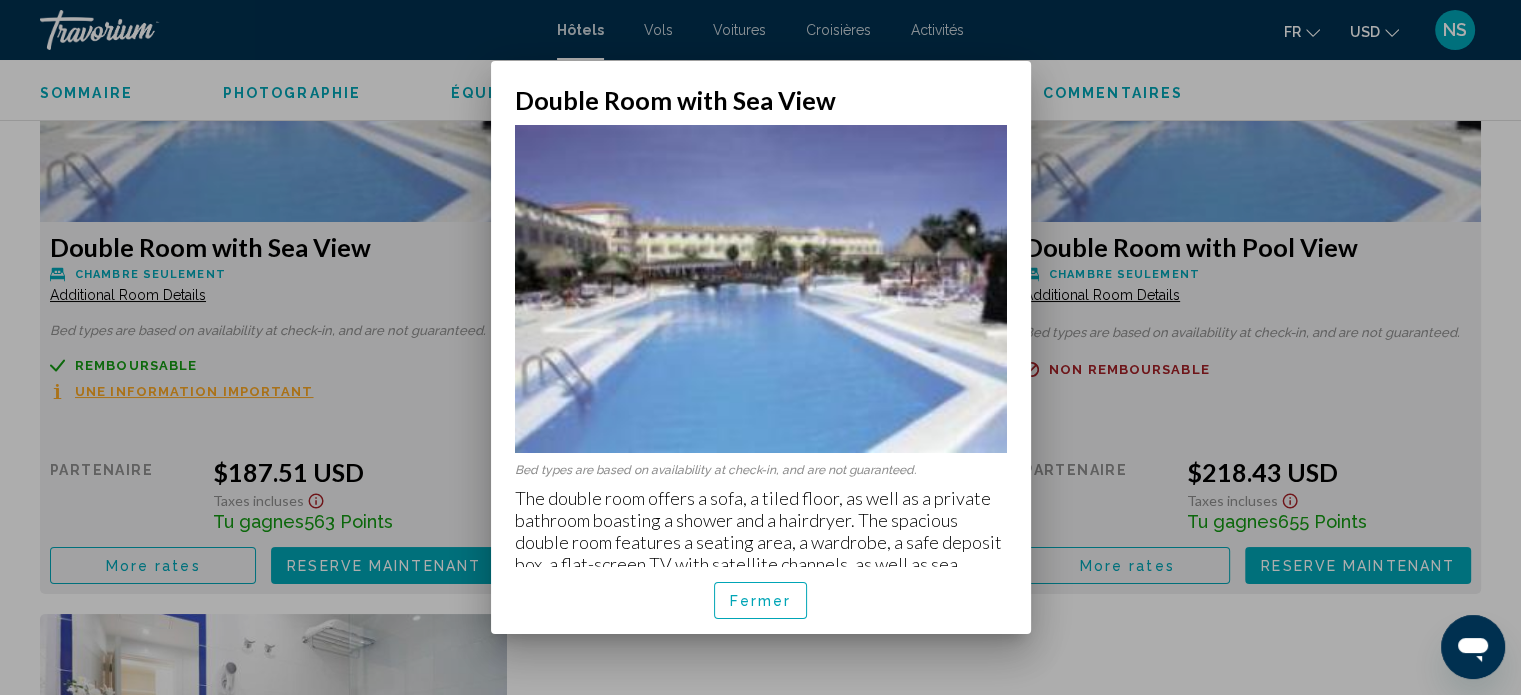 scroll, scrollTop: 0, scrollLeft: 0, axis: both 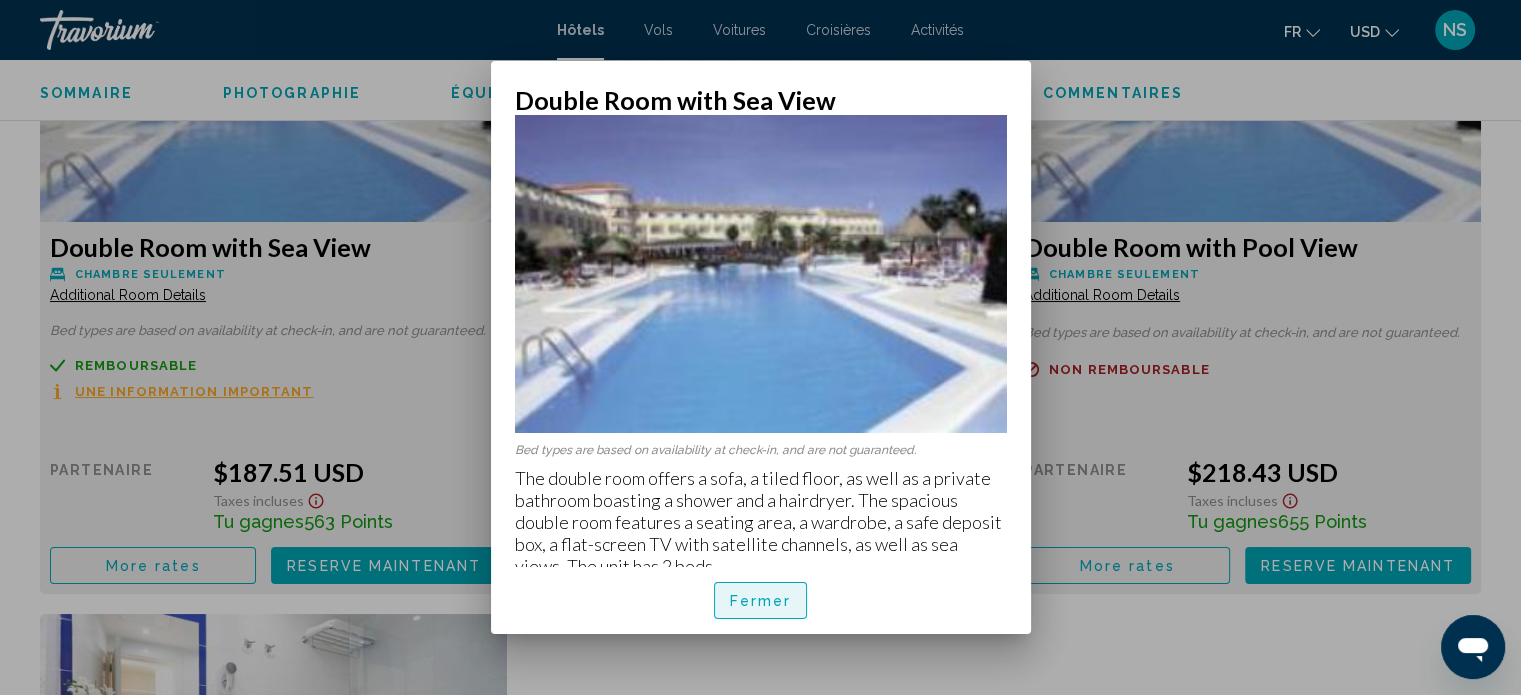 click on "Fermer" at bounding box center [761, 601] 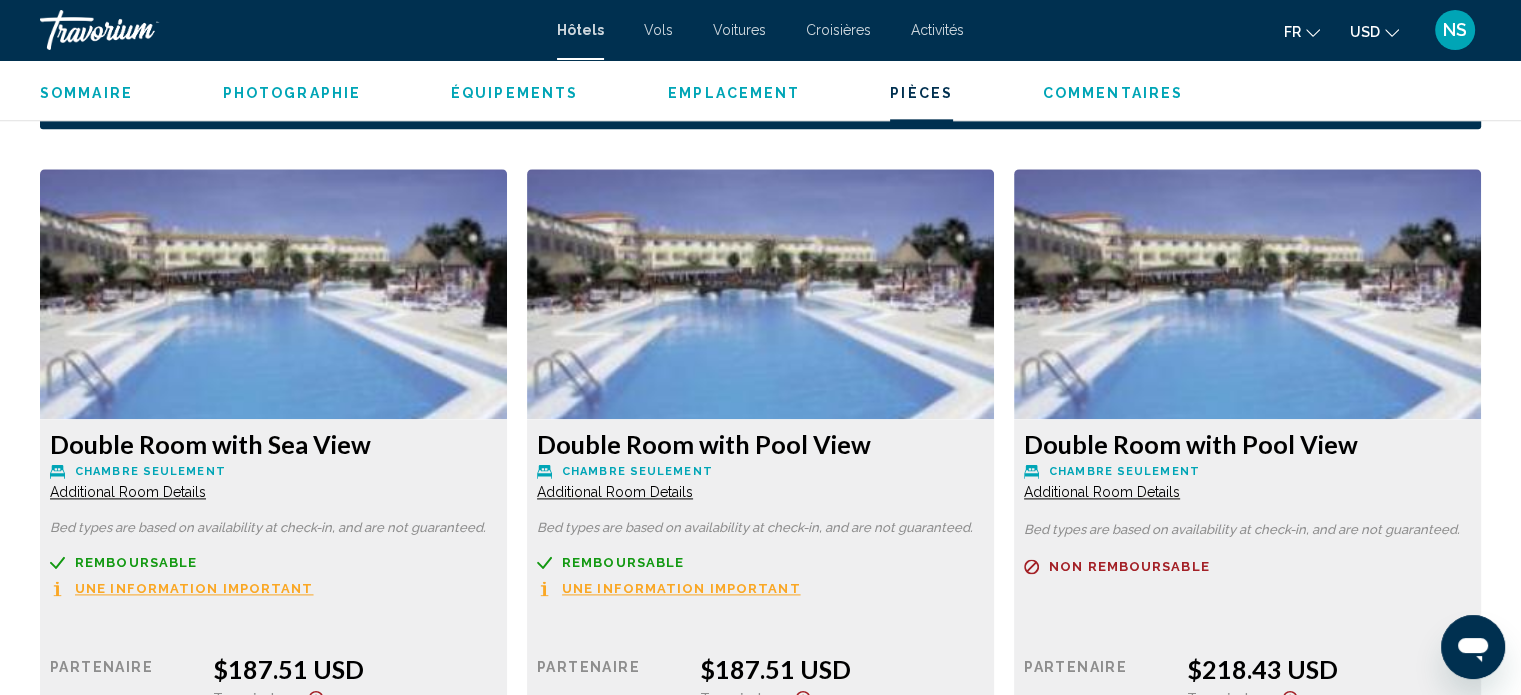 scroll, scrollTop: 2807, scrollLeft: 0, axis: vertical 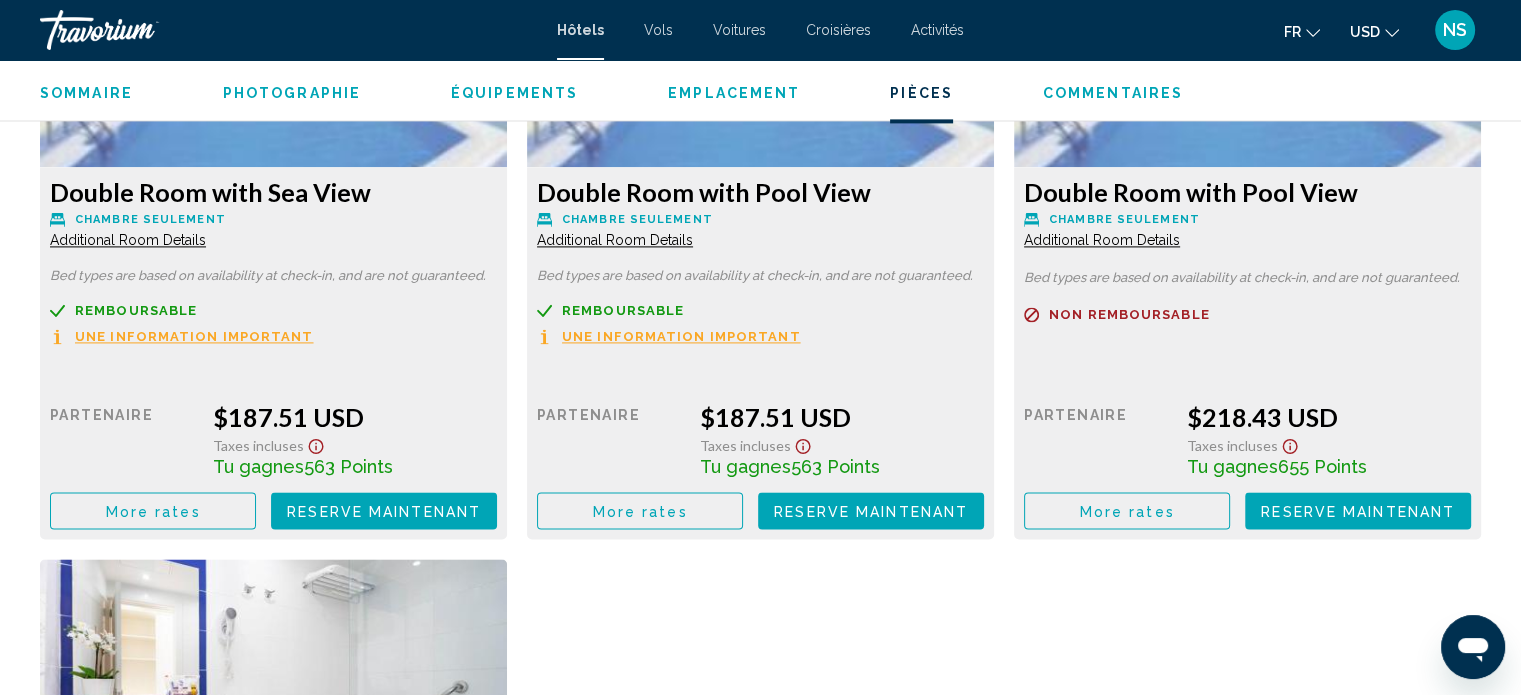 click on "Reserve maintenant Plus disponible" at bounding box center [384, 510] 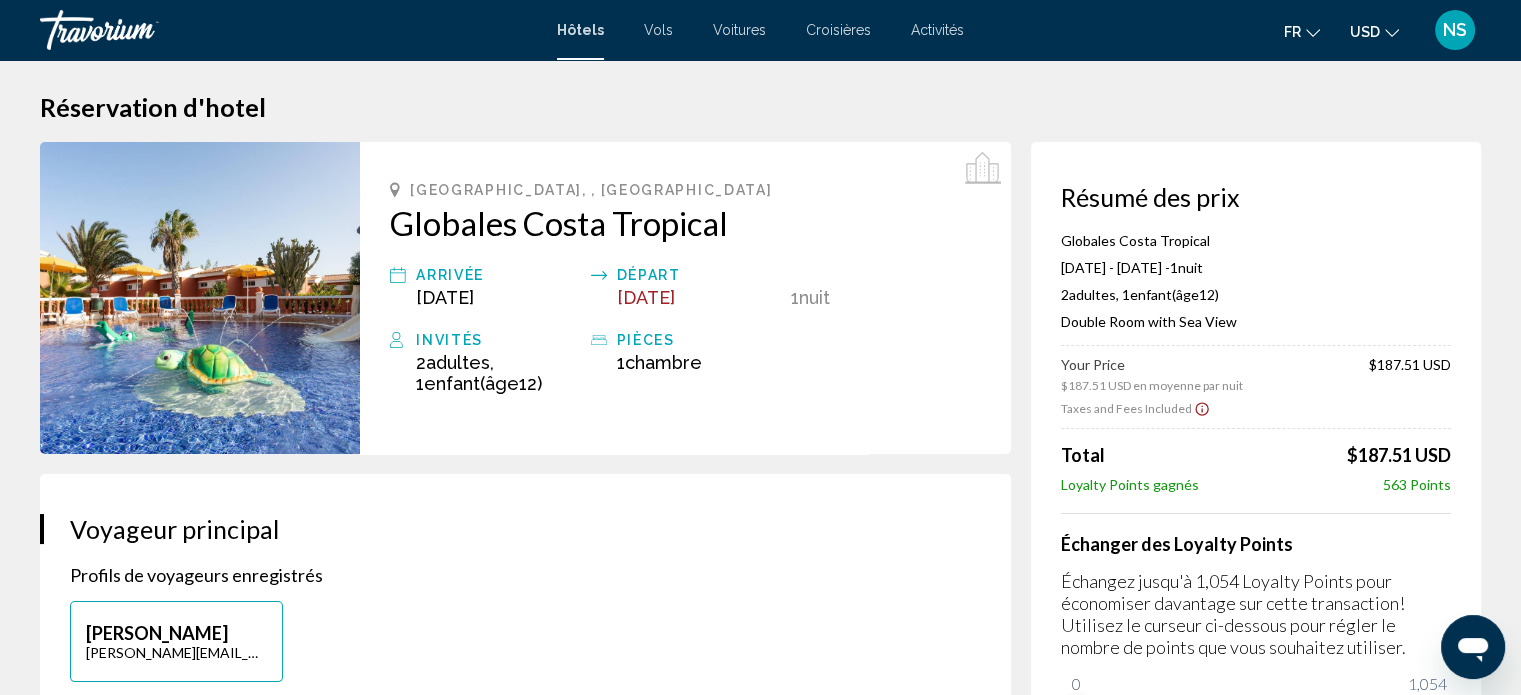 scroll, scrollTop: 0, scrollLeft: 0, axis: both 